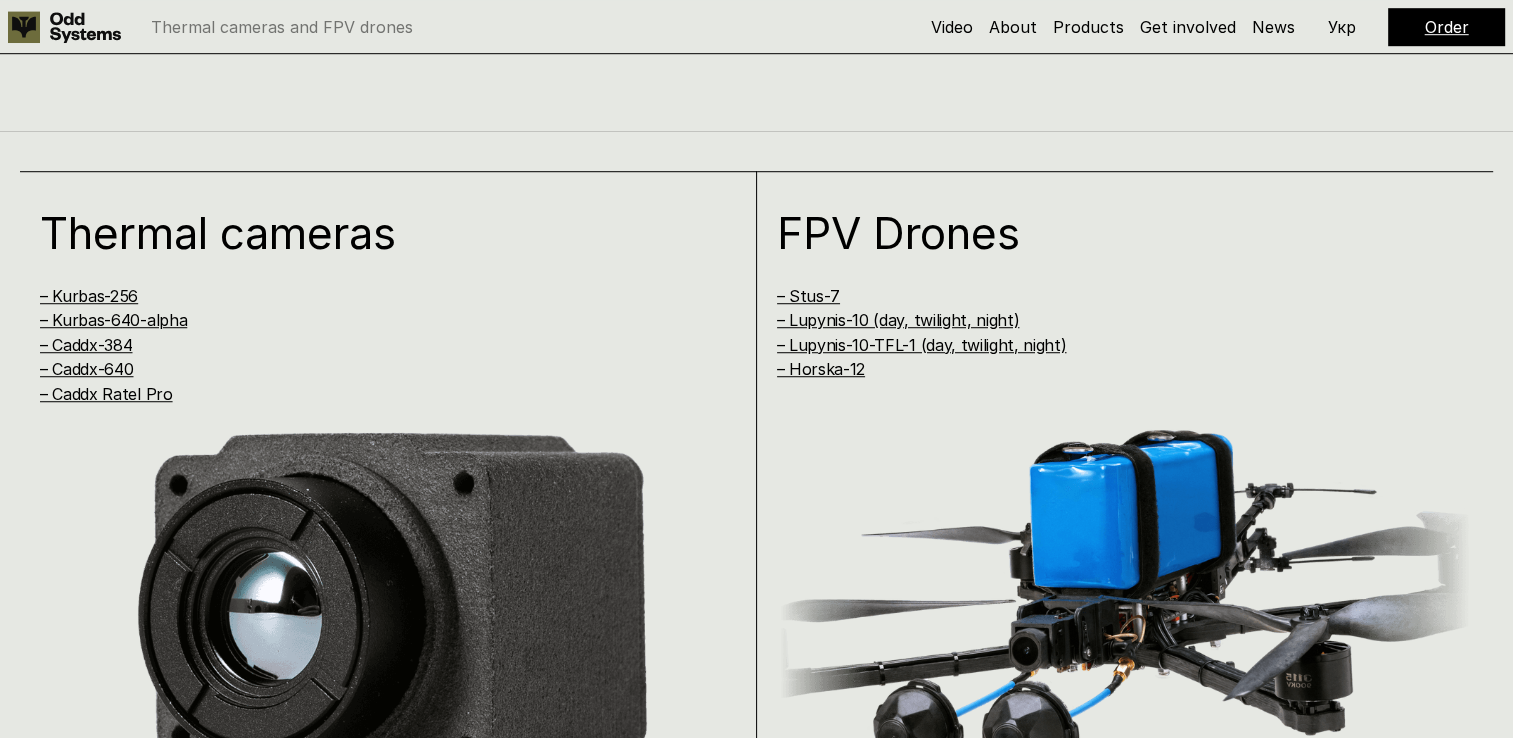 scroll, scrollTop: 1367, scrollLeft: 0, axis: vertical 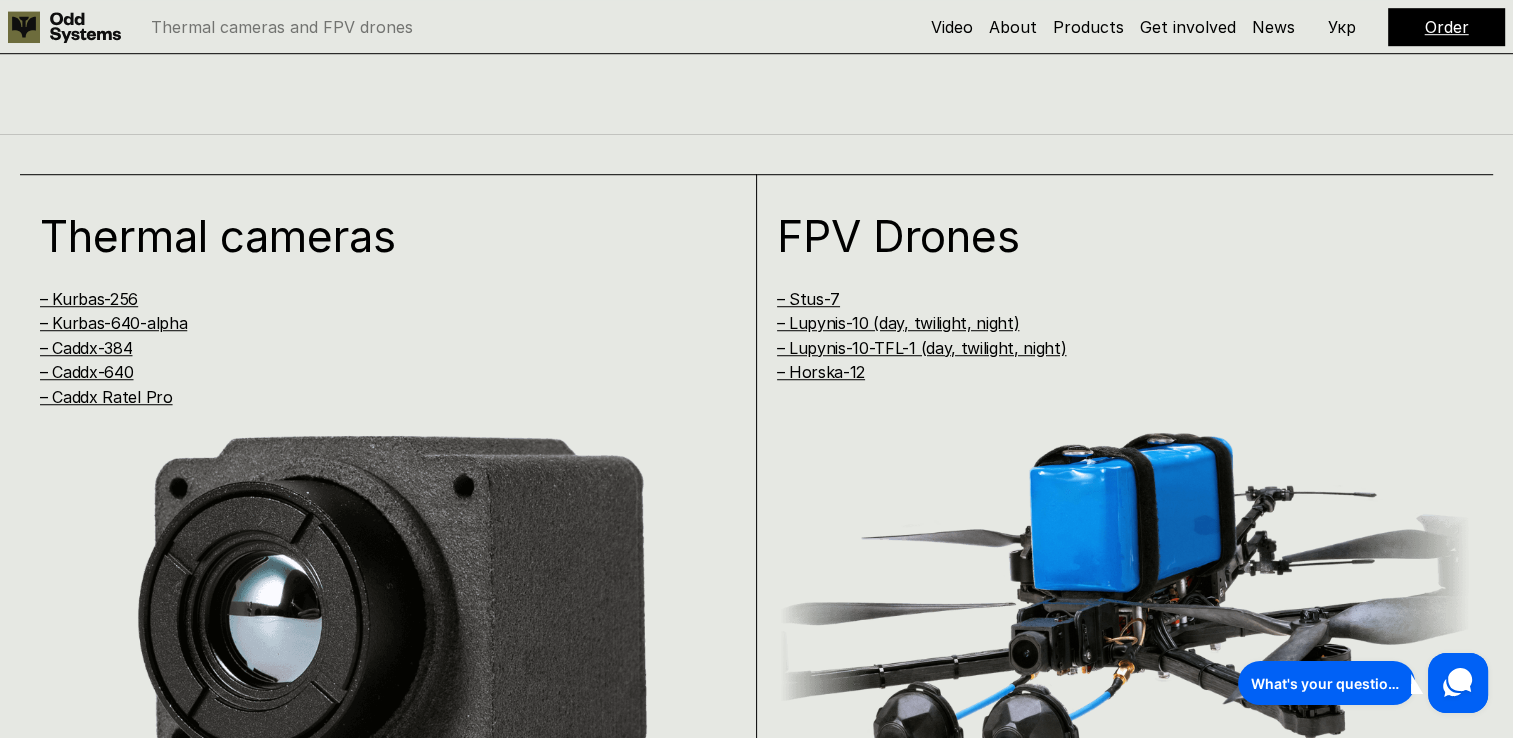 click at bounding box center [388, 629] 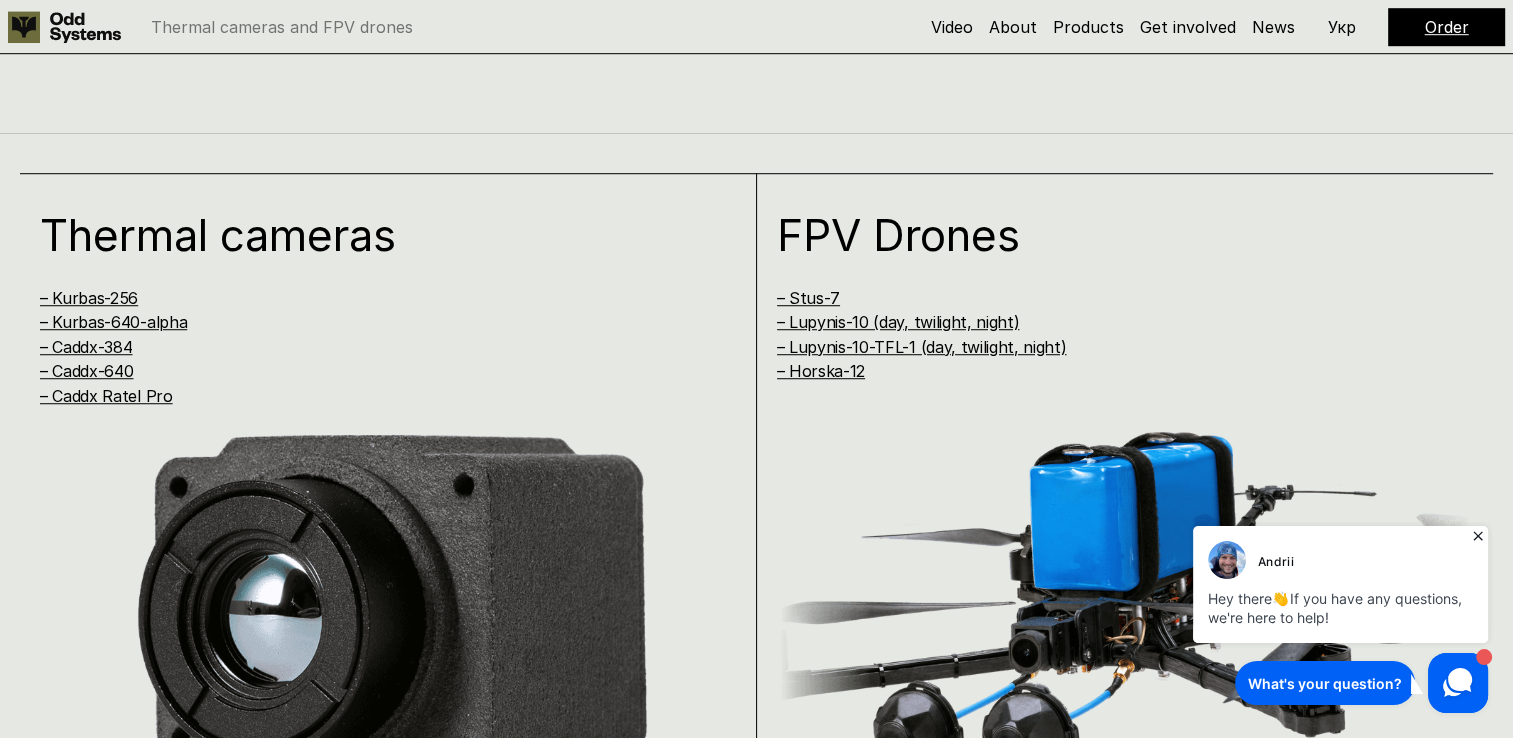scroll, scrollTop: 1320, scrollLeft: 0, axis: vertical 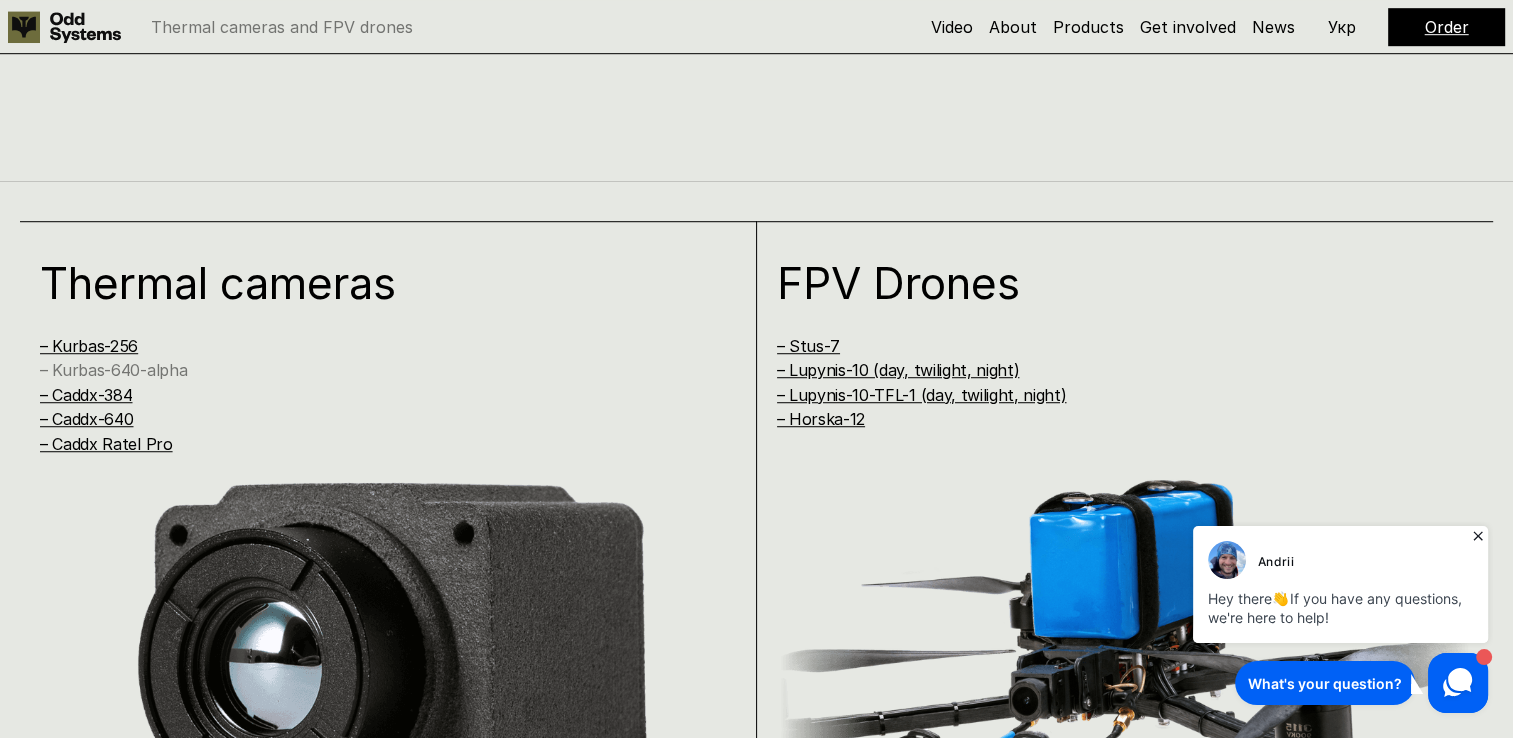click on "– Kurbas-640-alpha" at bounding box center (113, 370) 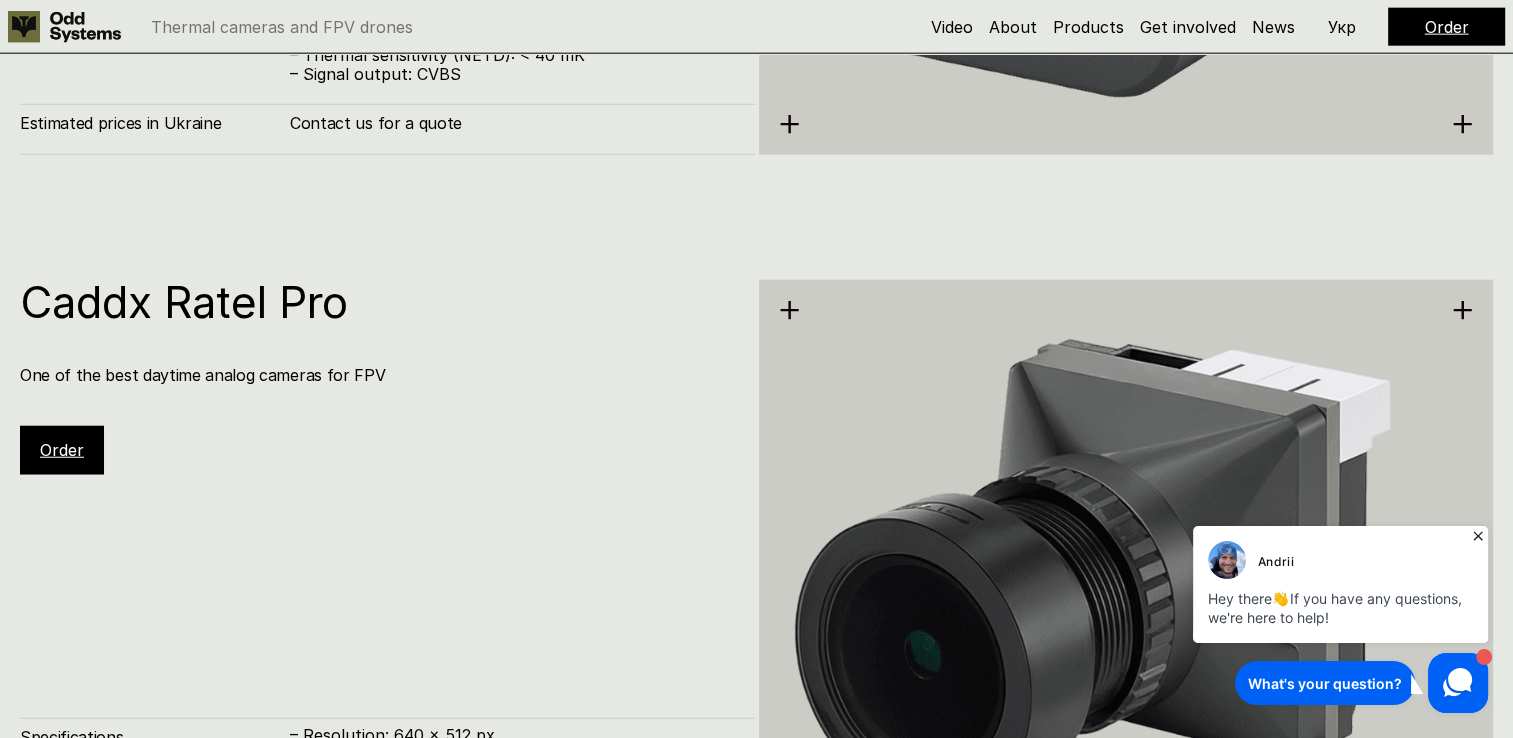 scroll, scrollTop: 4980, scrollLeft: 0, axis: vertical 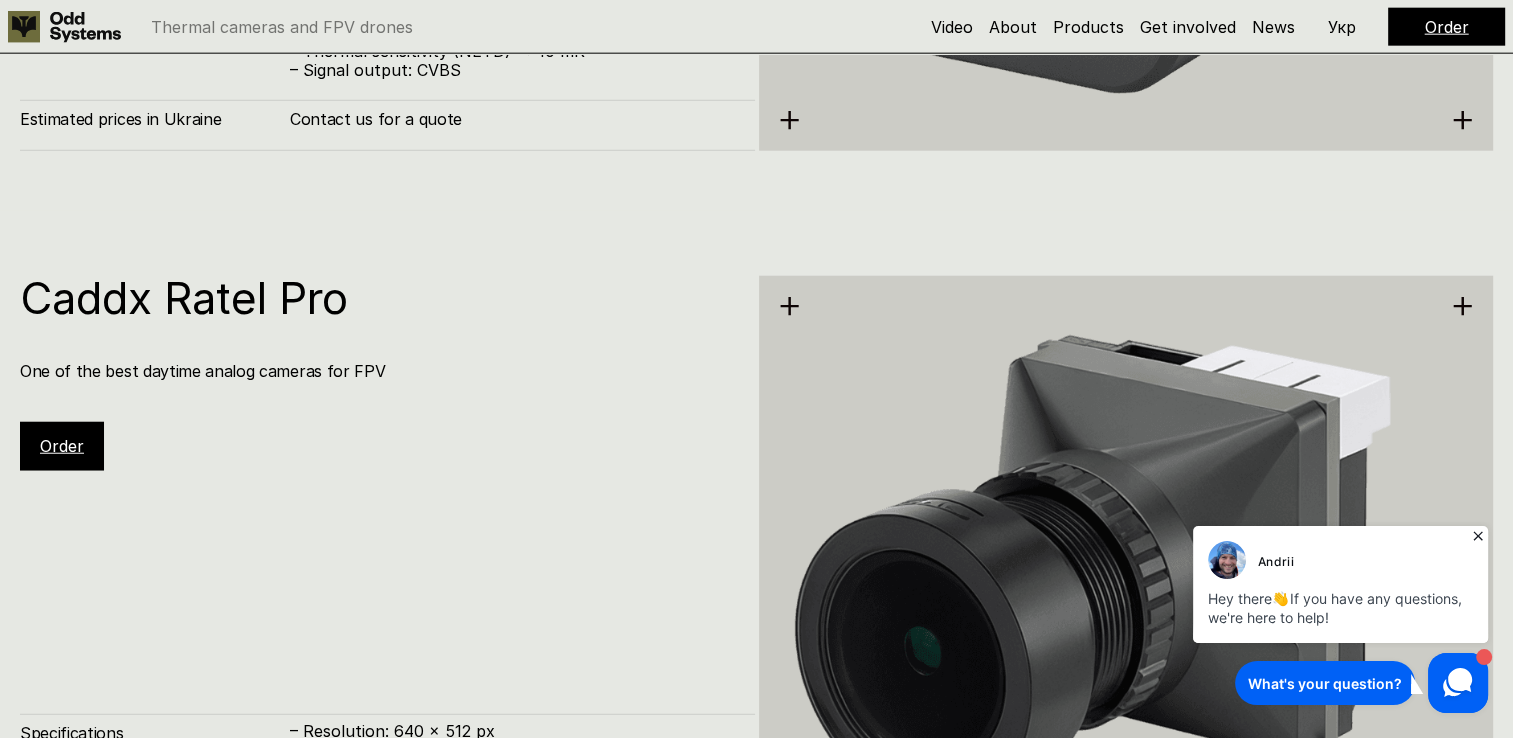 click 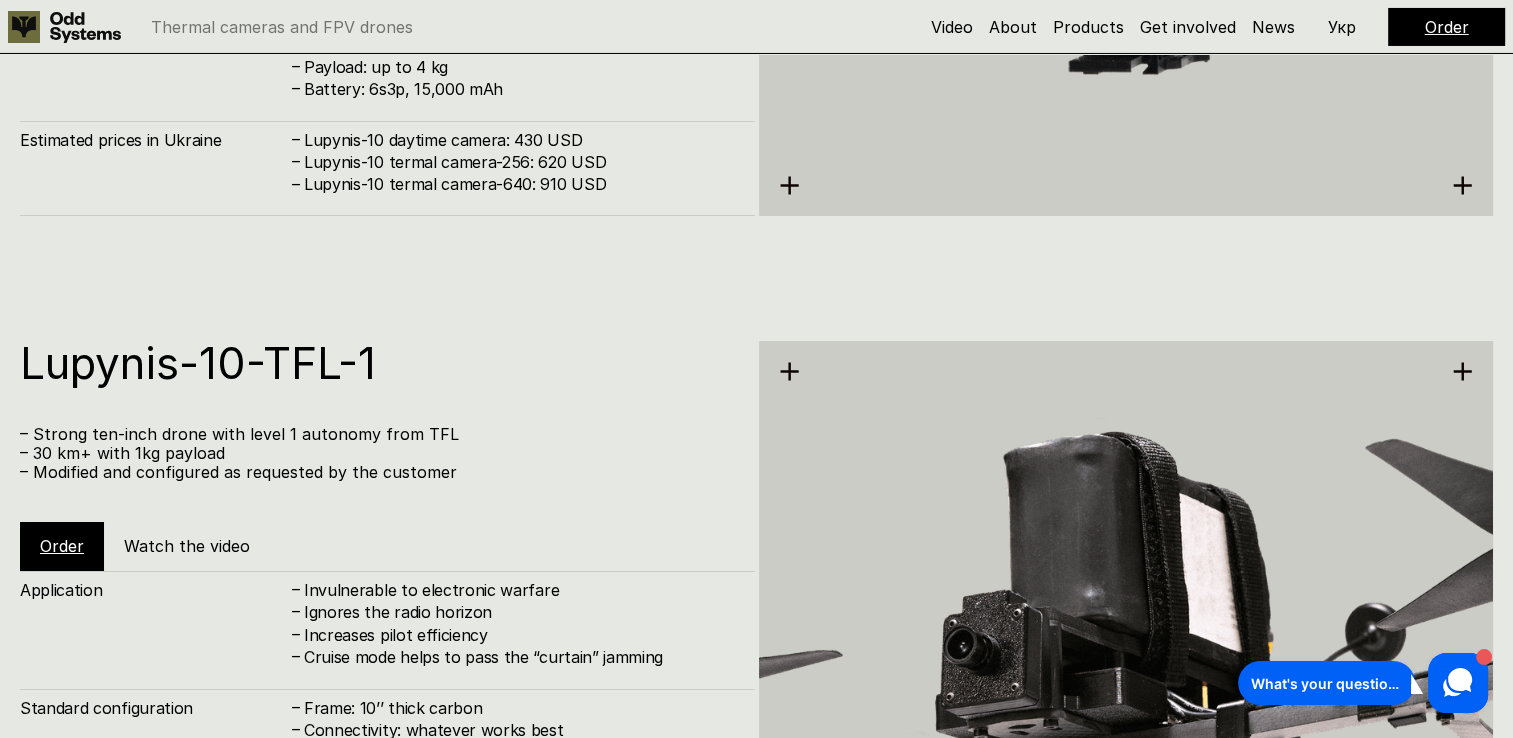 scroll, scrollTop: 7377, scrollLeft: 0, axis: vertical 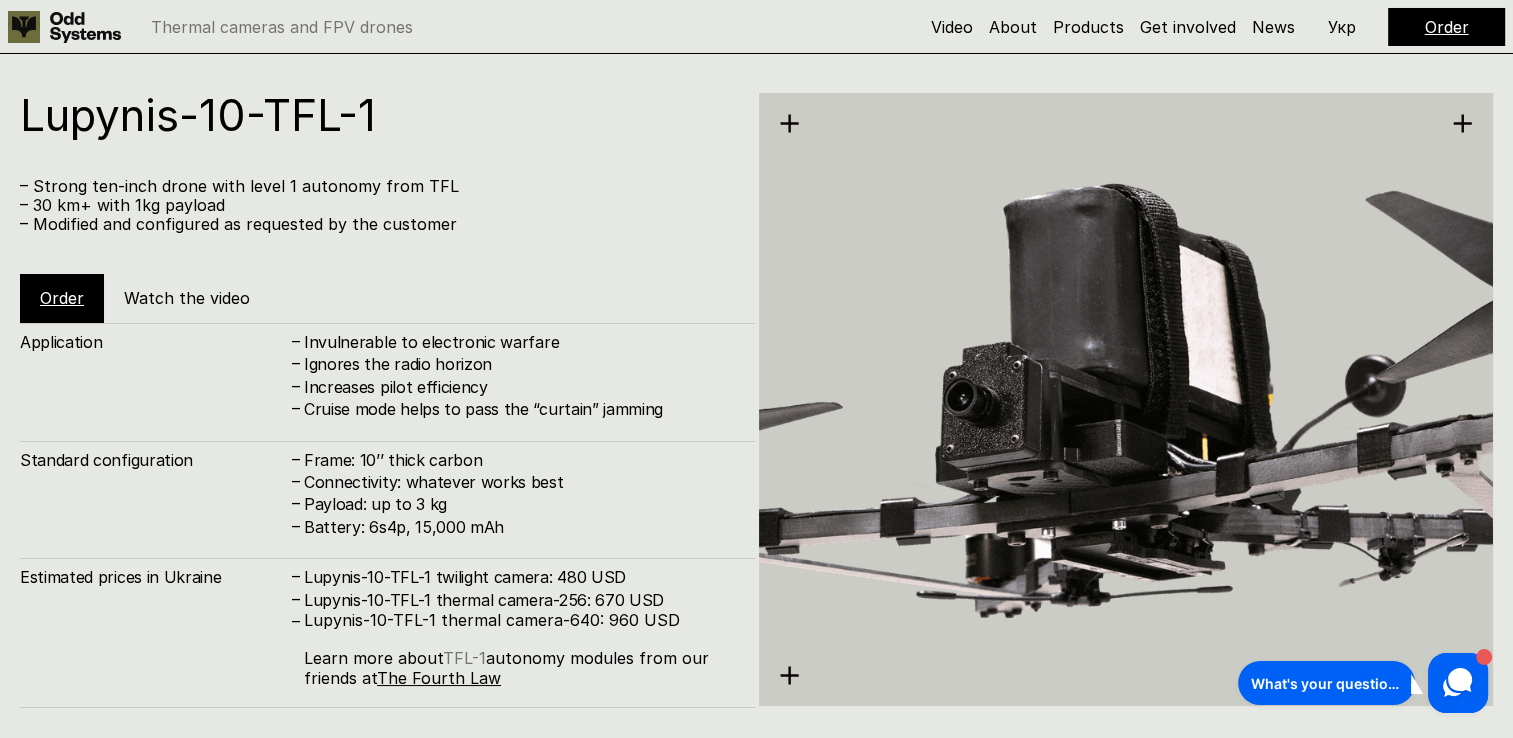 click on "TFL-1" at bounding box center (464, 658) 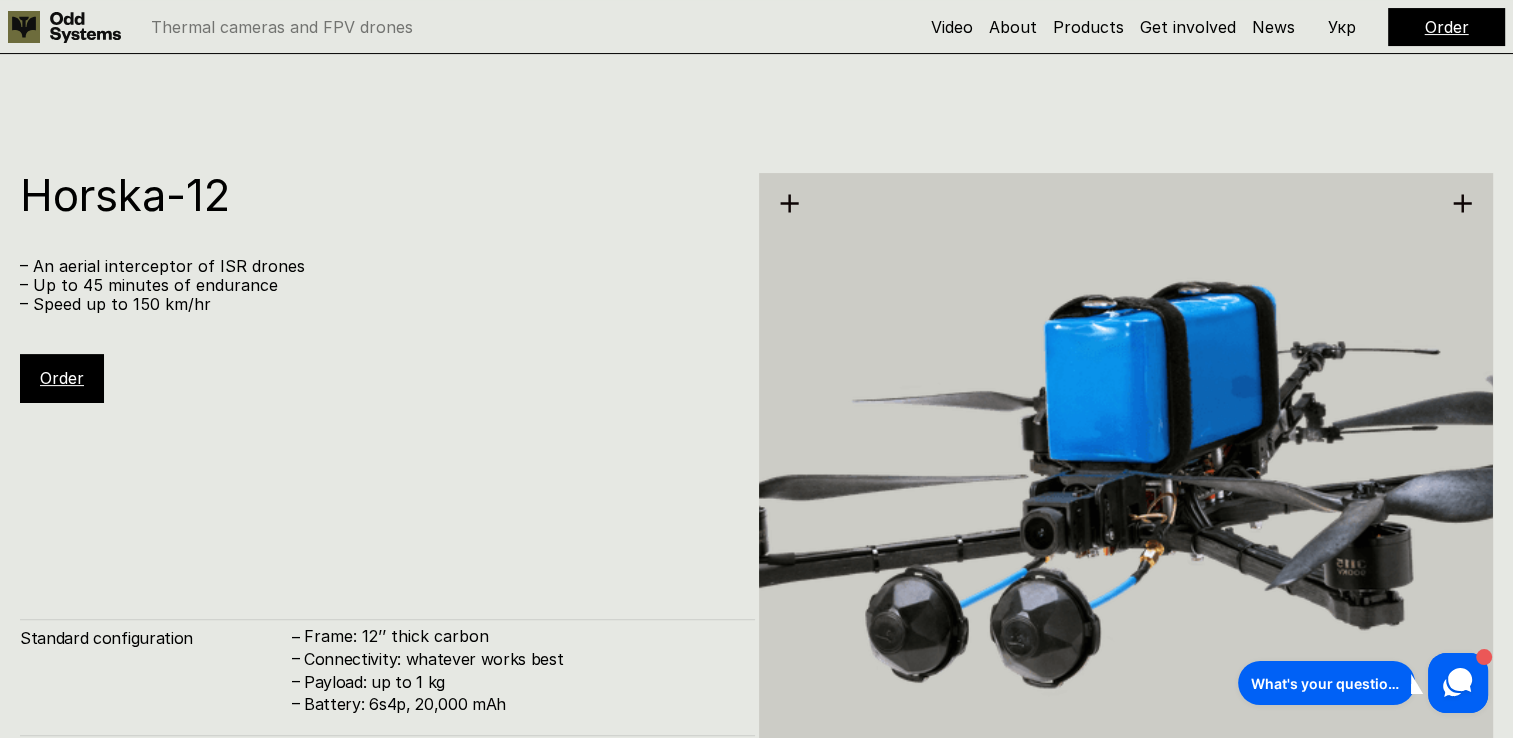 scroll, scrollTop: 8064, scrollLeft: 0, axis: vertical 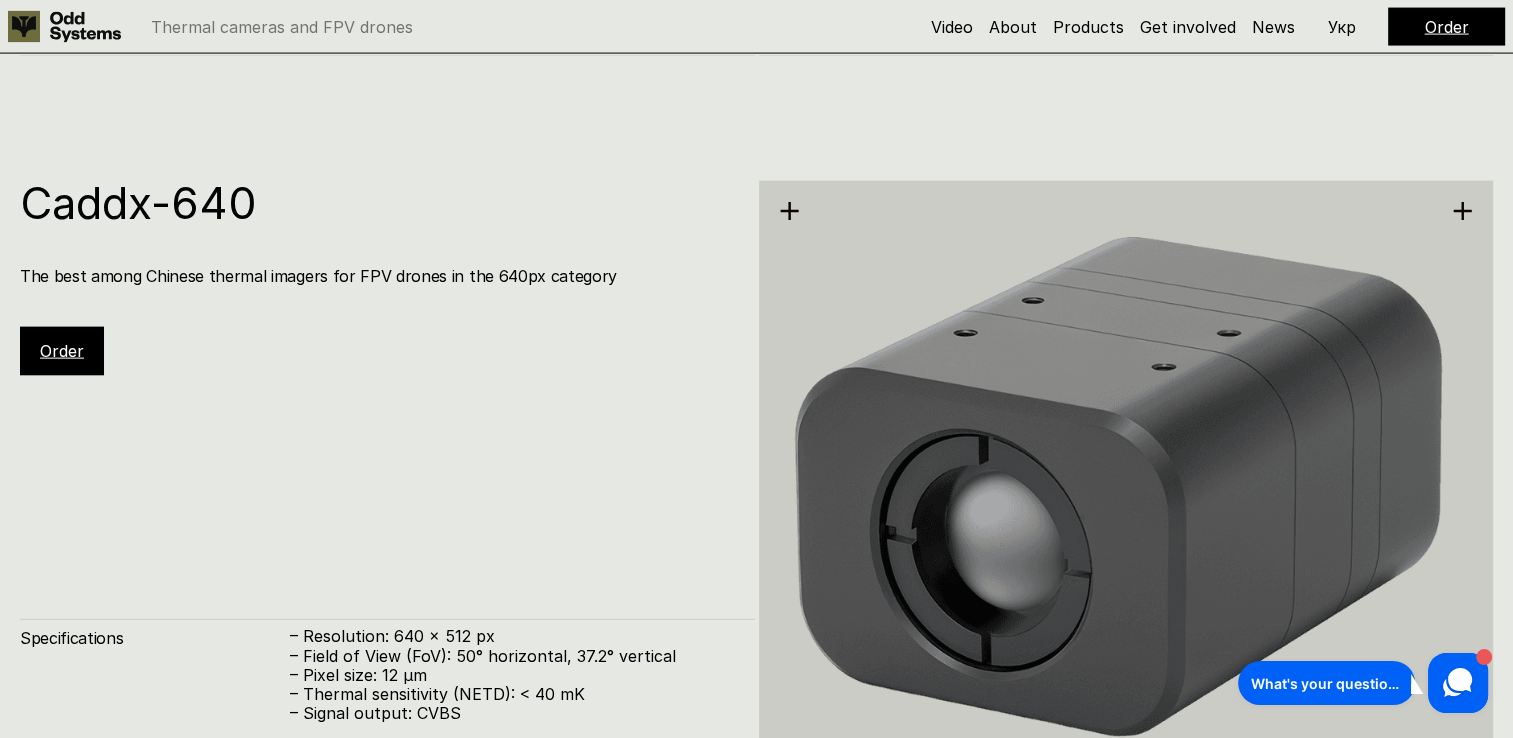 click on "Order" at bounding box center (62, 351) 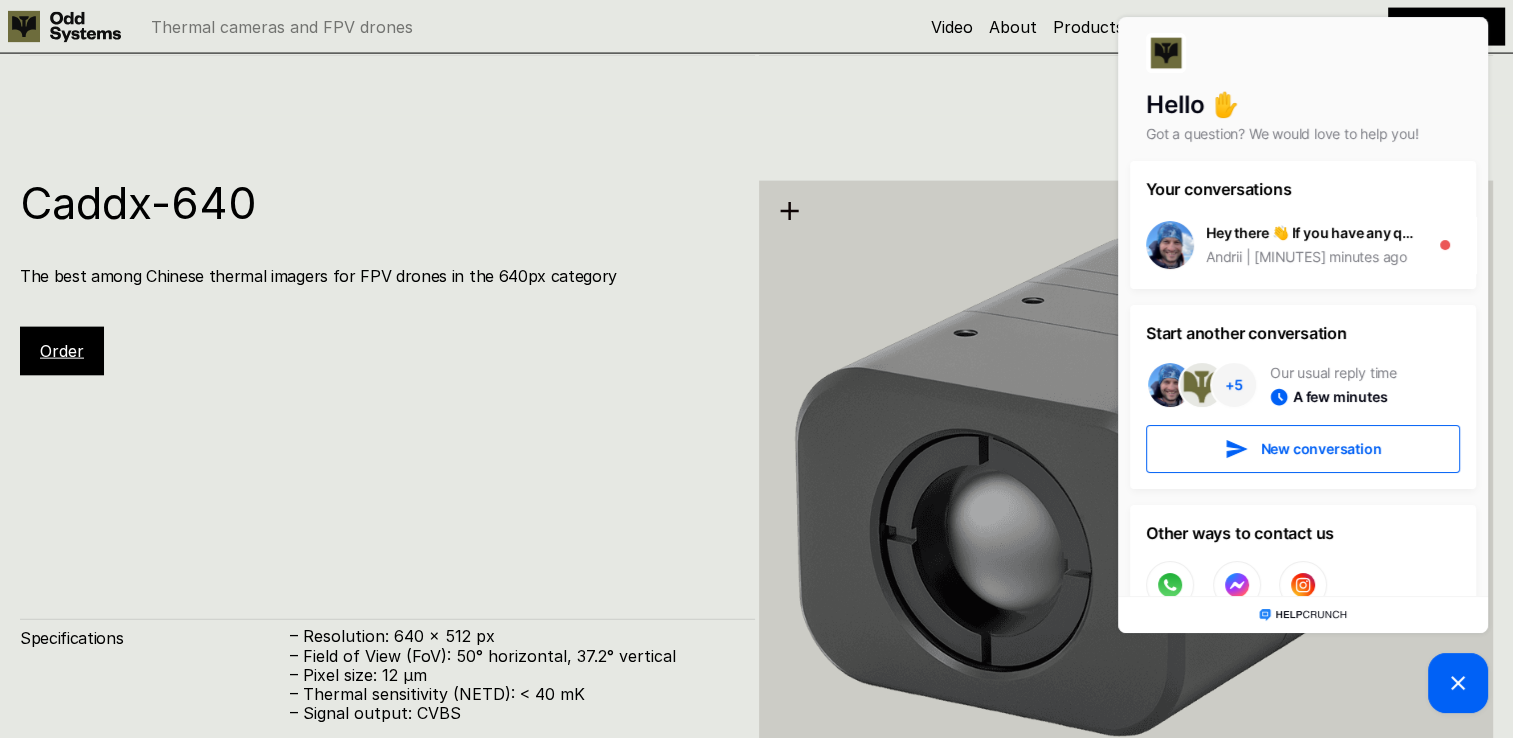 click on "Caddx-384 The best among Chinese thermal imagers for FPV drones in the 384px category Order Specifications – Resolution: 384 x 288 px – Field of View (FoV): 50° horizontal, 37.2° vertical – Pixel size: 12 µm – Thermal sensitivity (NETD): < 40 mK – Signal output: CVBS Estimated prices in [COUNTRY] Contact us for a quote" at bounding box center [756, -253] 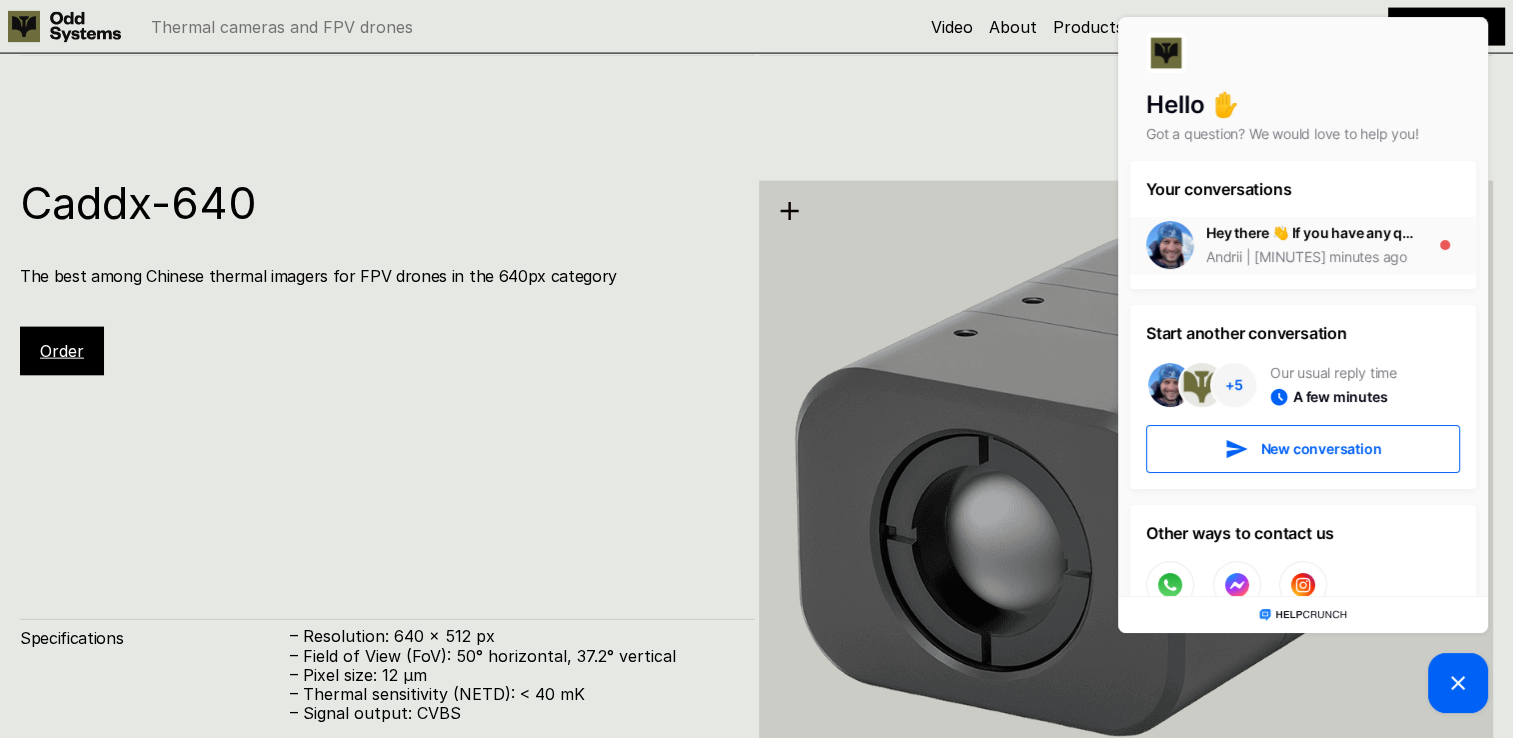 click on "Hey there 👋 If you have any questions, we're here to help!" at bounding box center (1312, 233) 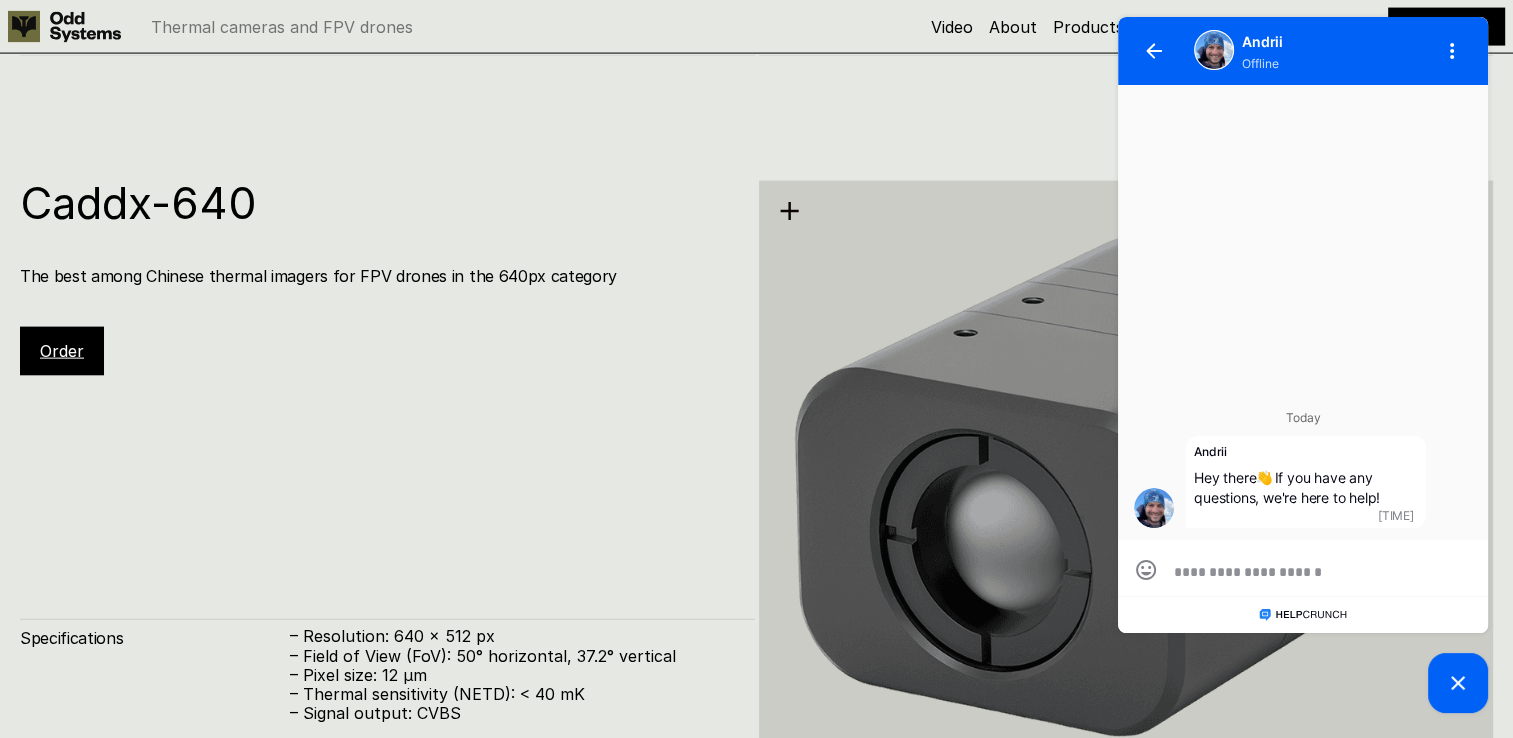 scroll, scrollTop: 0, scrollLeft: 0, axis: both 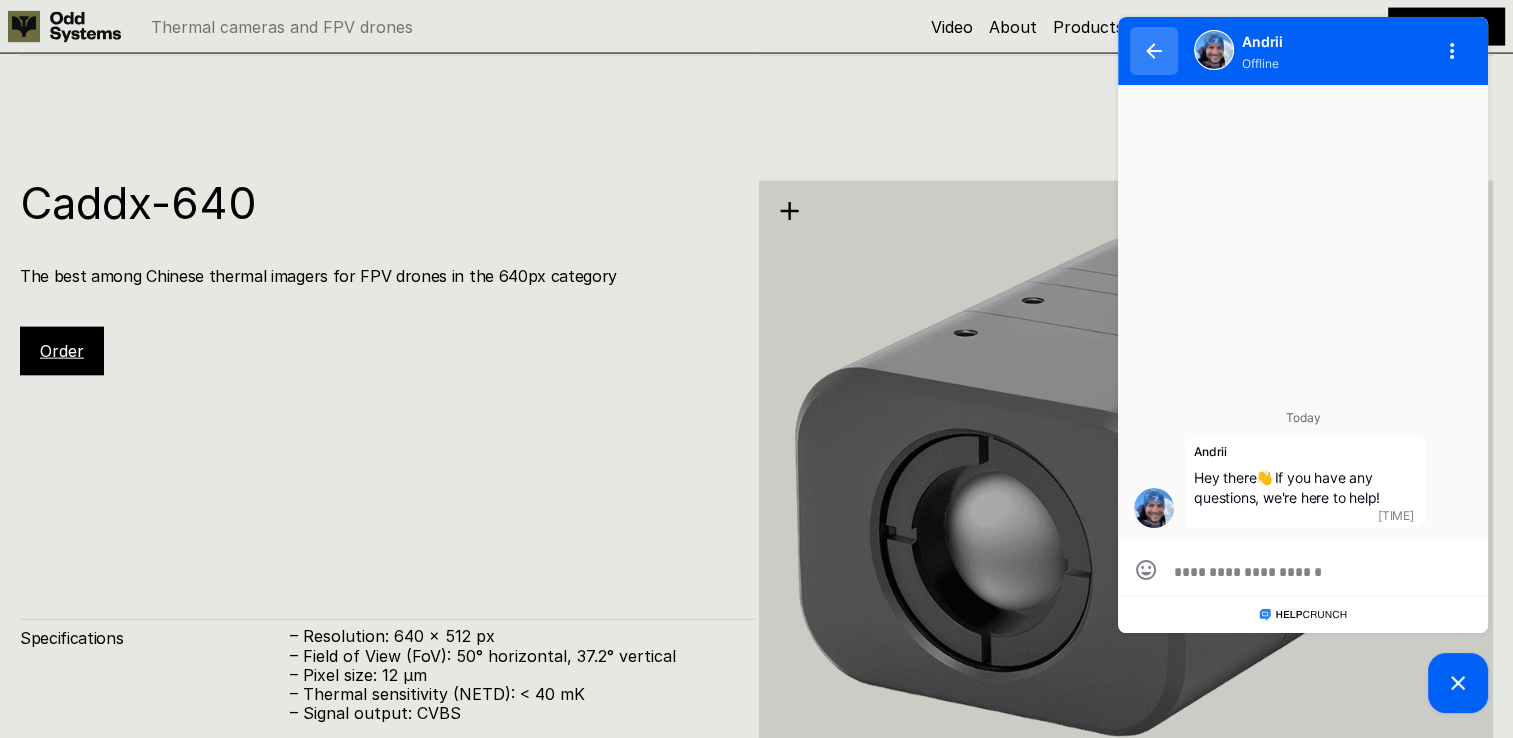 click at bounding box center (1154, 51) 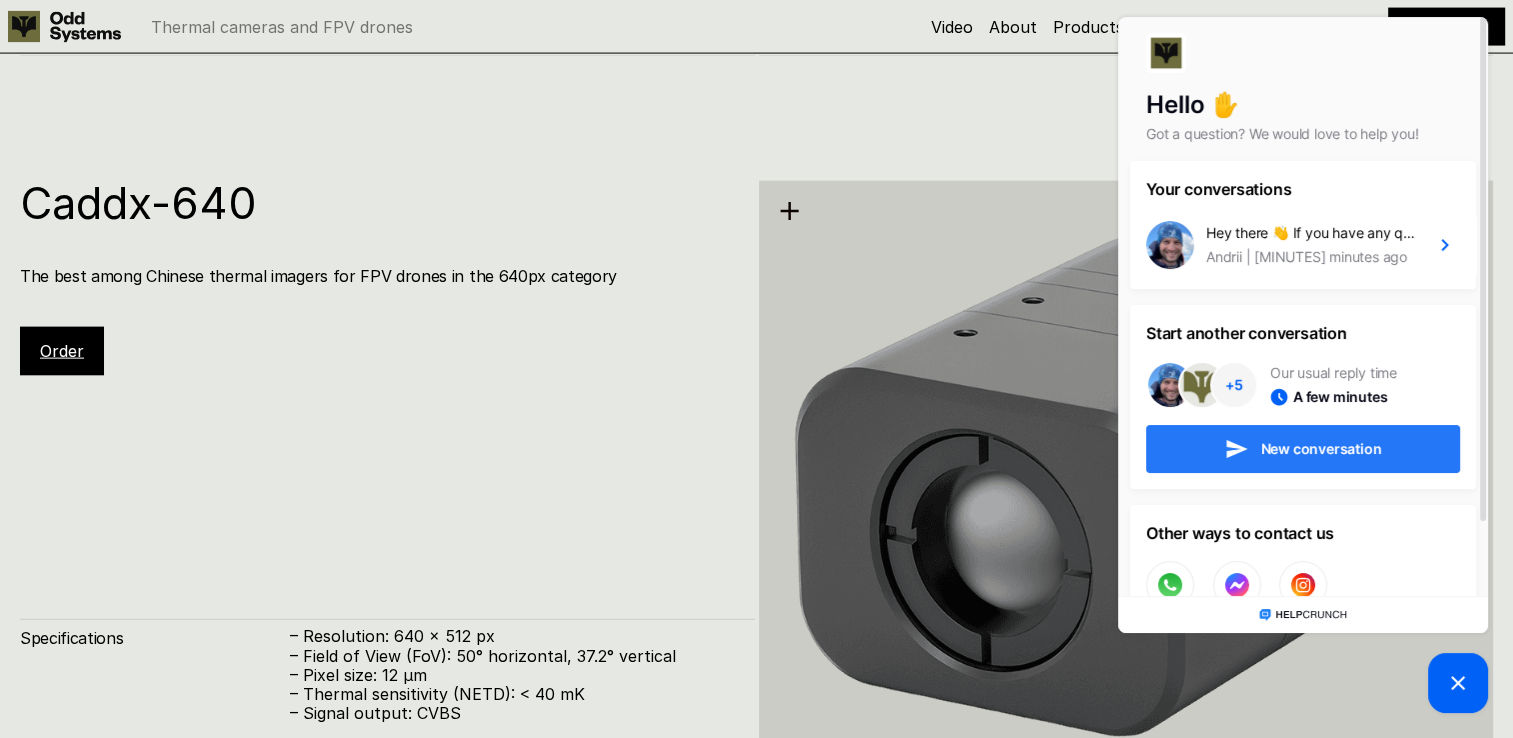 click on "New conversation" at bounding box center [1303, 449] 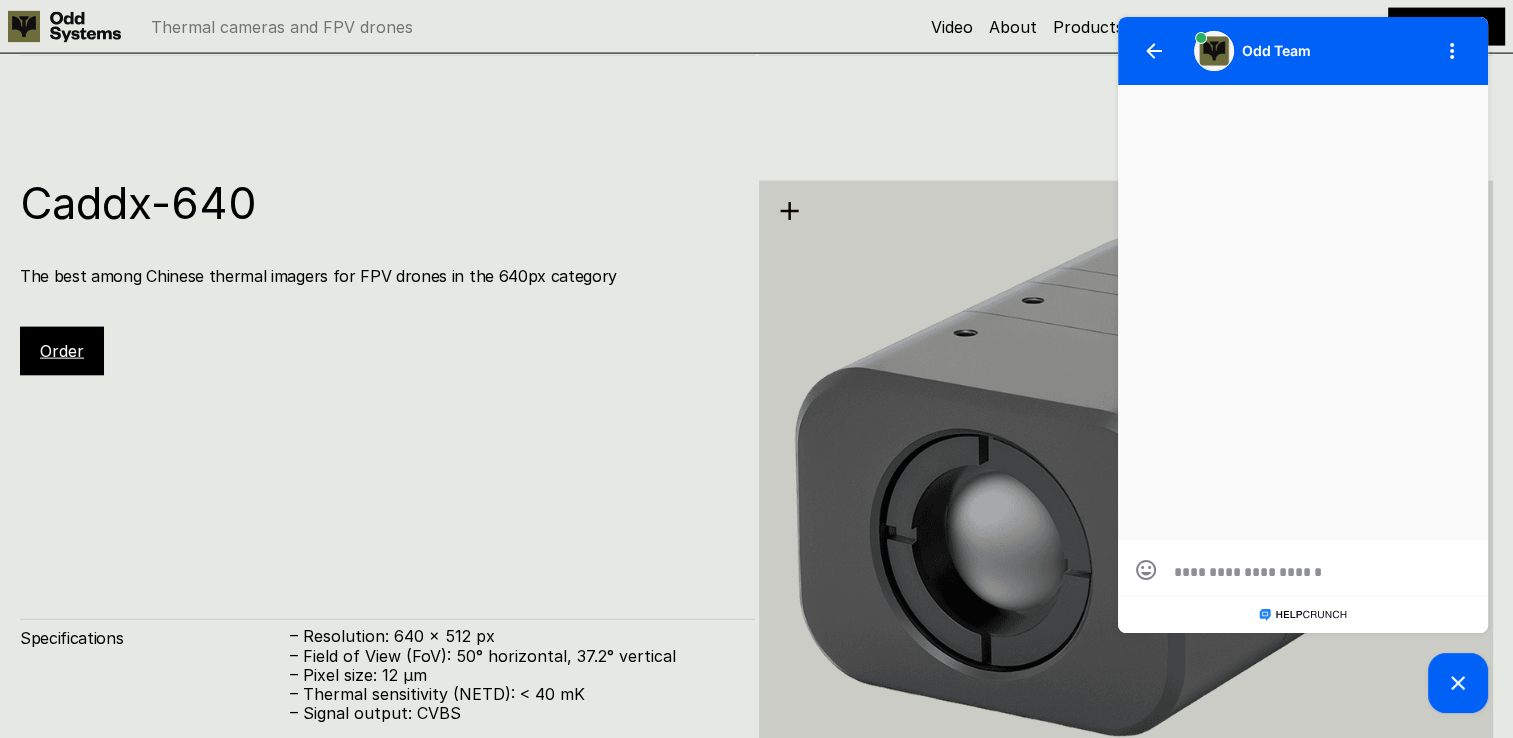 scroll, scrollTop: 0, scrollLeft: 0, axis: both 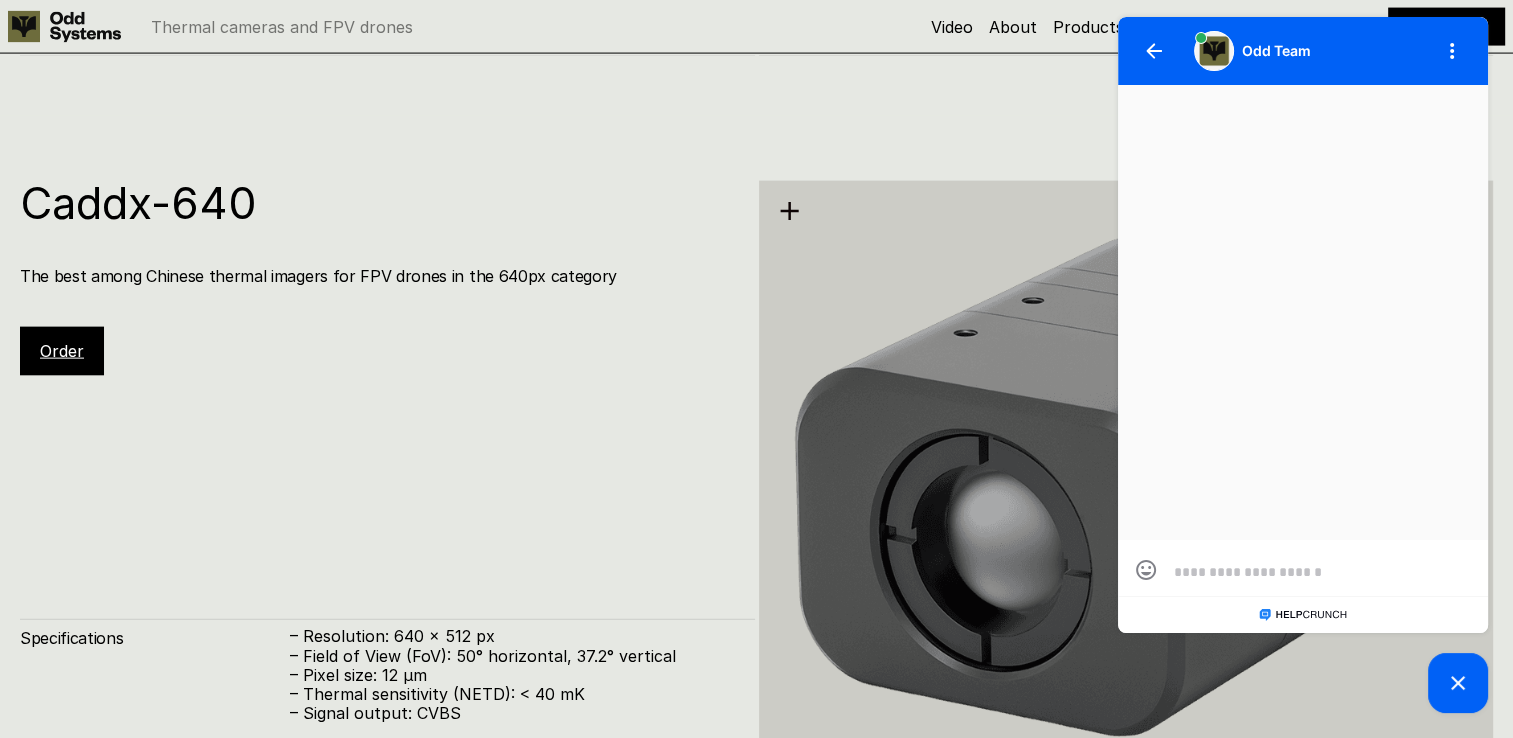 type on "*" 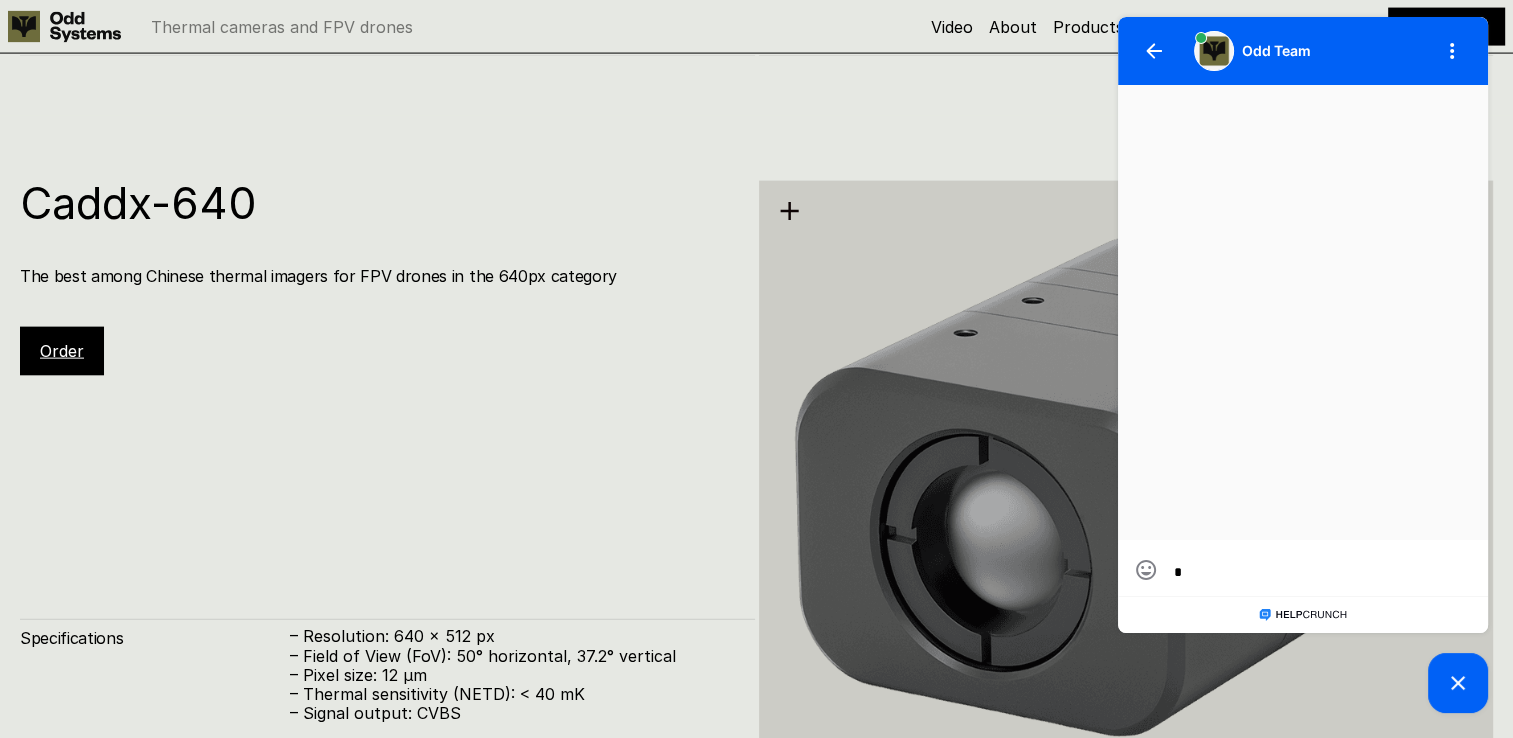 scroll, scrollTop: 0, scrollLeft: 0, axis: both 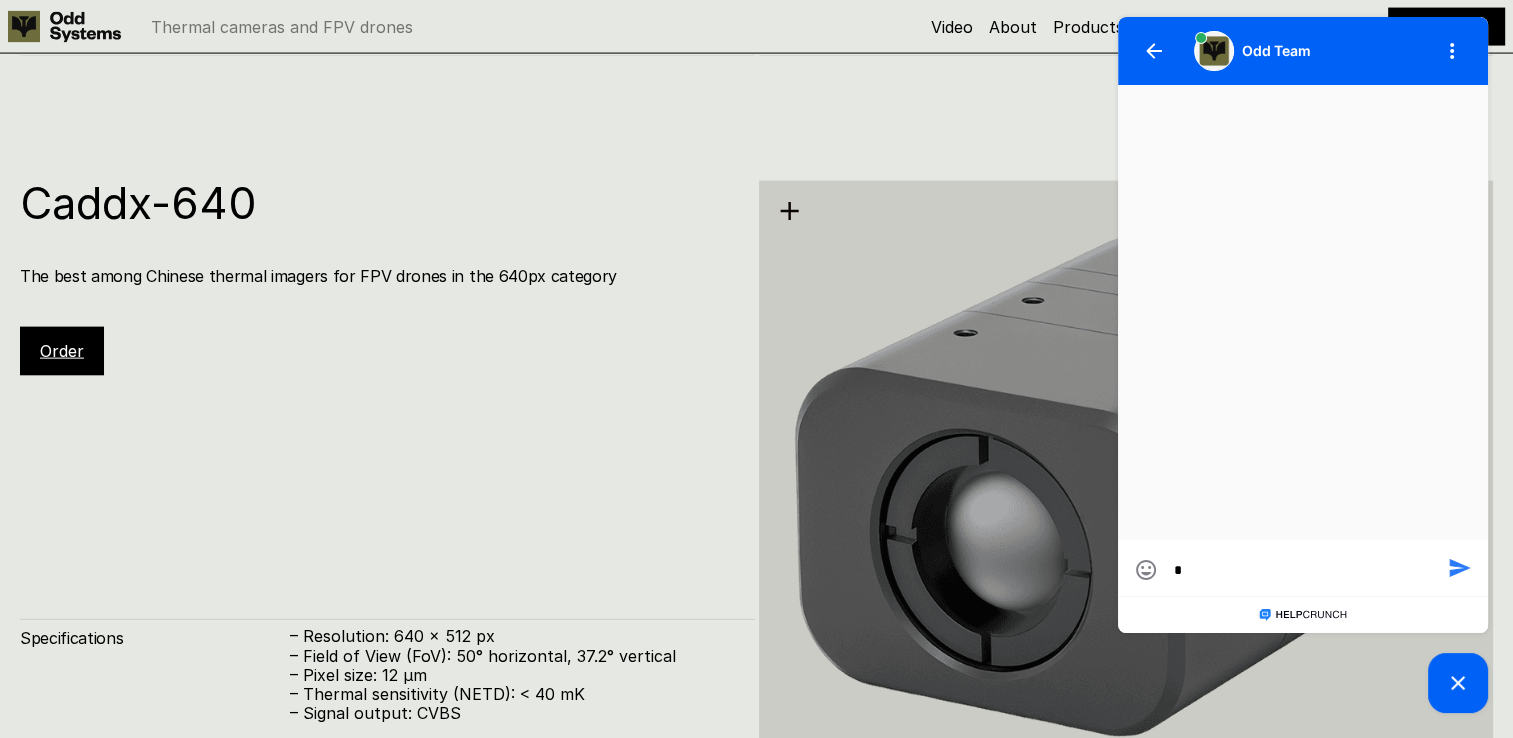 type on "**" 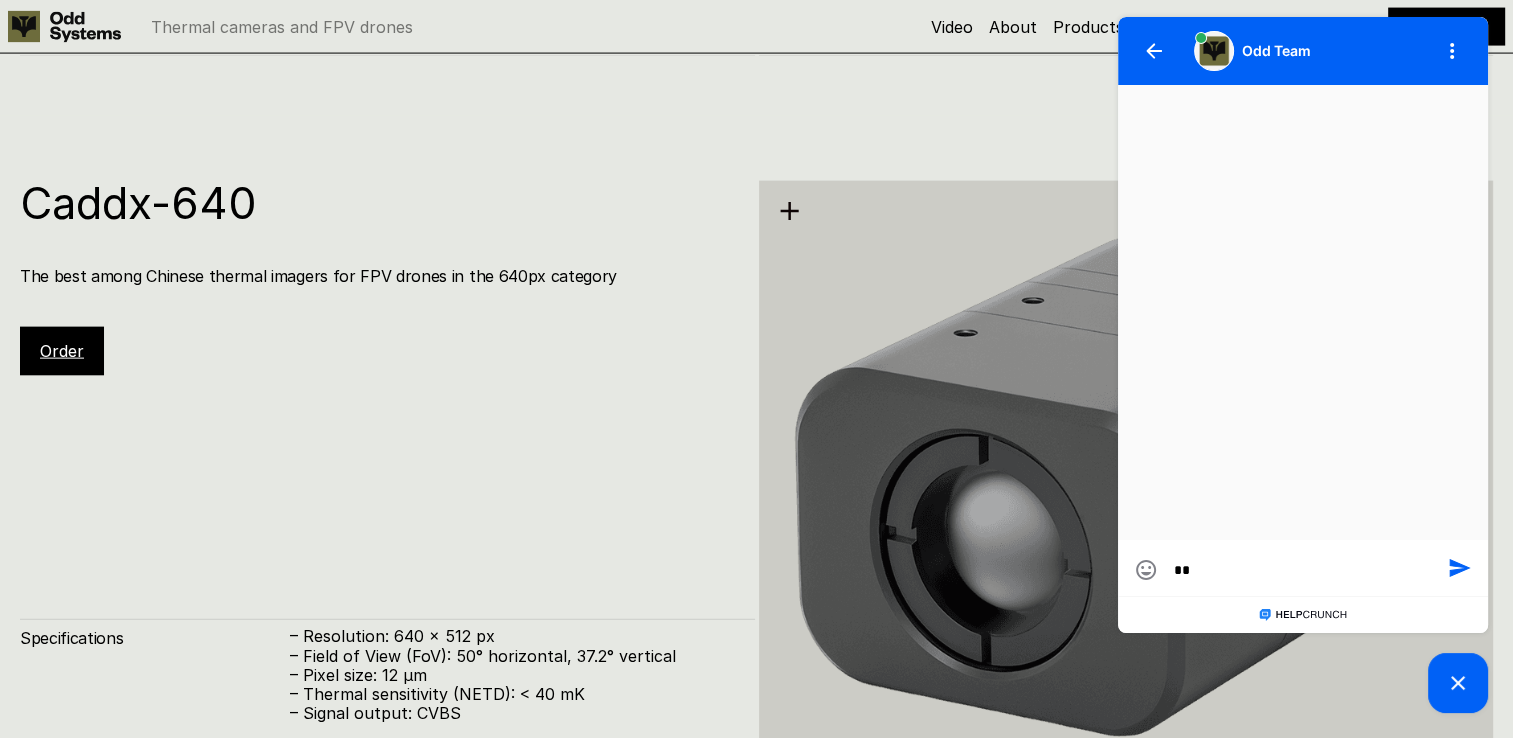 type on "***" 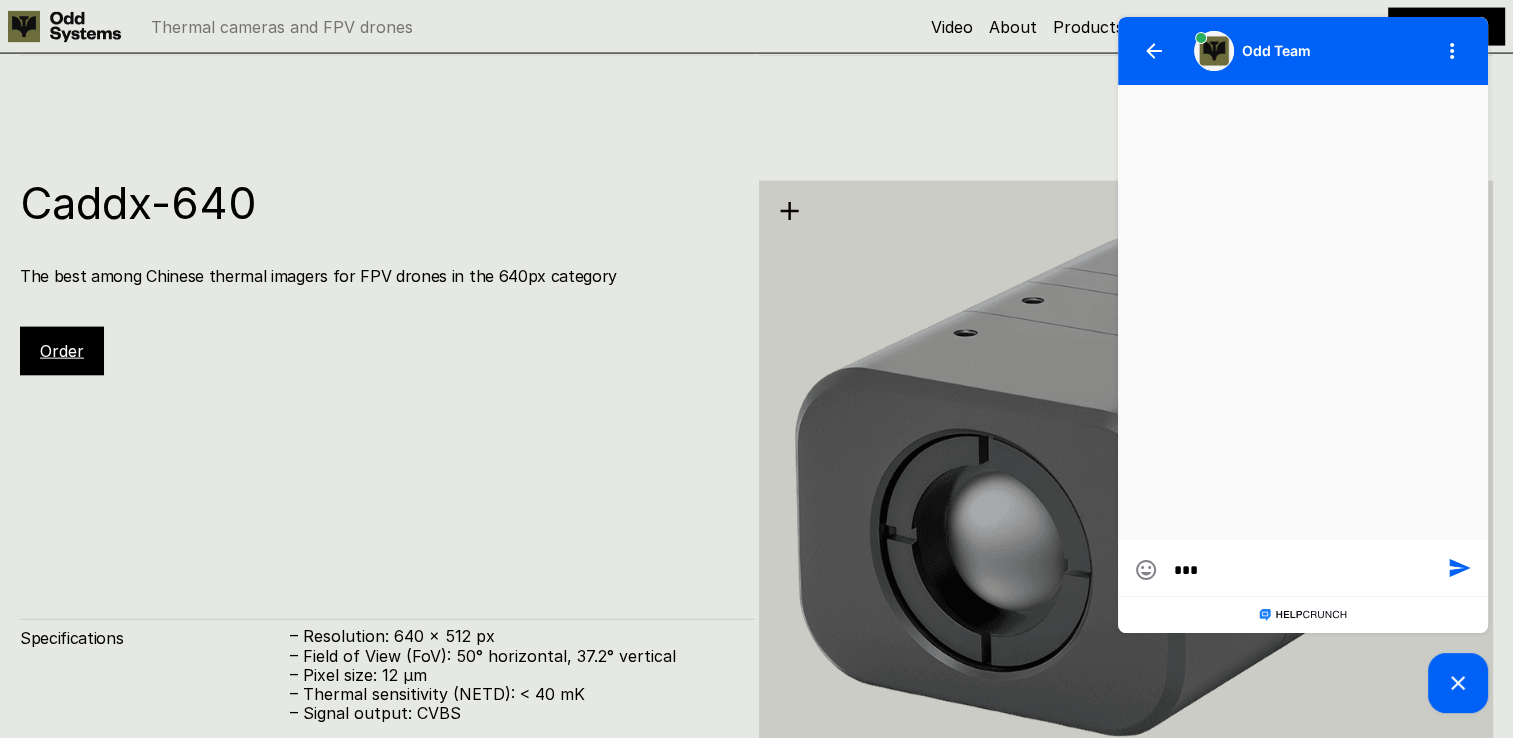 type on "****" 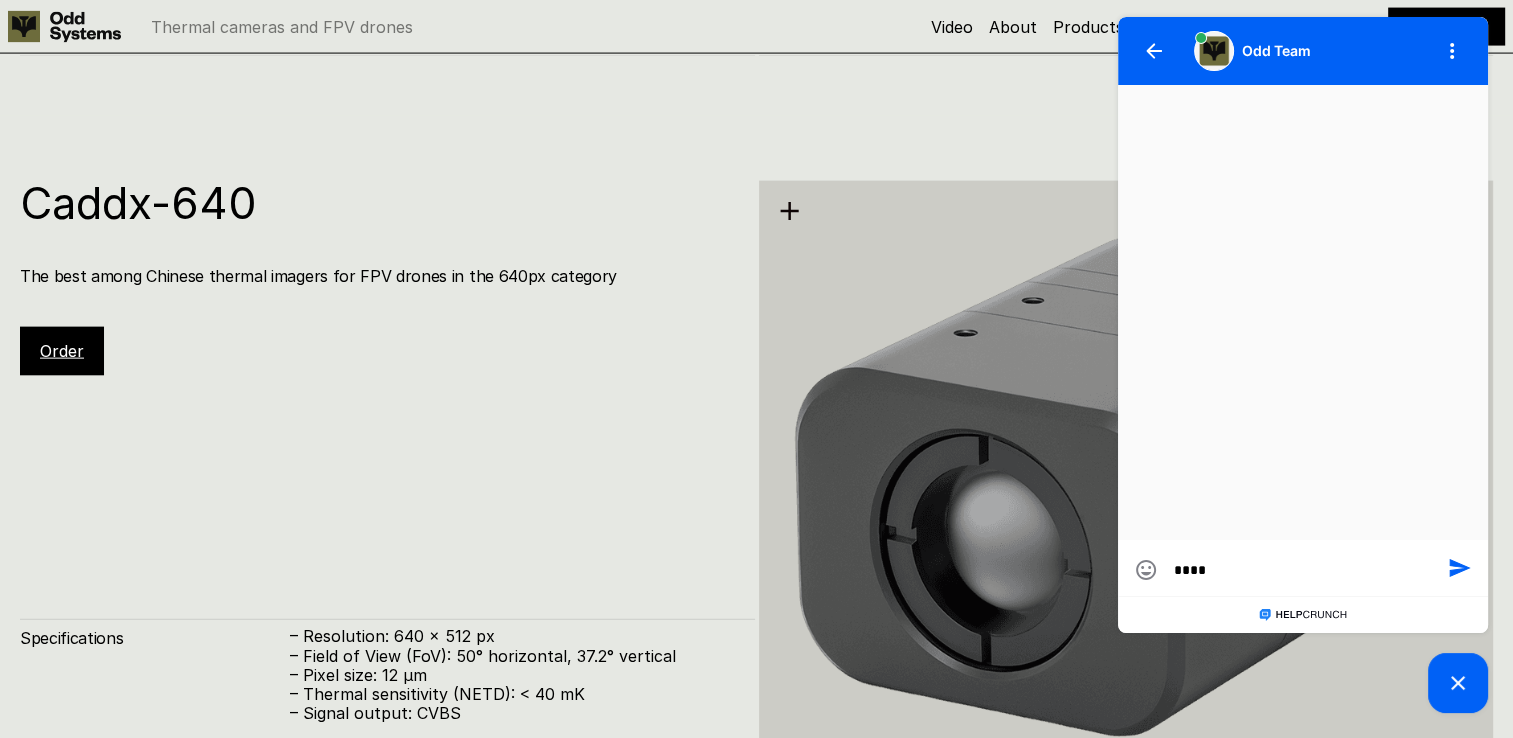 type on "****" 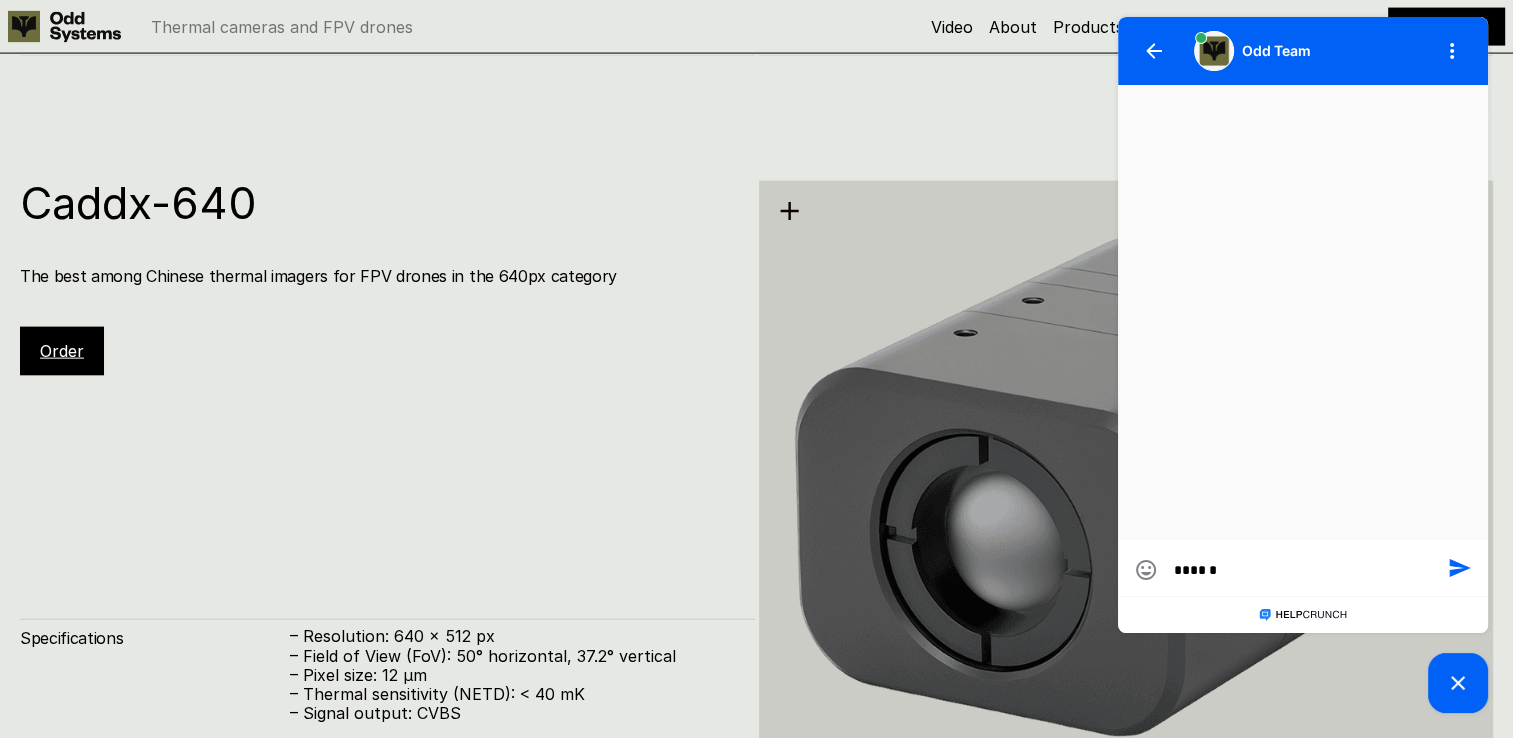type on "*******" 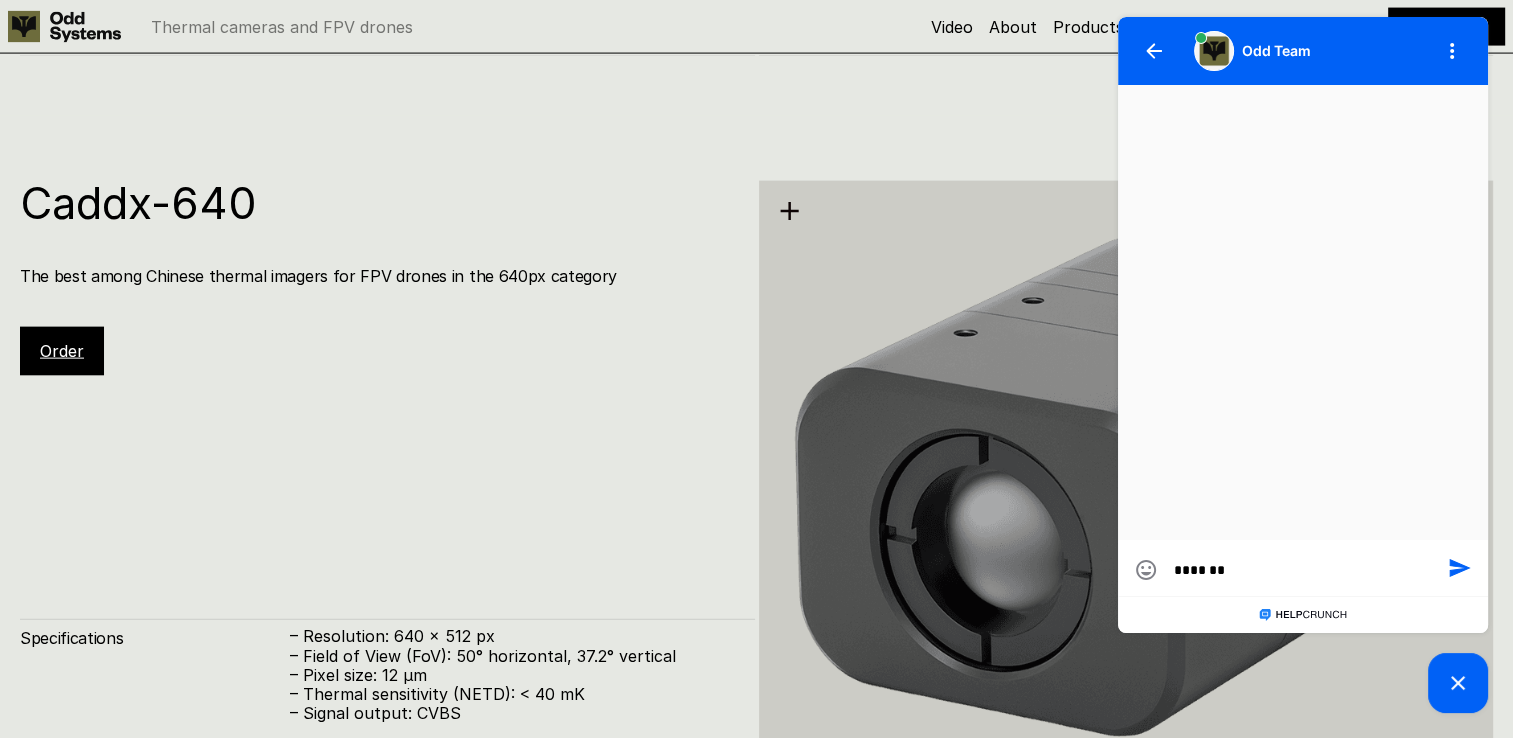 type on "********" 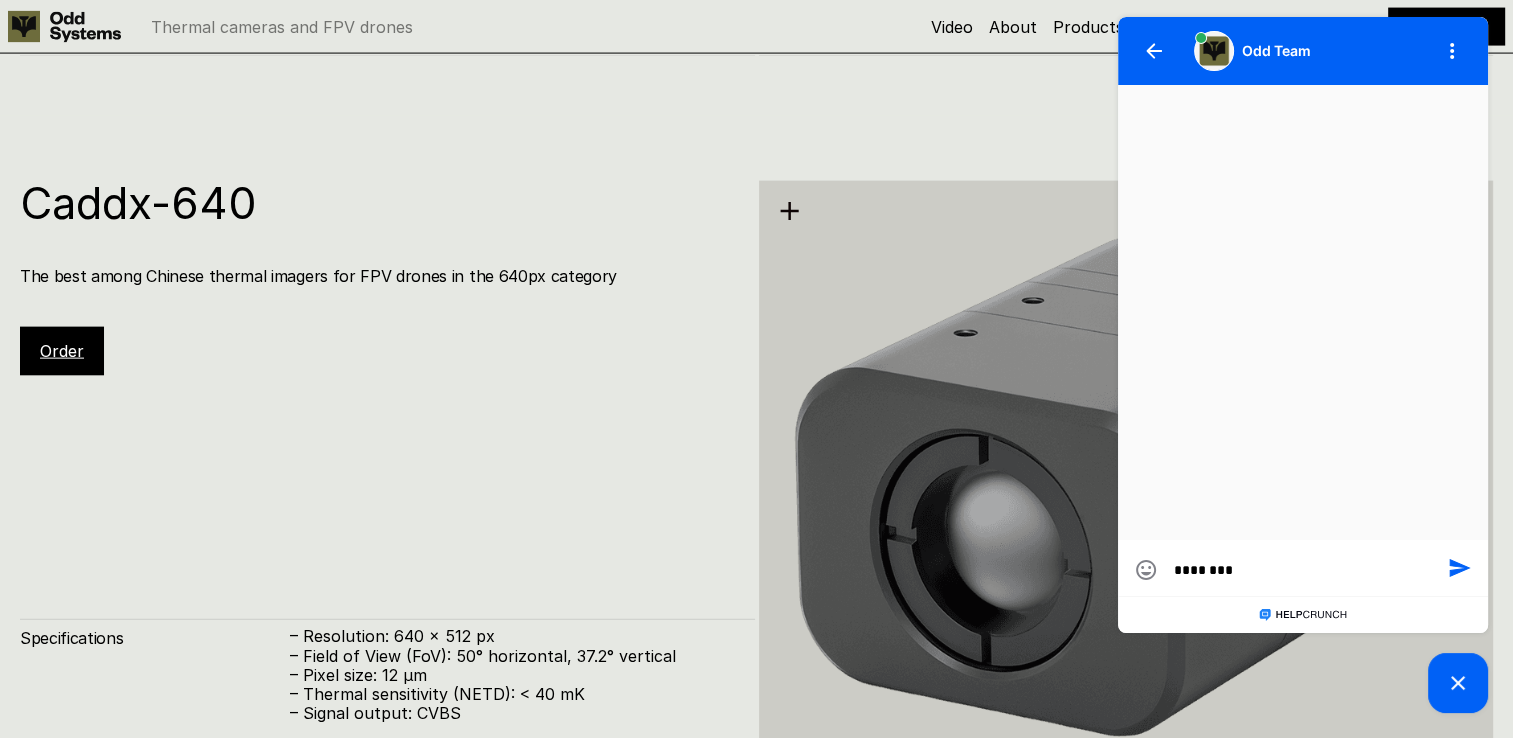 type on "*********" 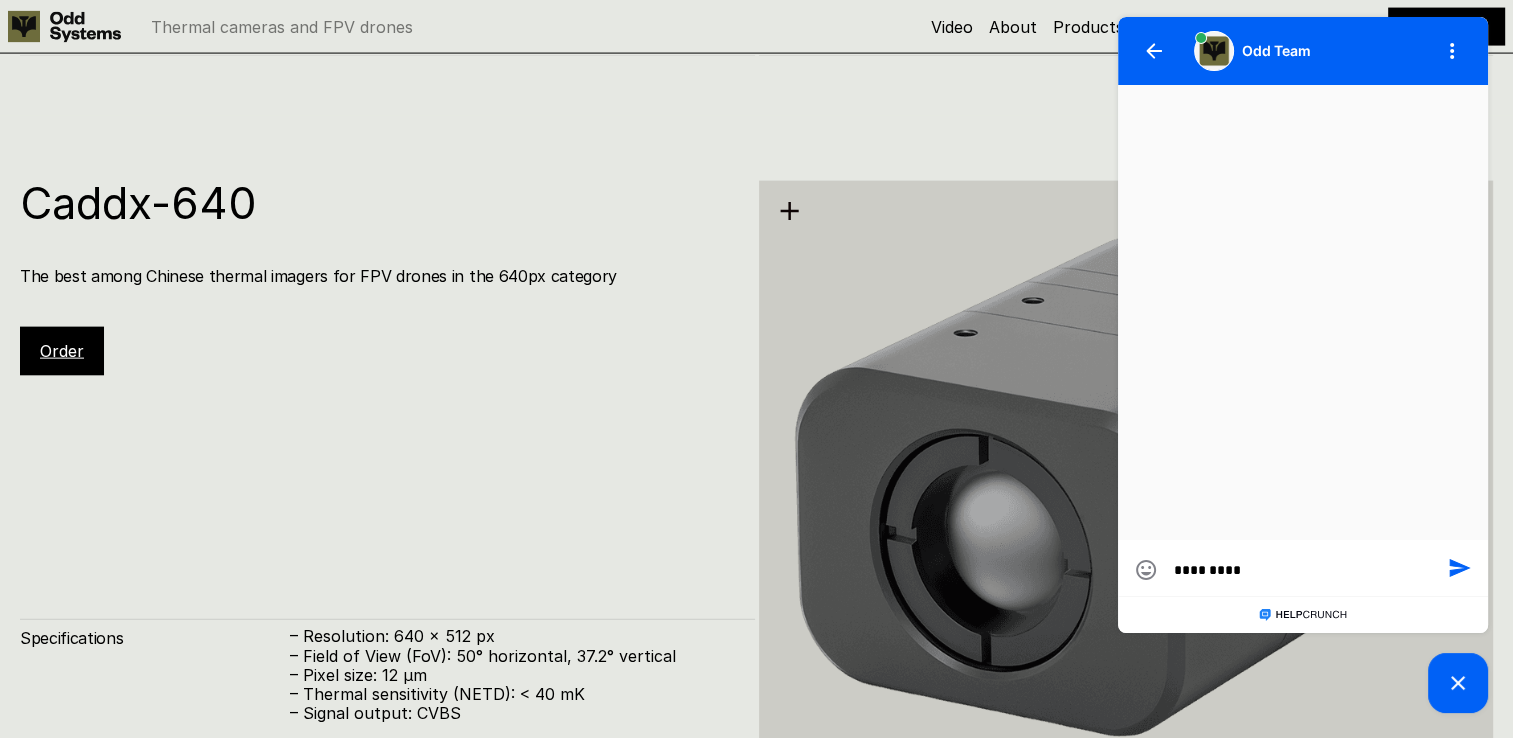 type on "*********" 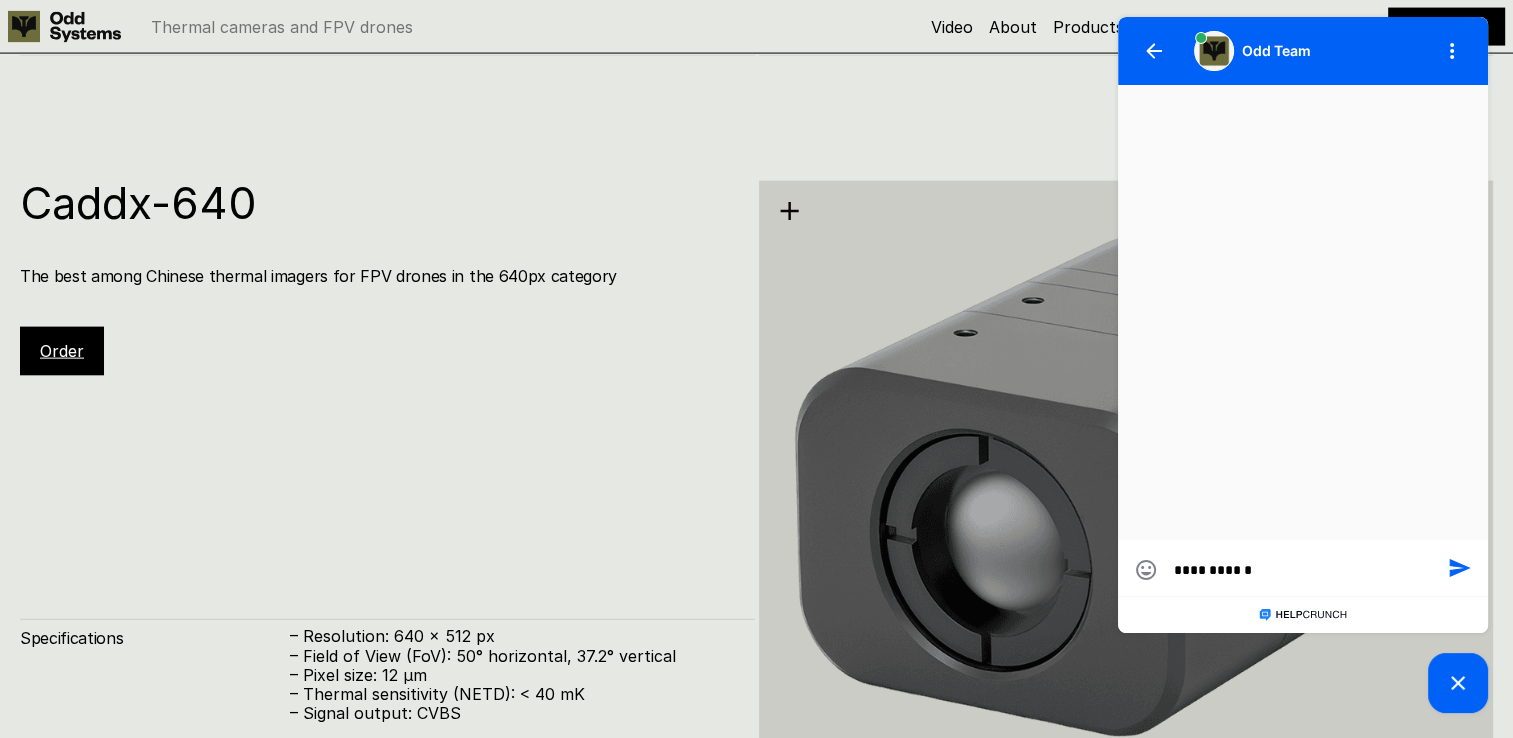 type on "**********" 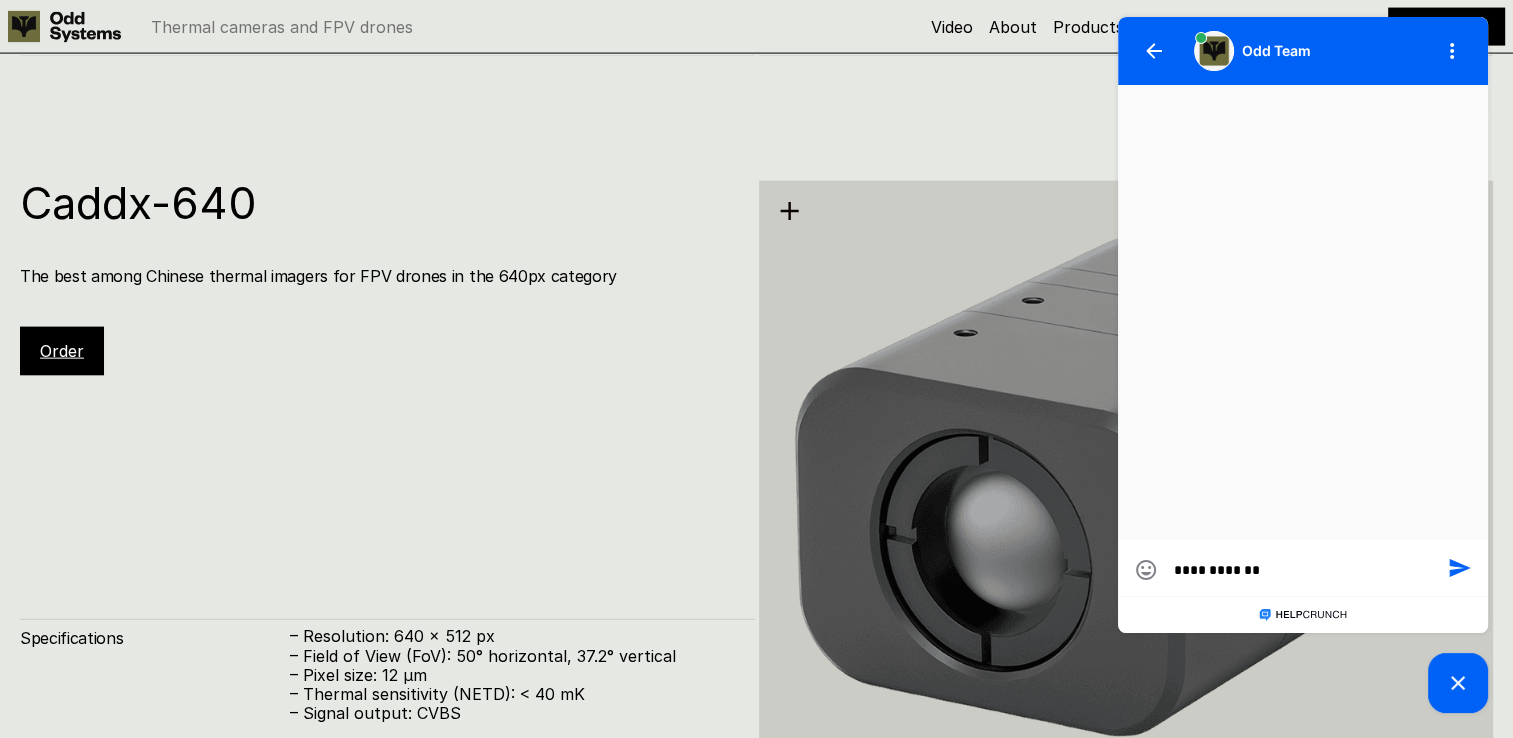 type on "**********" 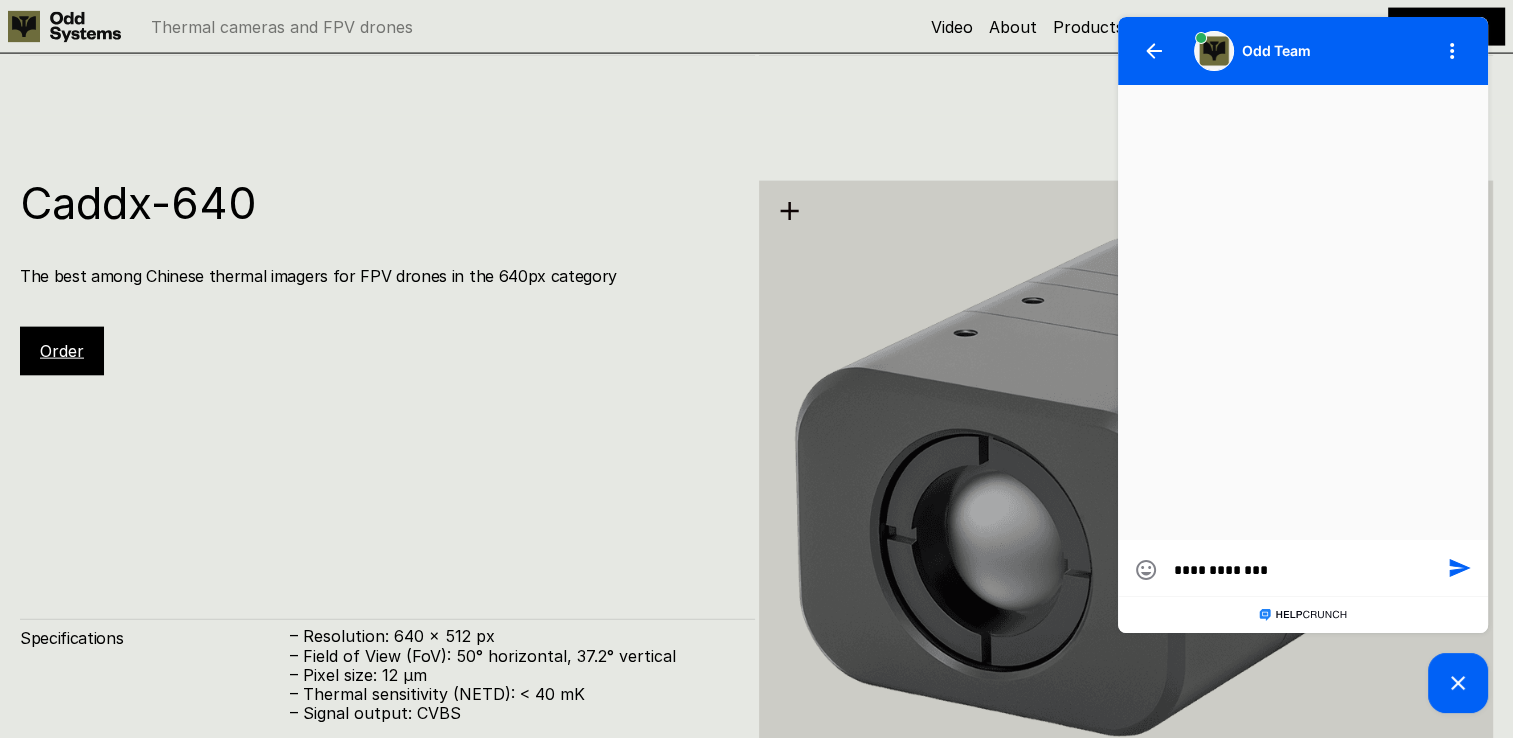 type on "**********" 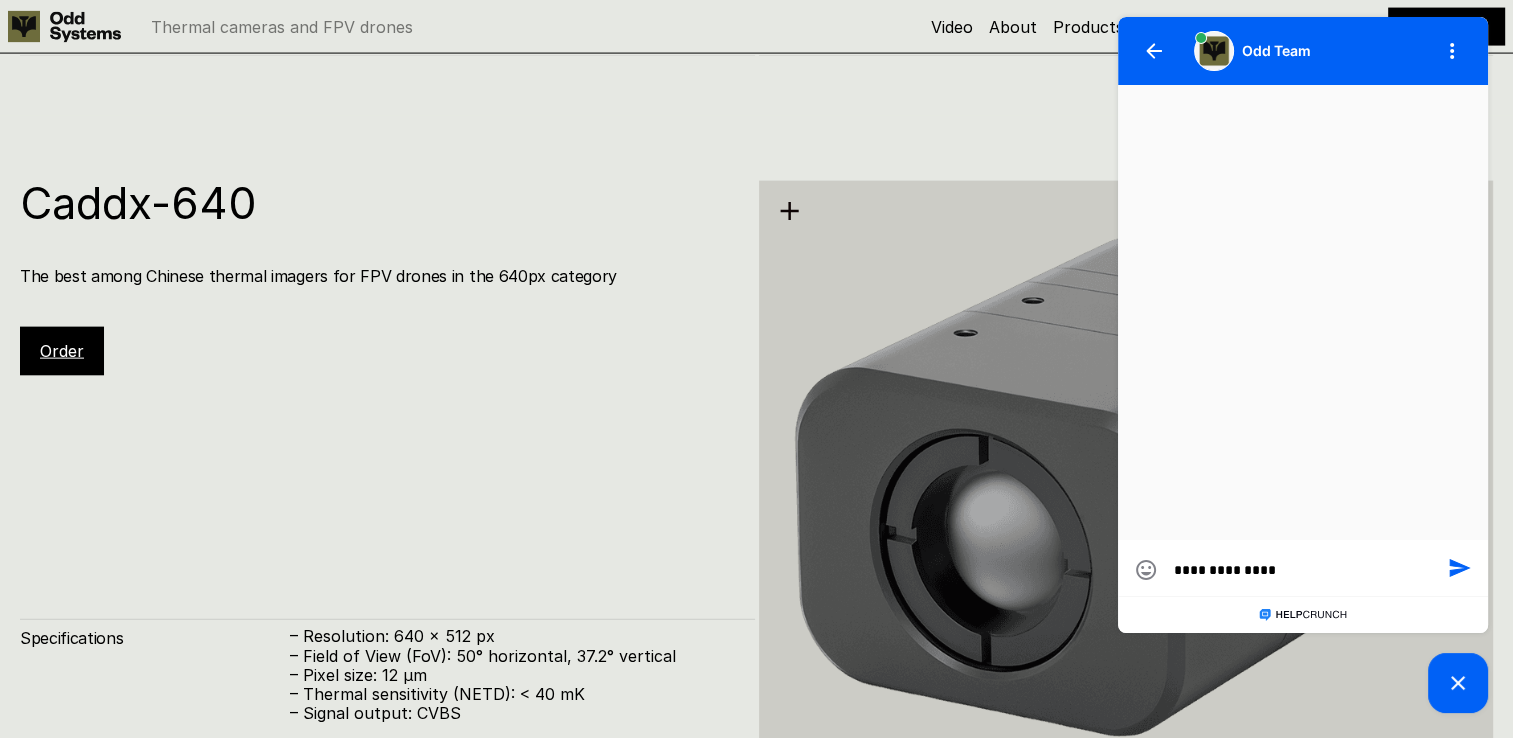 type on "**********" 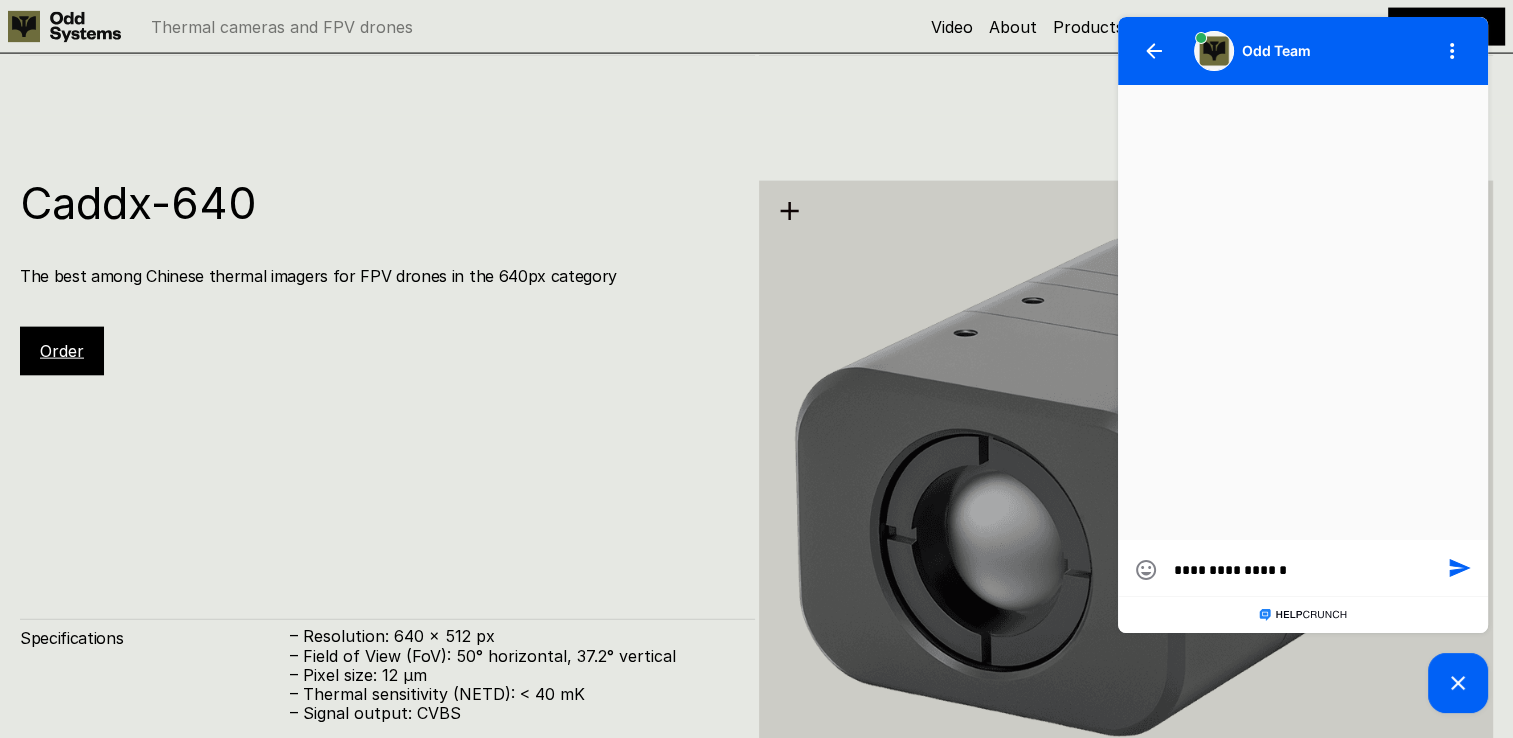 type on "**********" 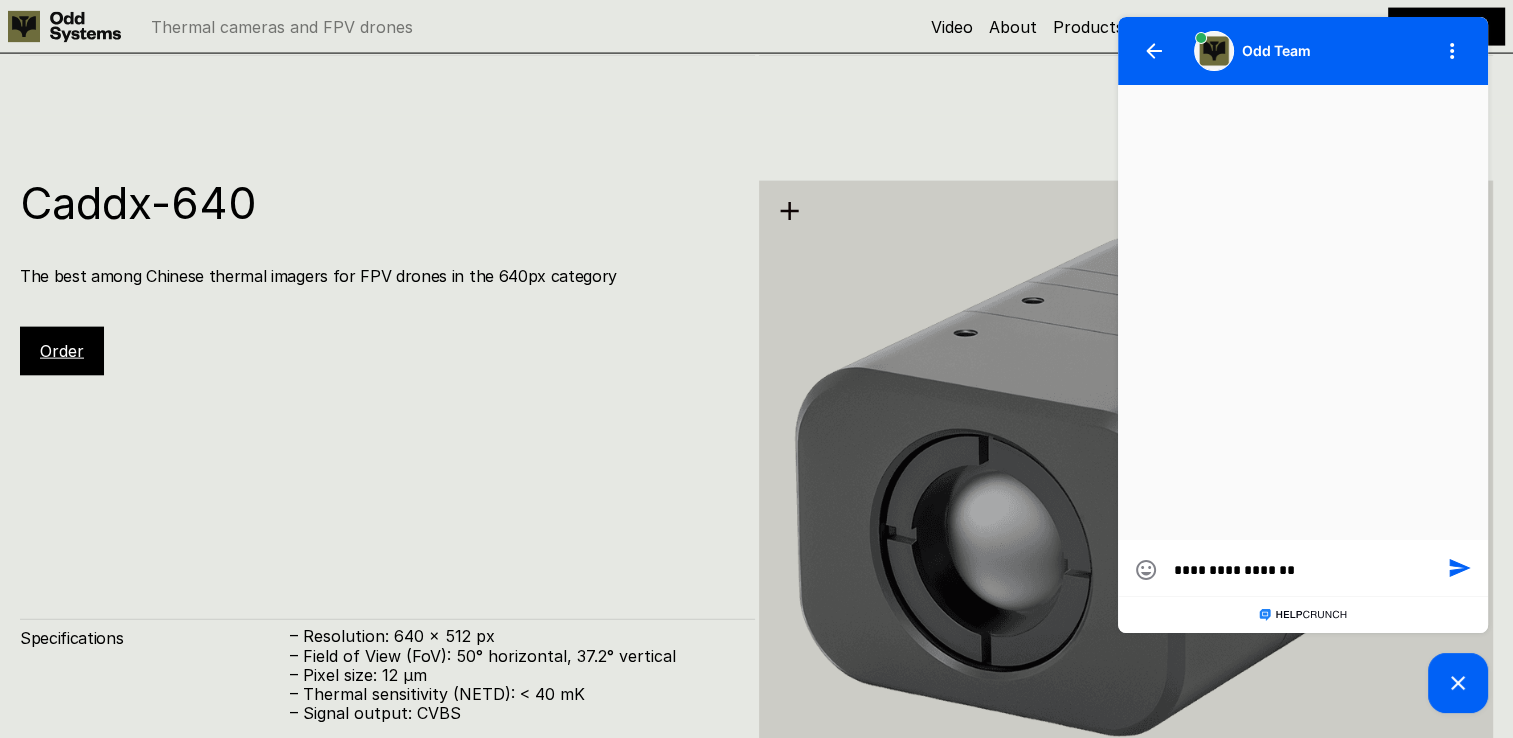 type on "**********" 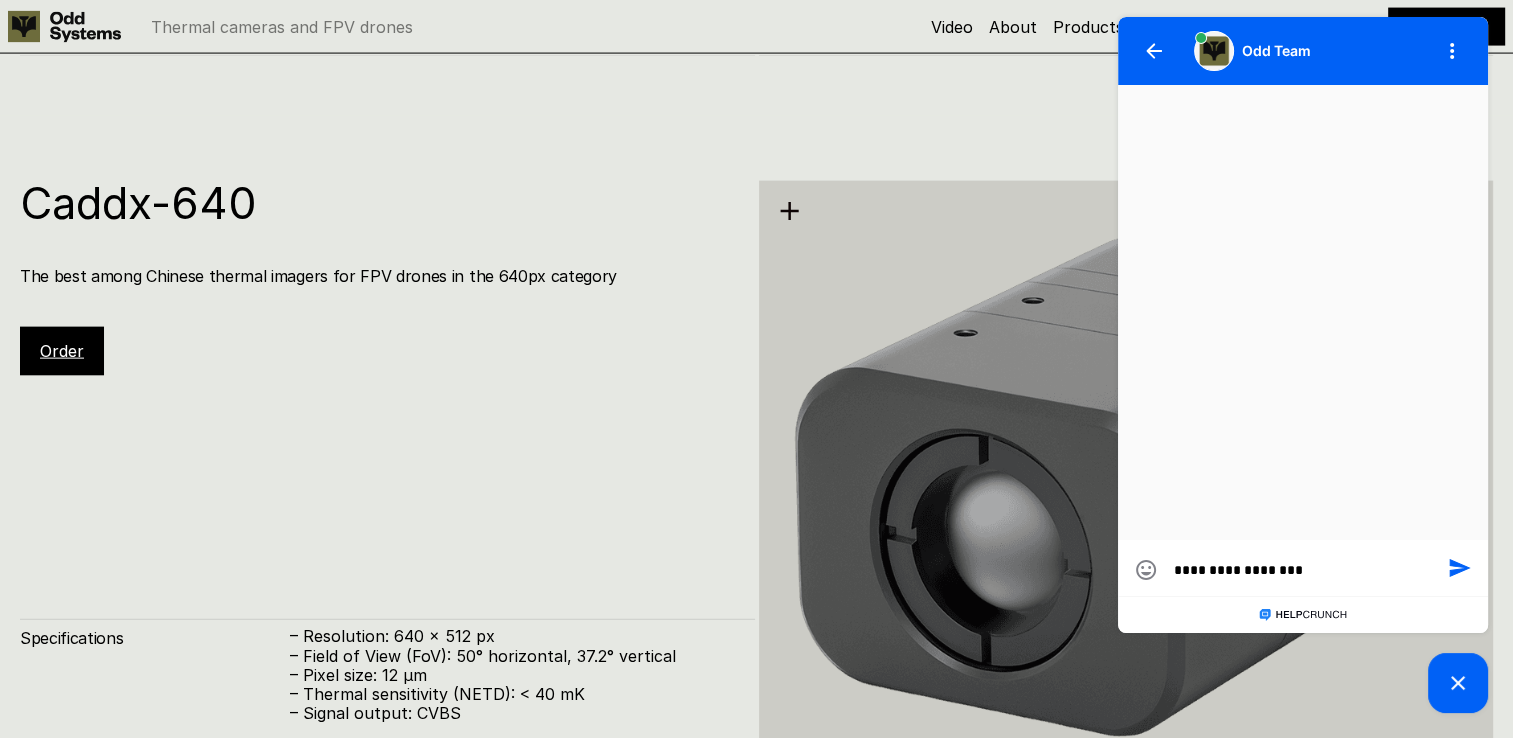 type on "**********" 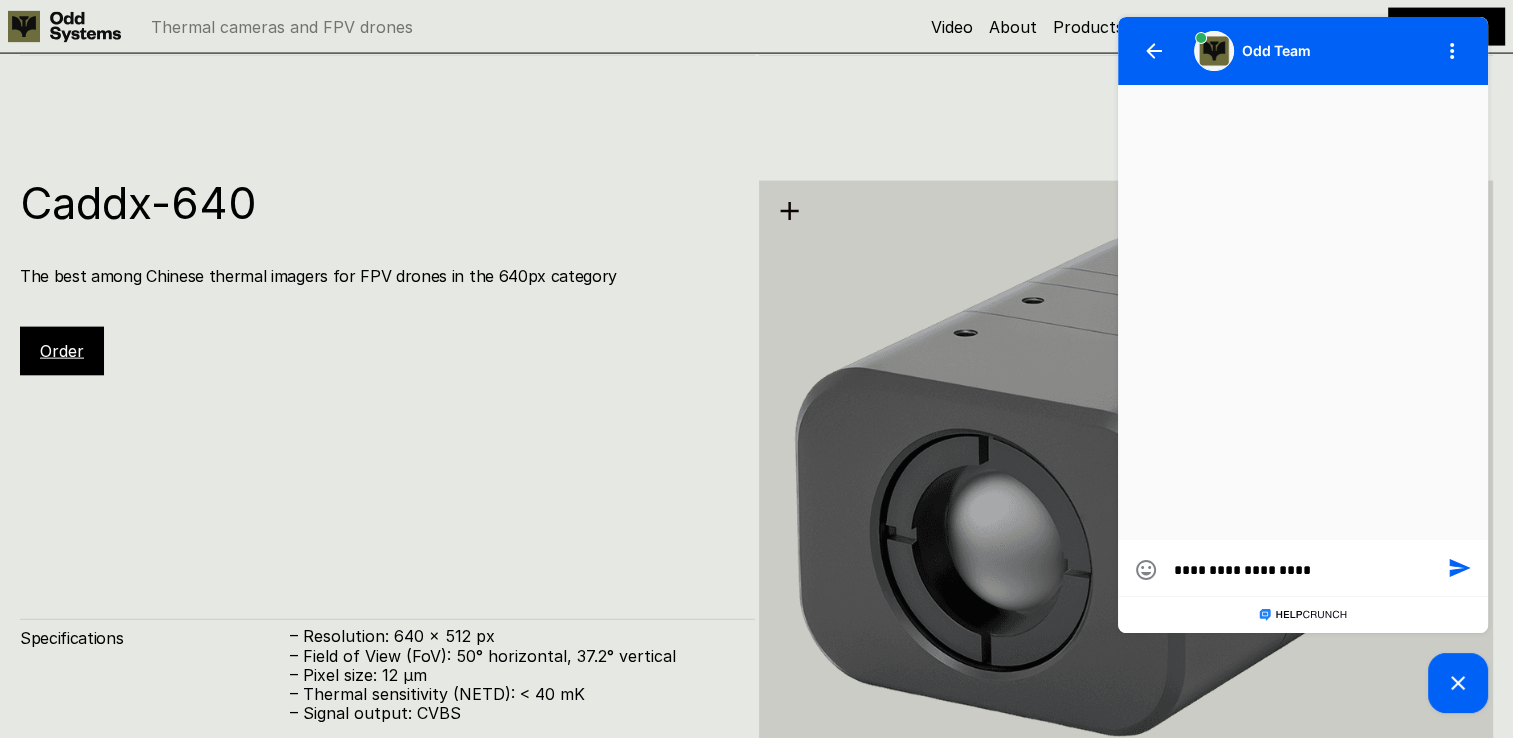 type on "**********" 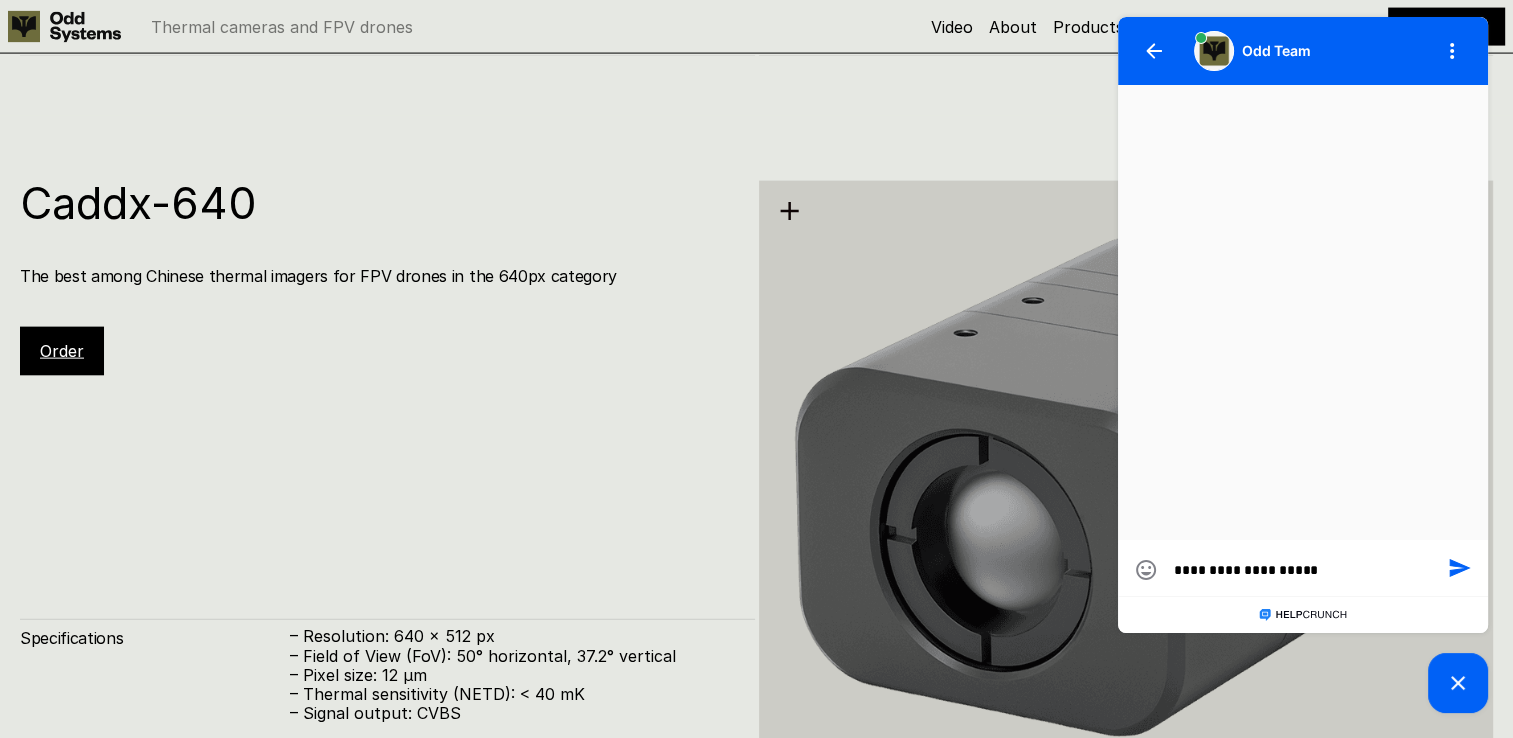 type on "**********" 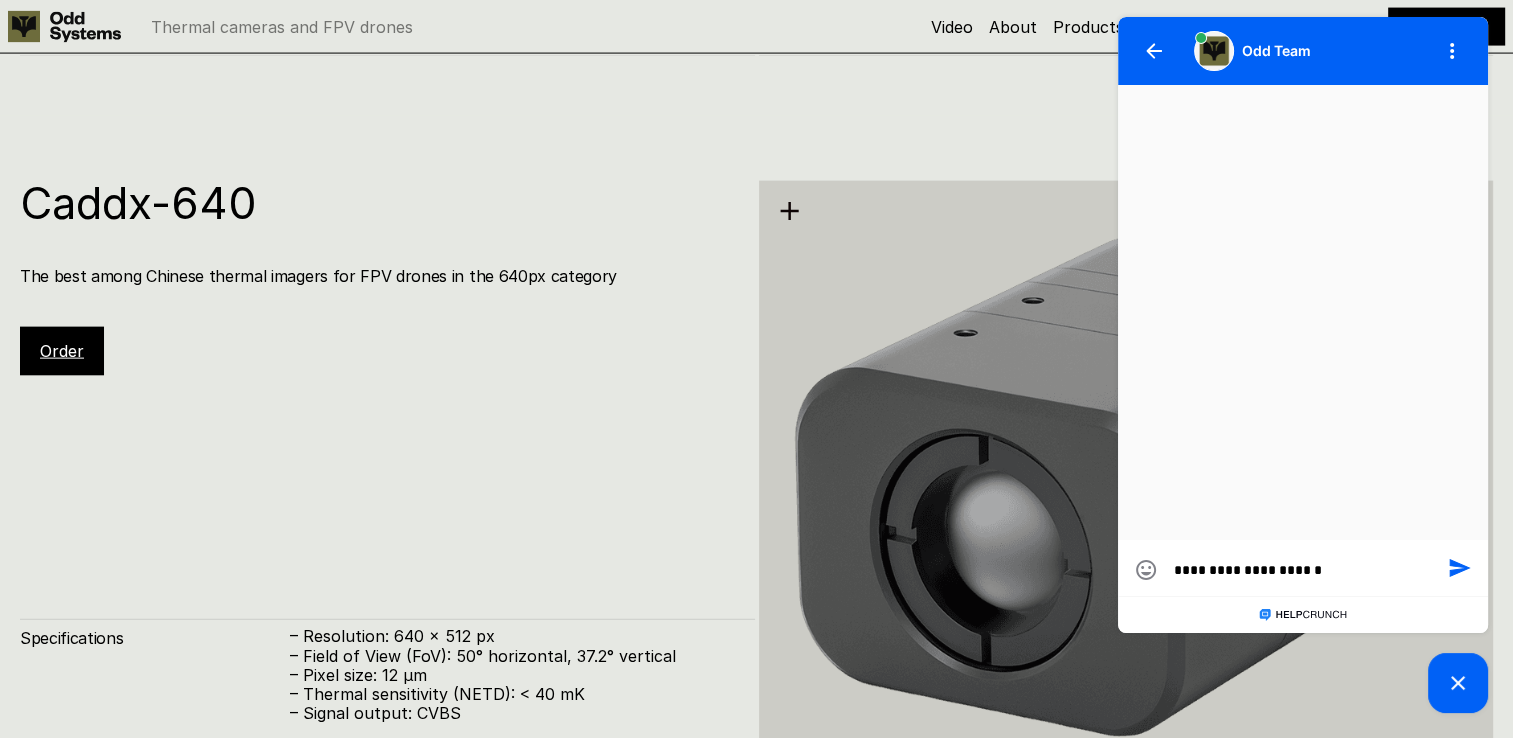 type on "**********" 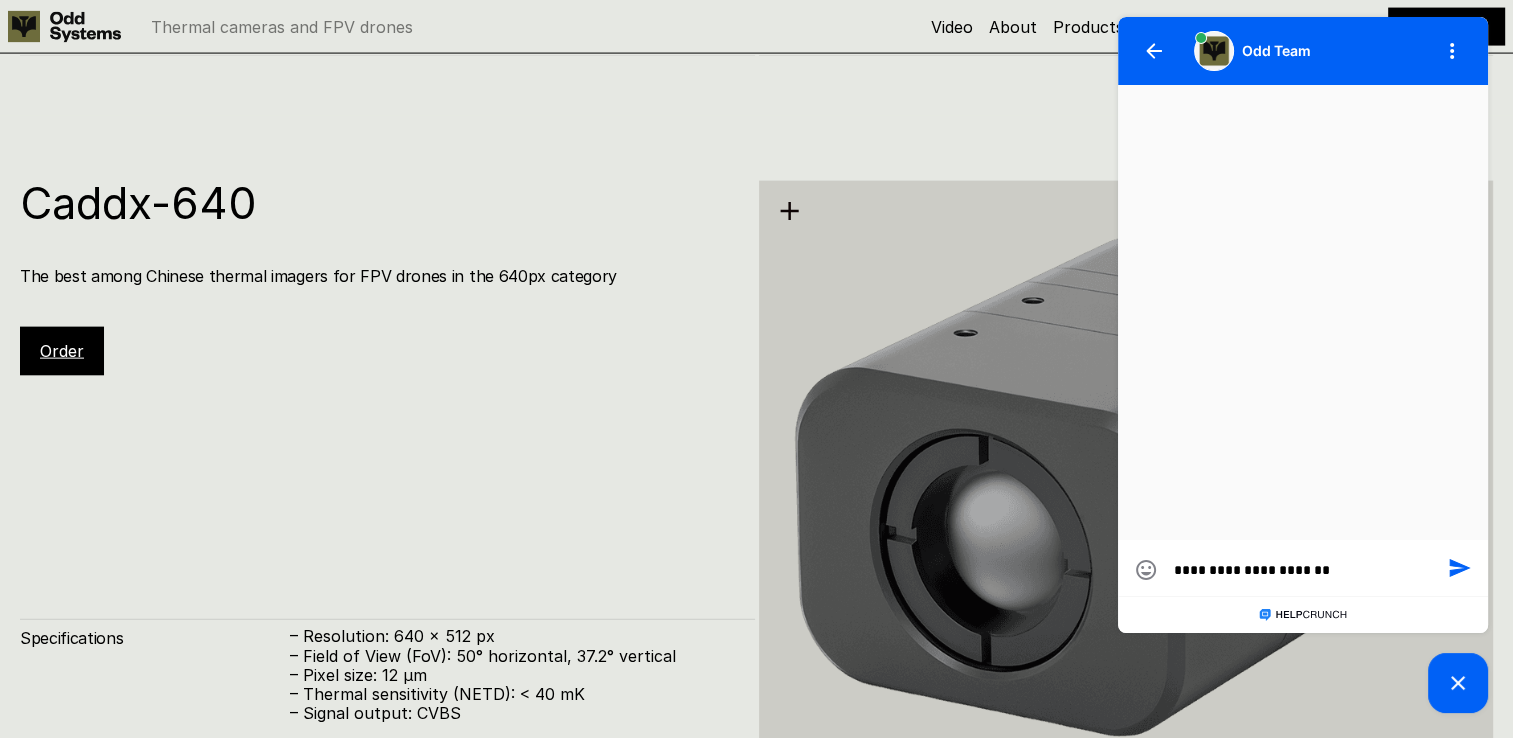 type on "**********" 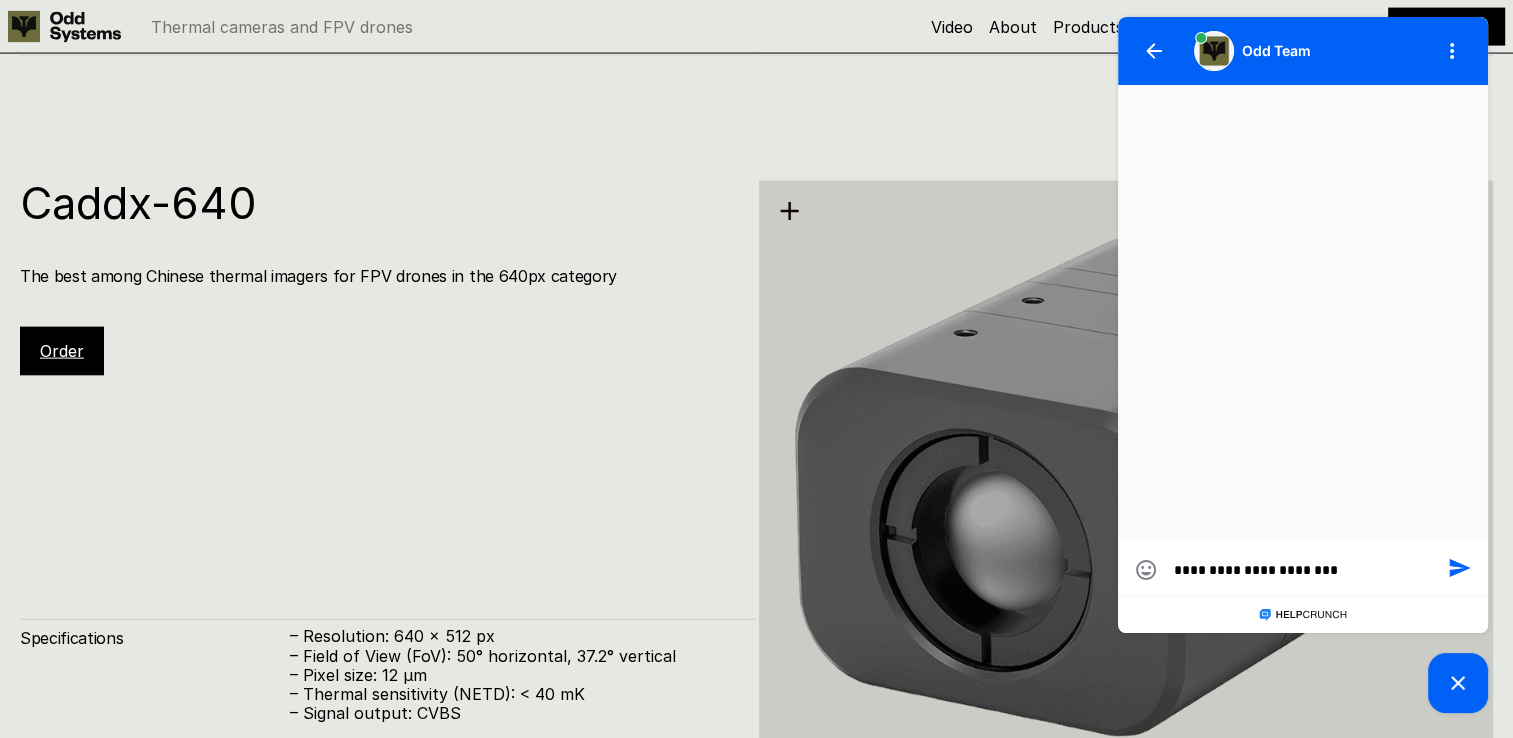 type on "**********" 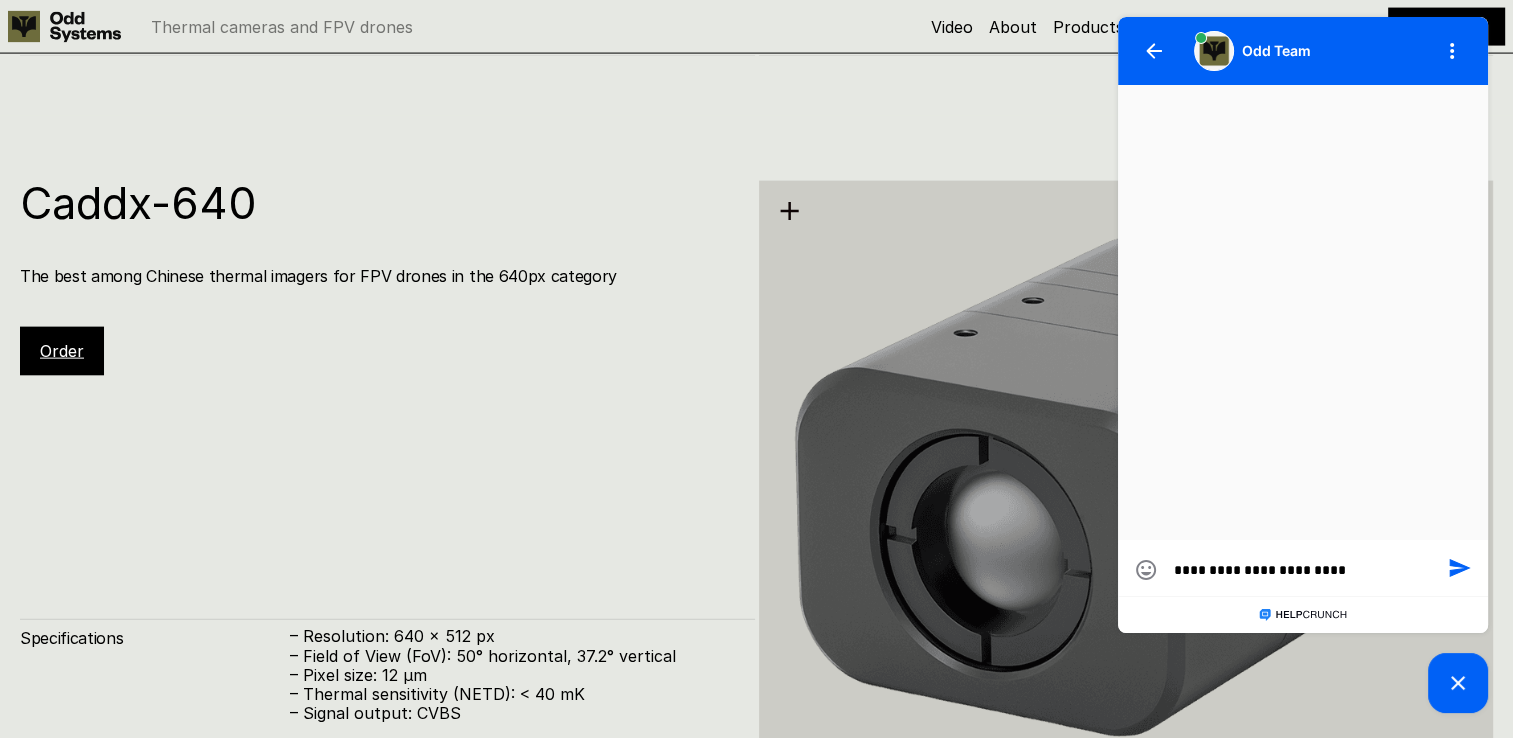 type on "**********" 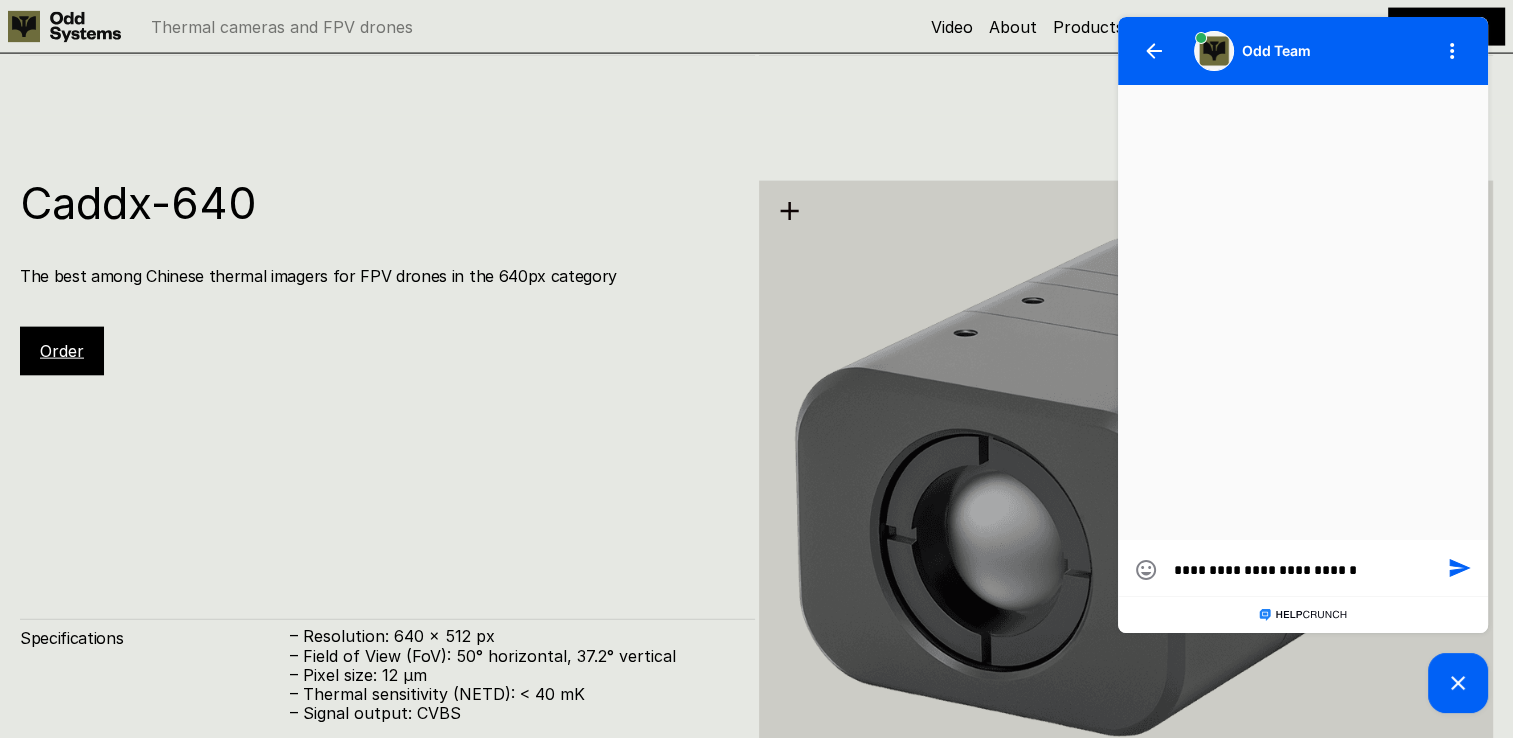 type on "**********" 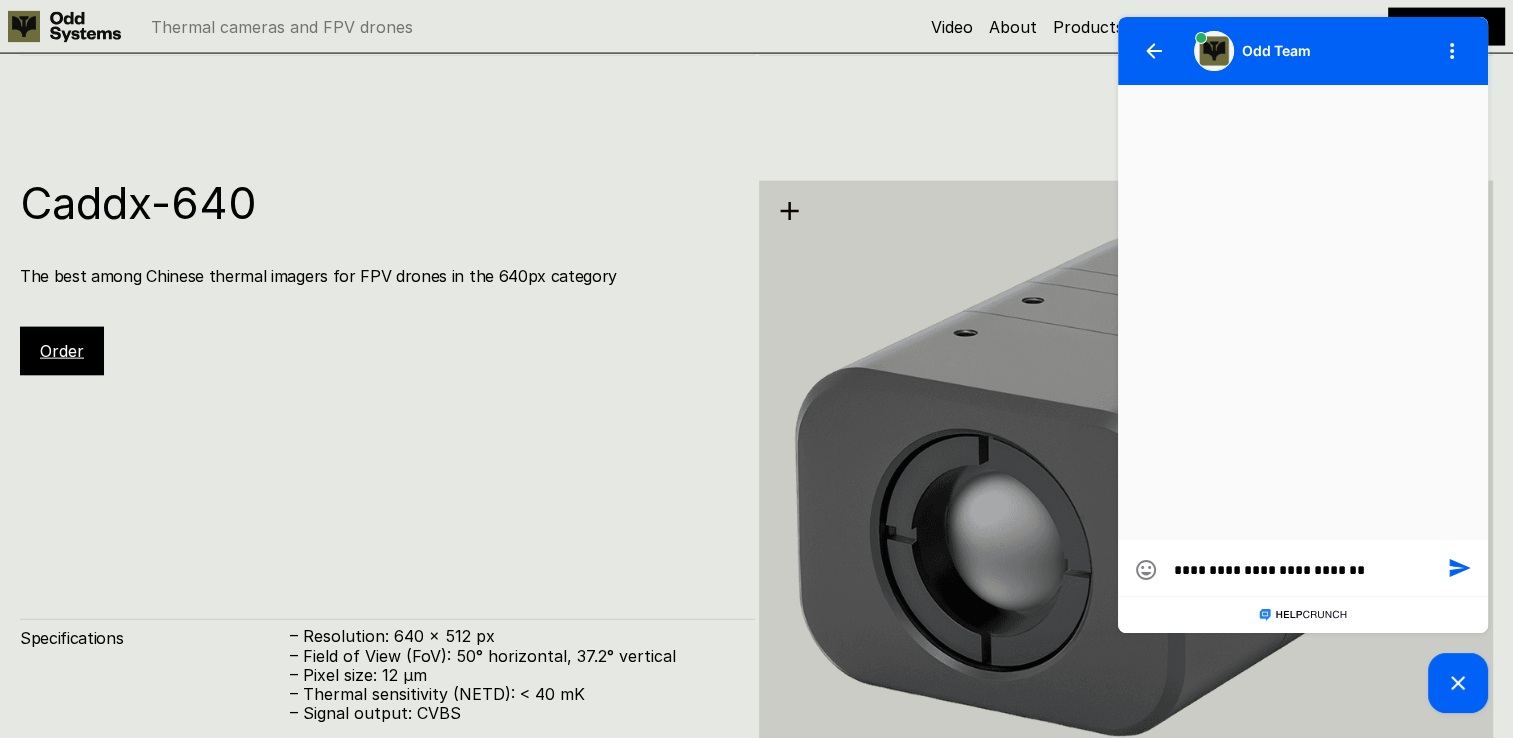 type on "**********" 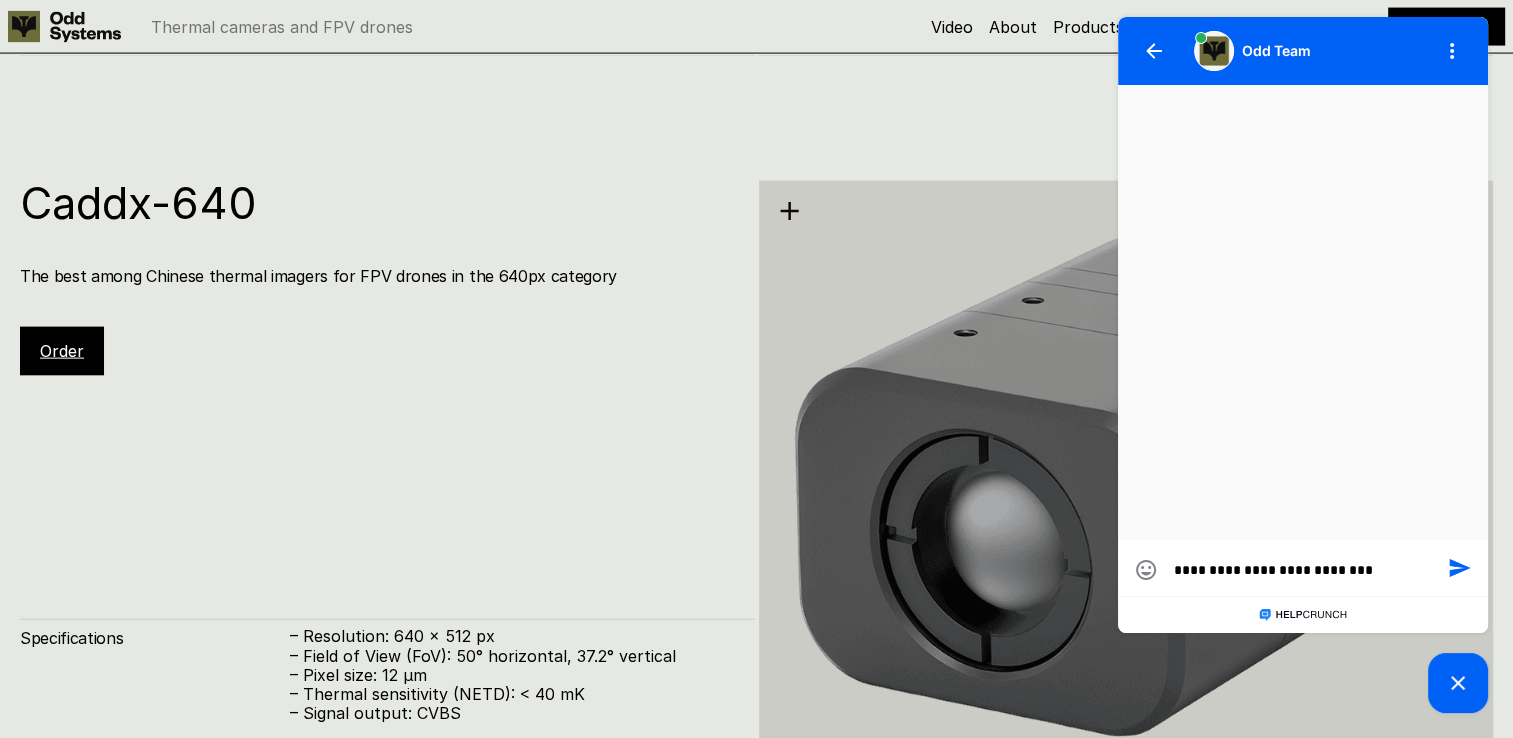 type on "**********" 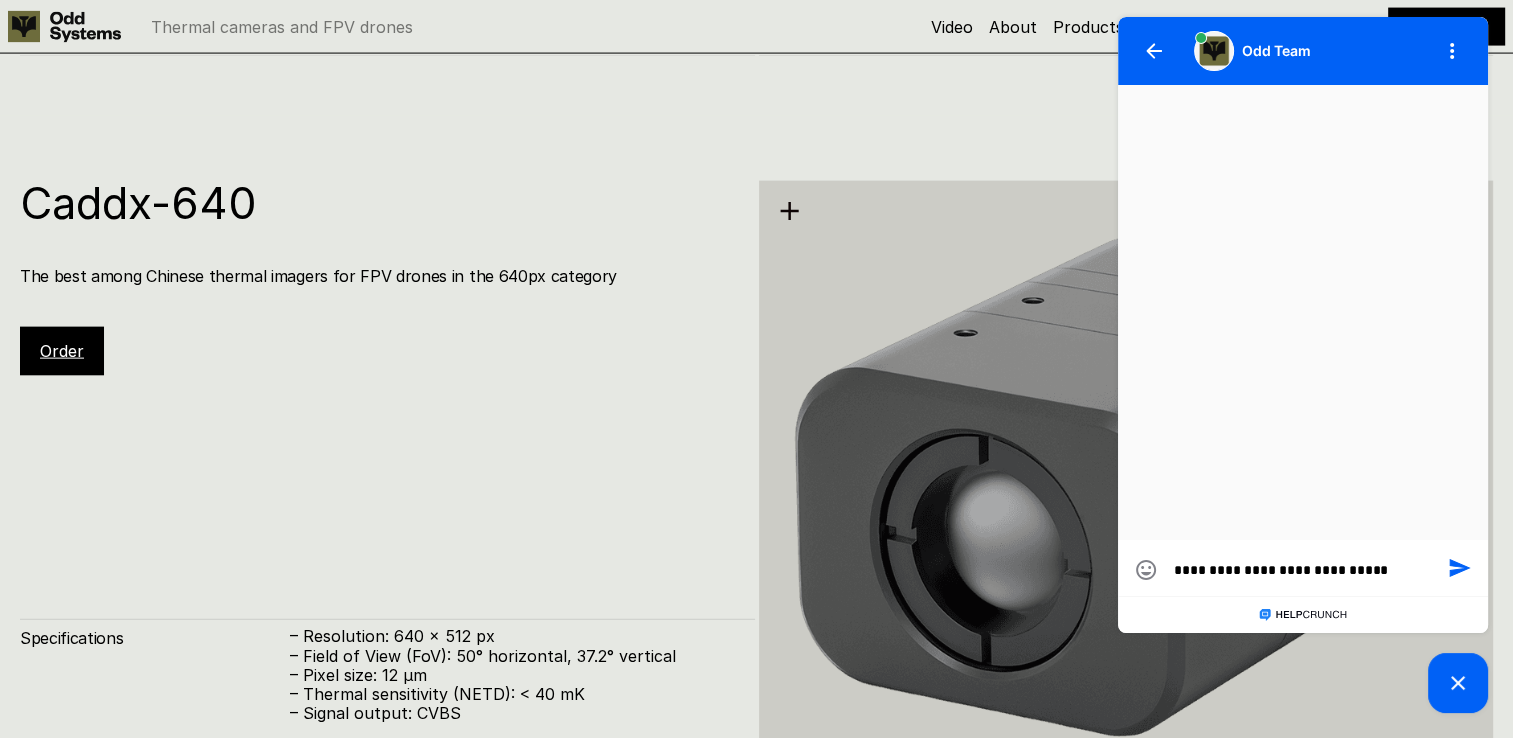 type on "**********" 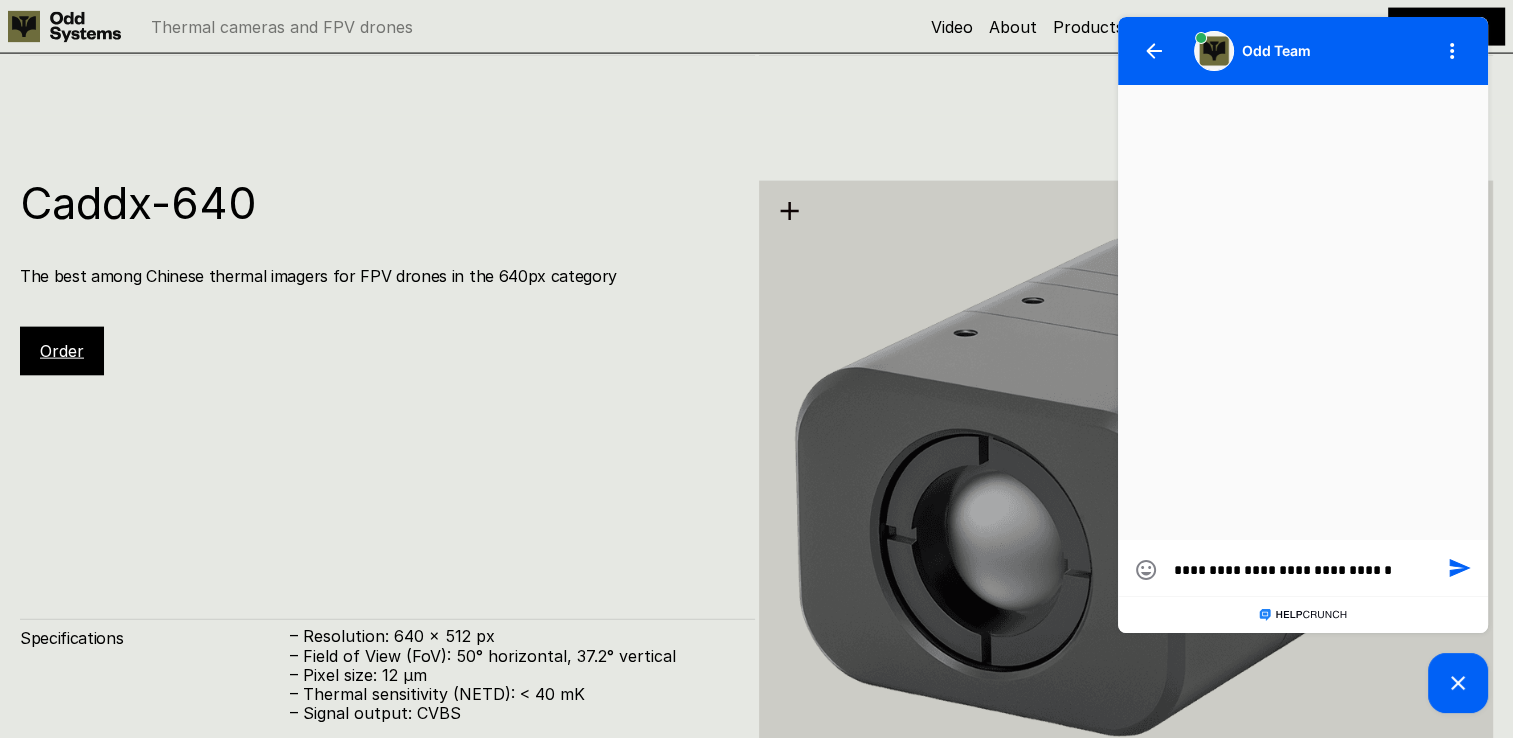 type on "**********" 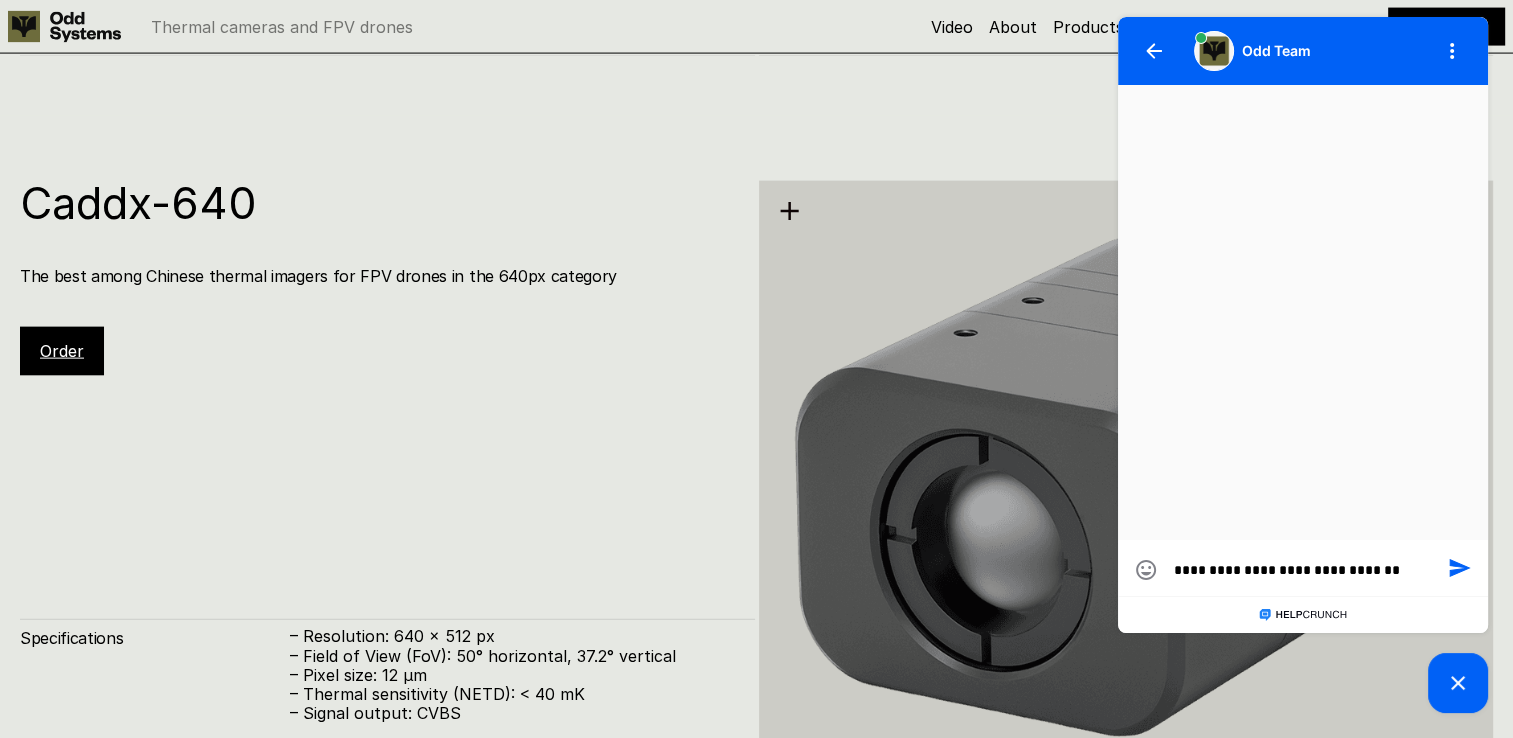 type on "**********" 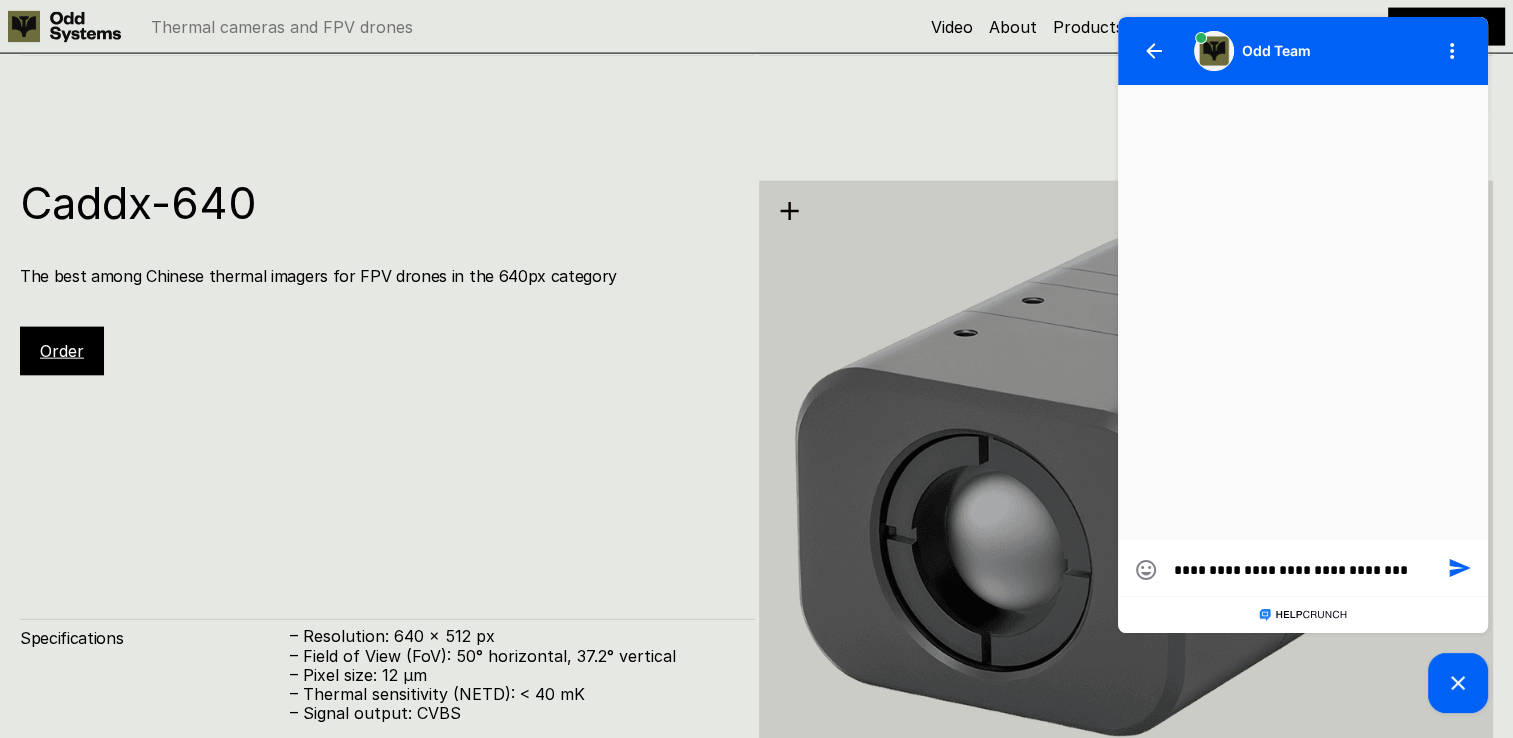 type on "**********" 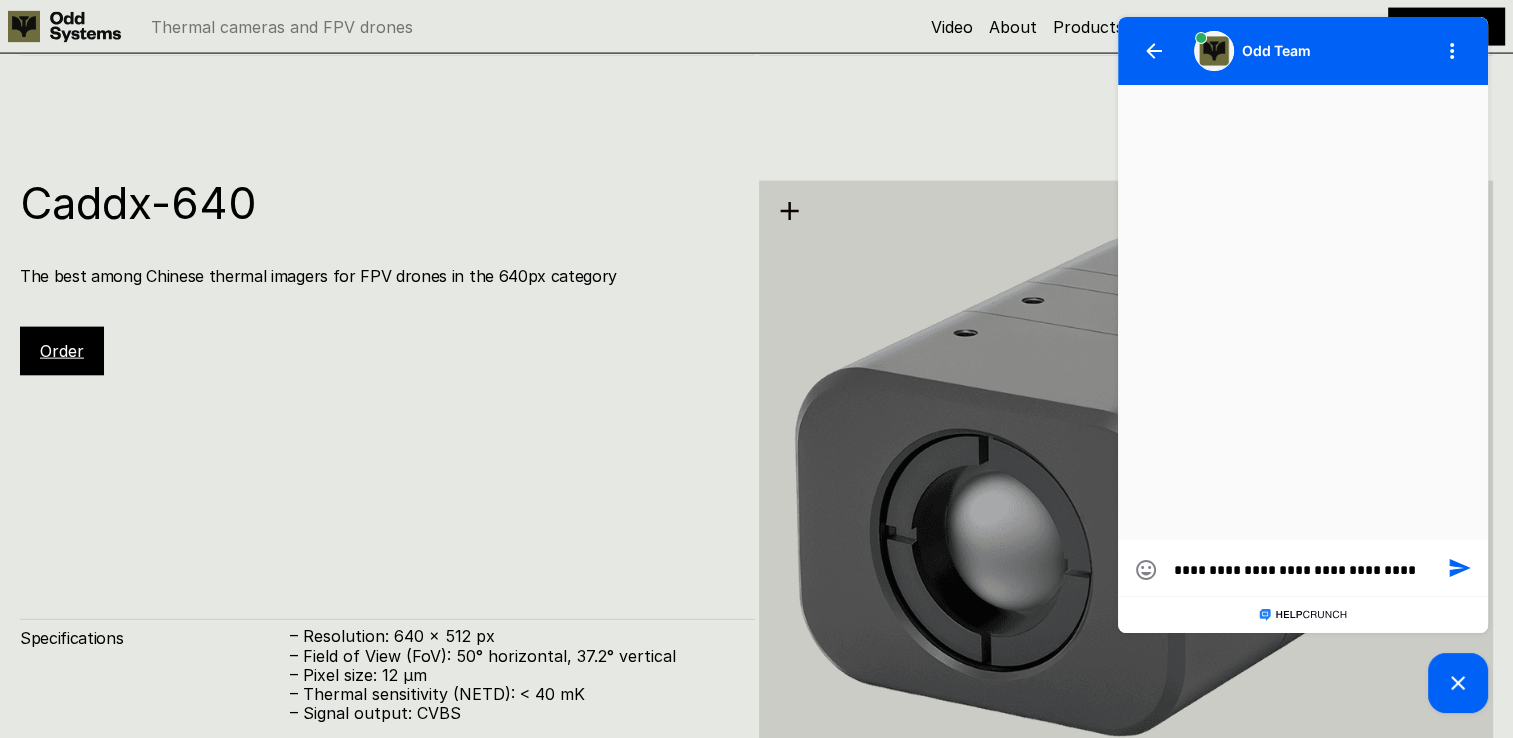 type on "**********" 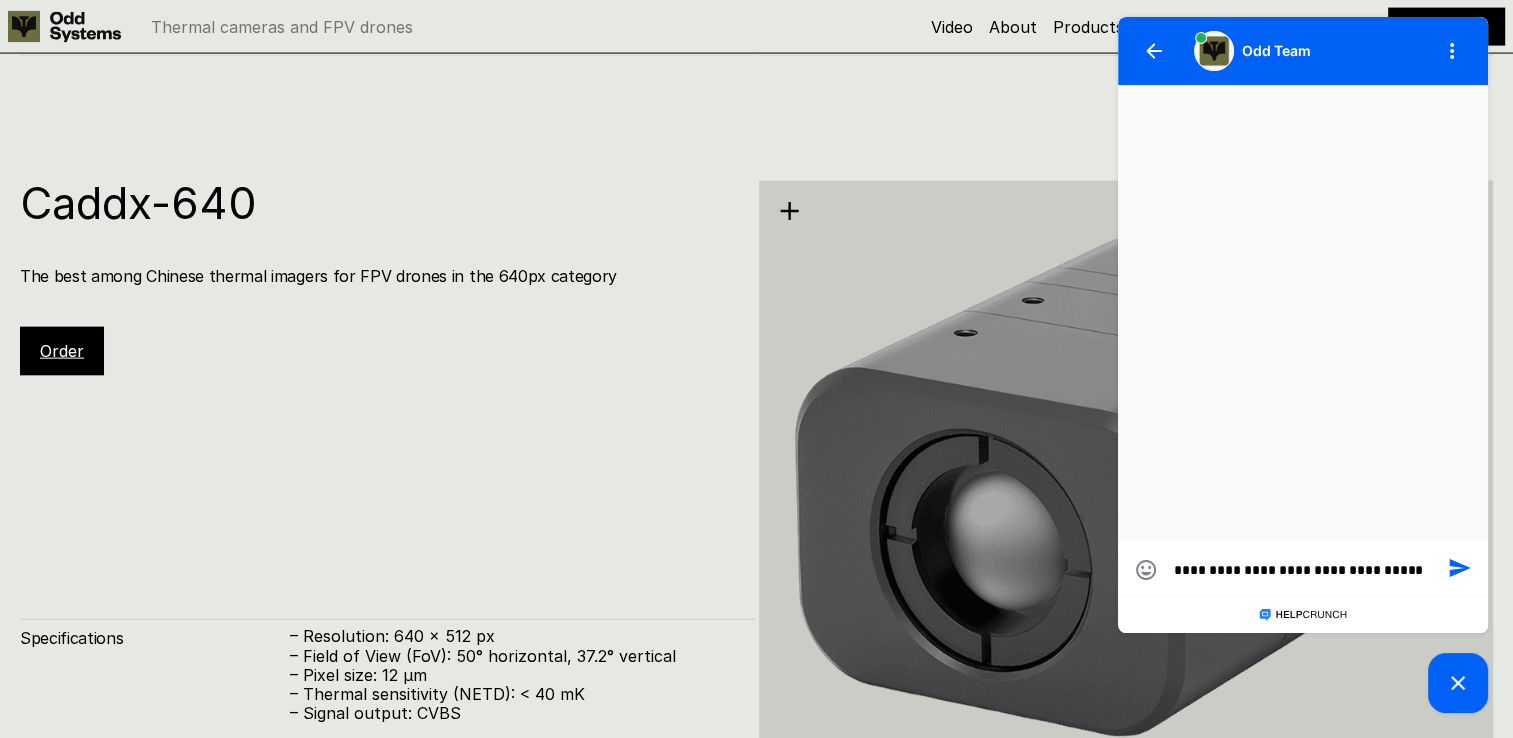 type on "**********" 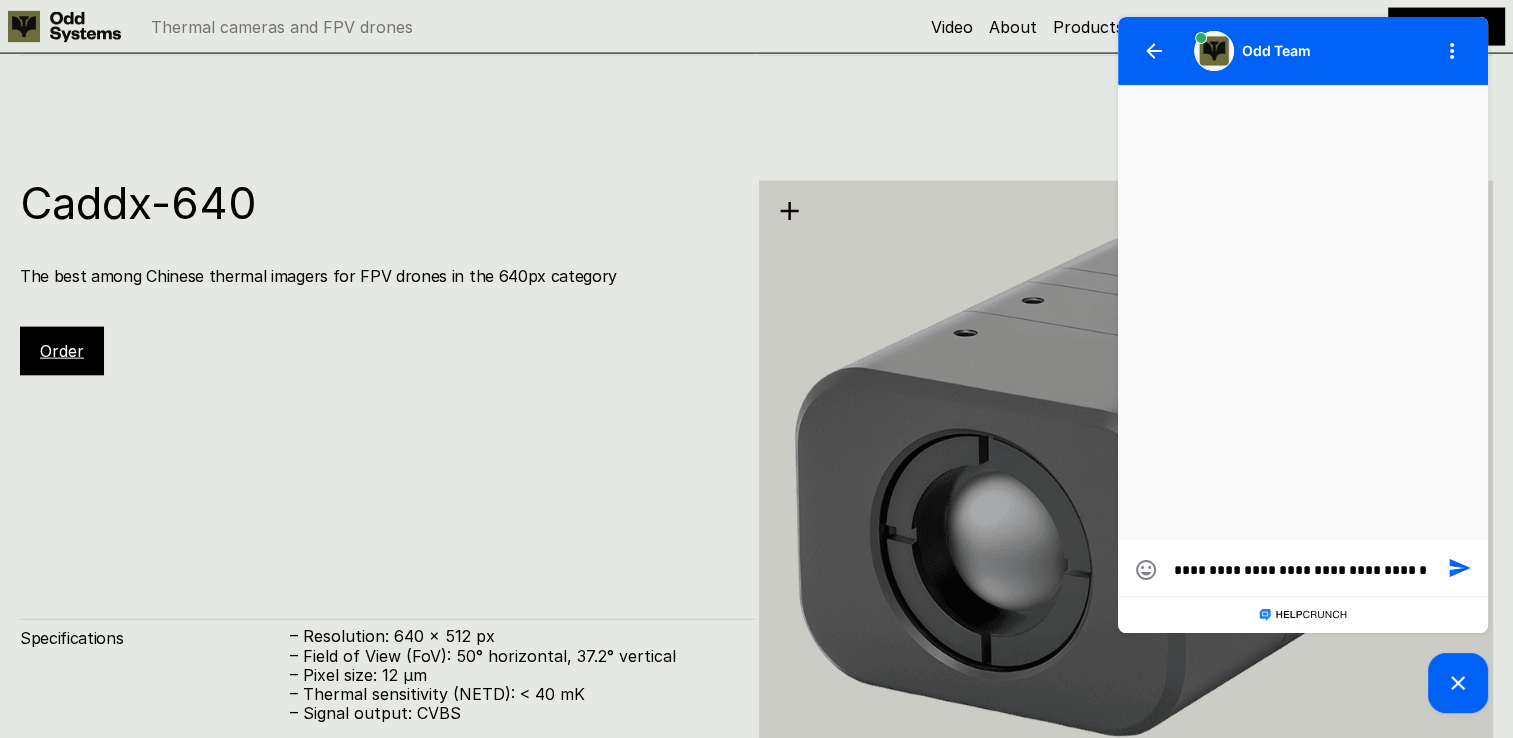 type on "**********" 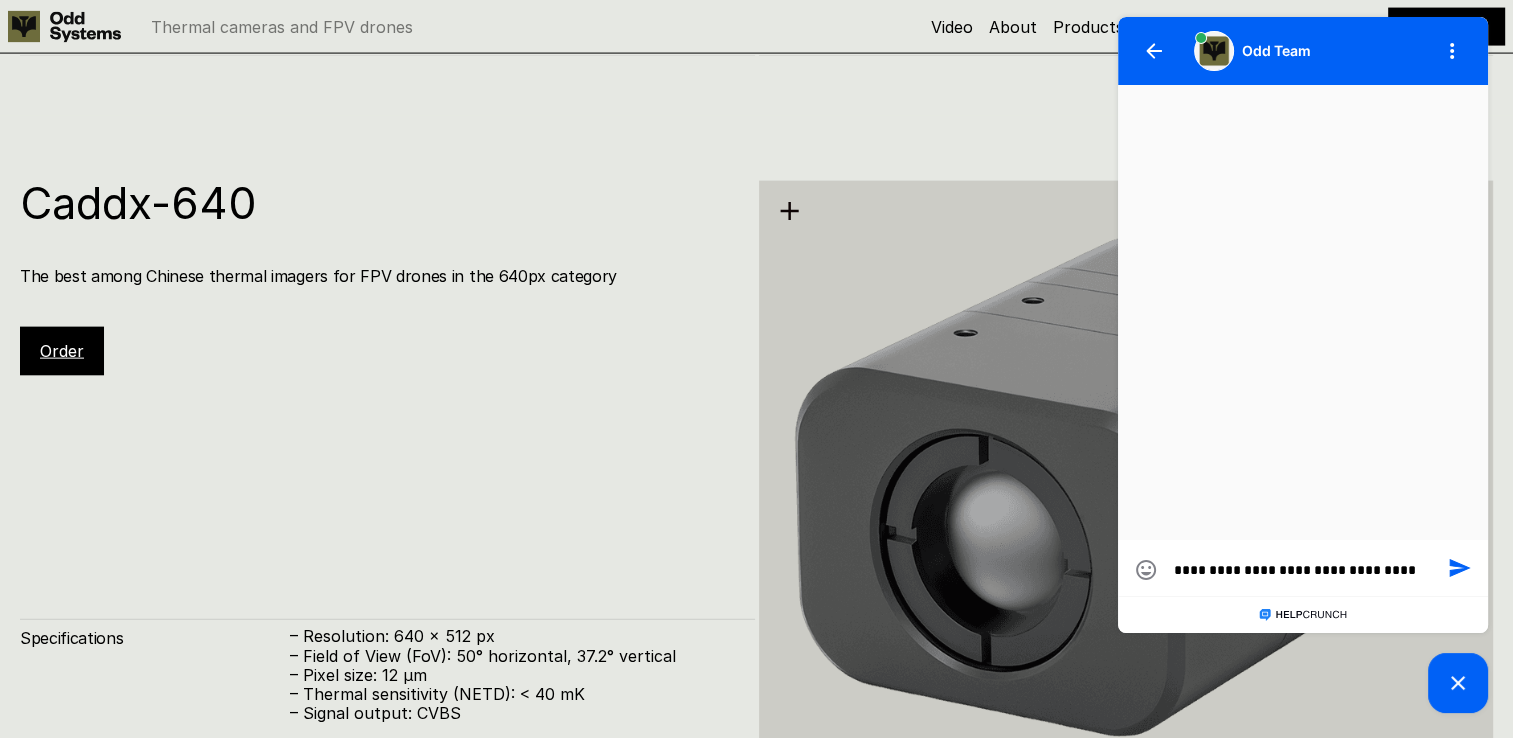 type on "**********" 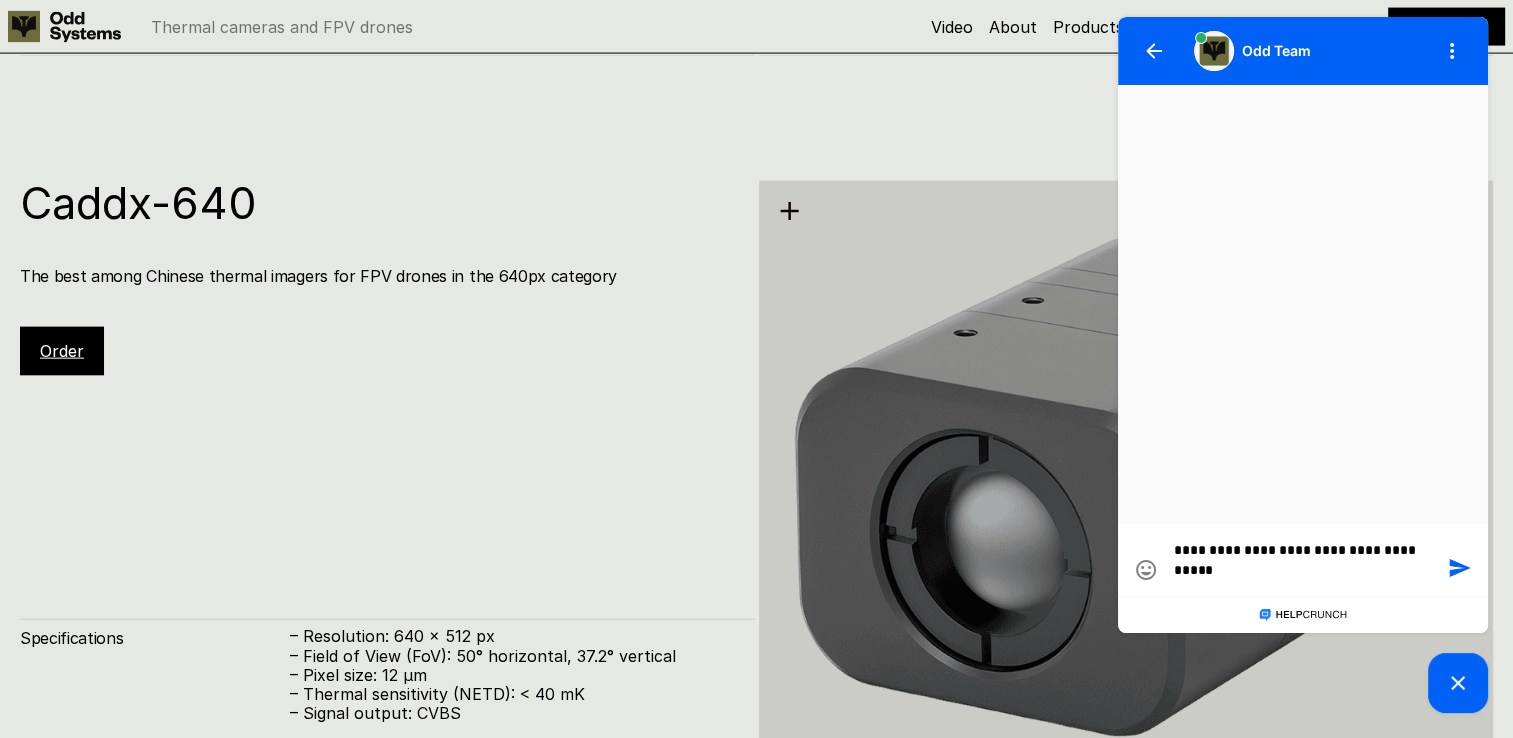 type on "**********" 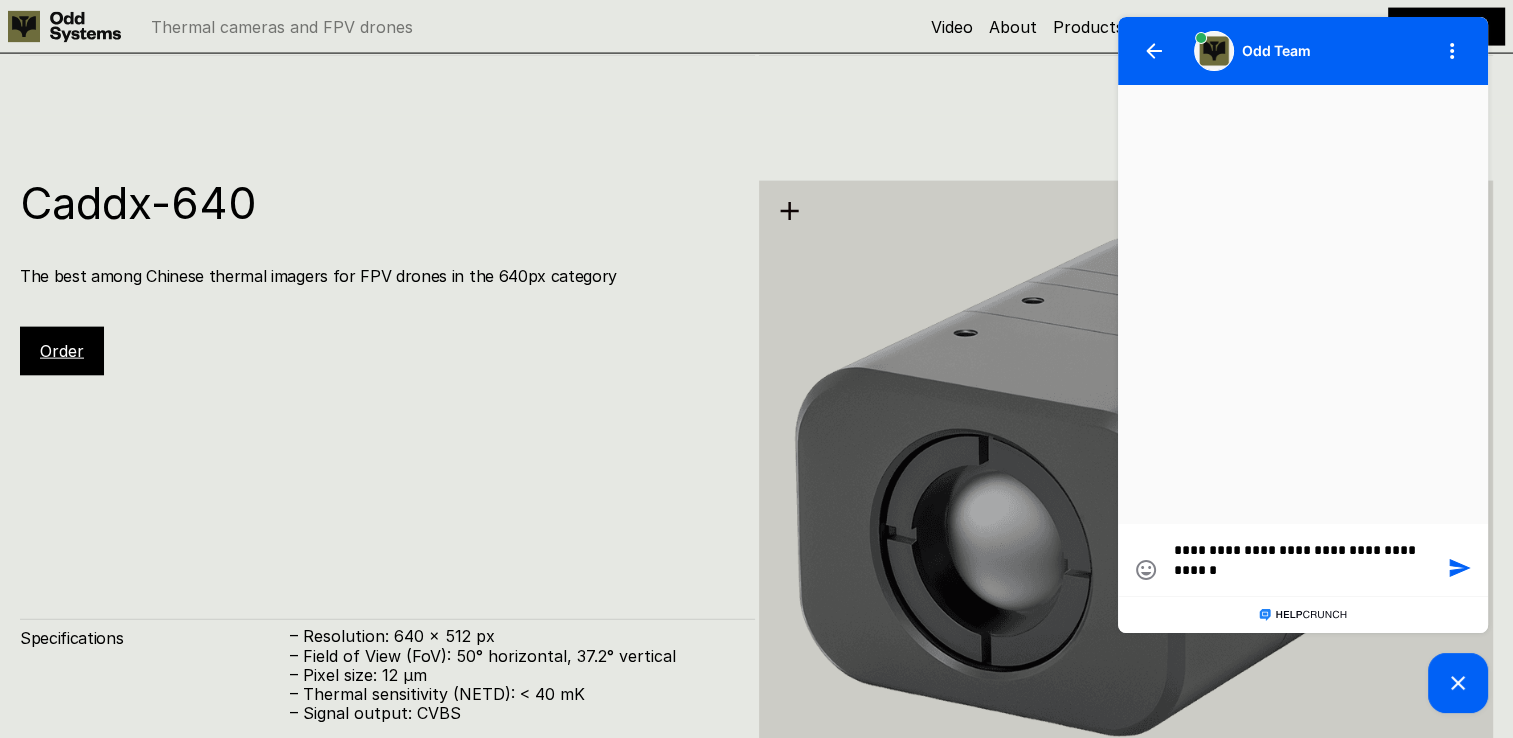 type on "**********" 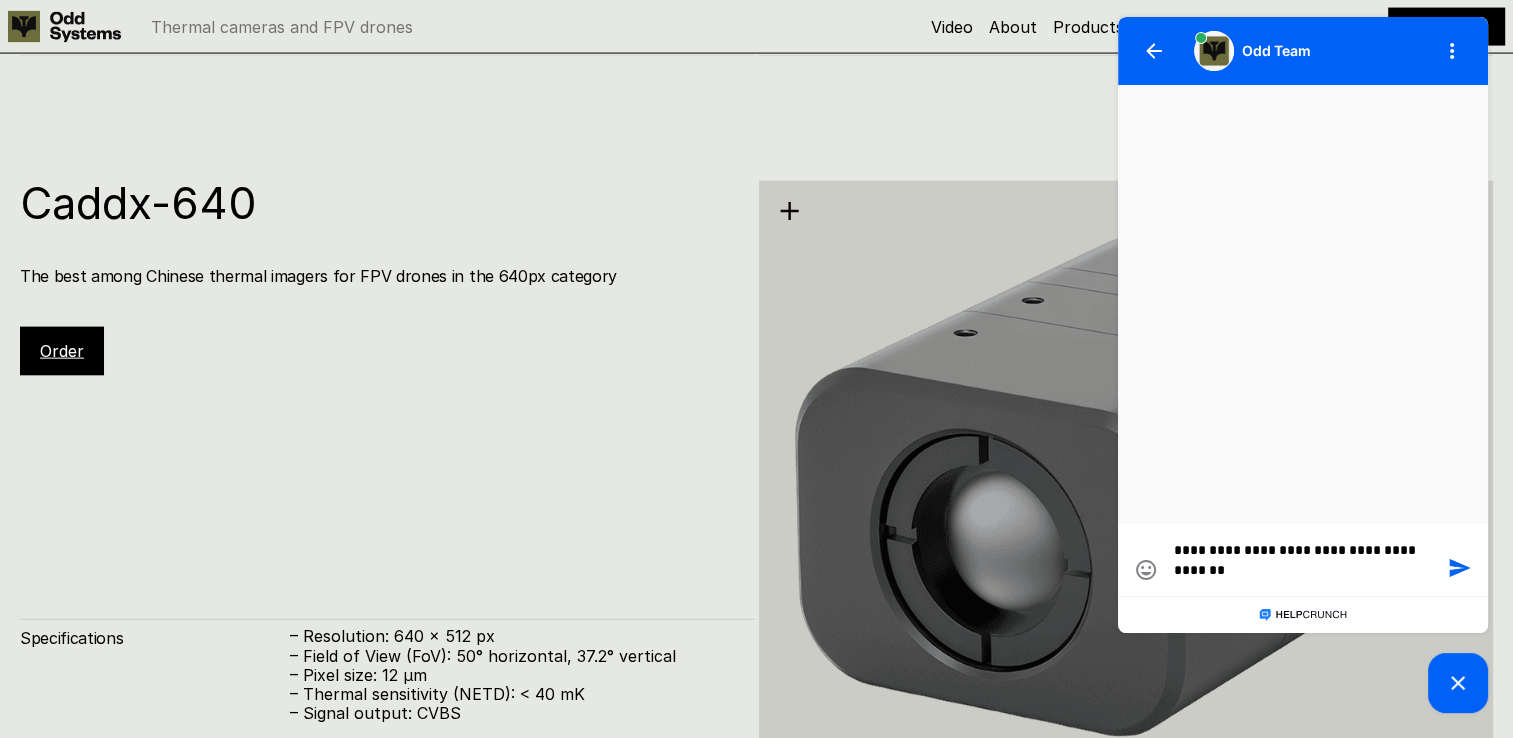 type on "**********" 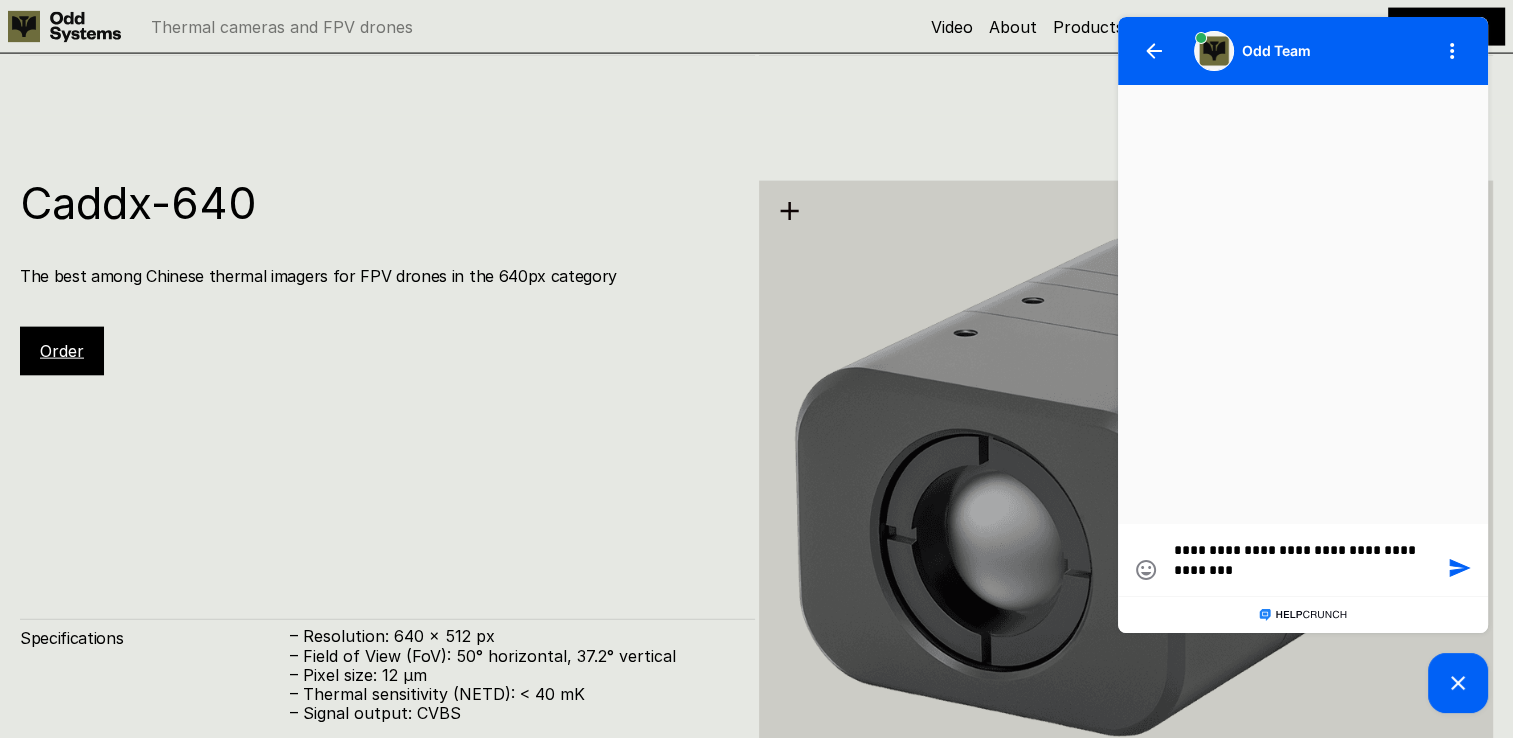 type on "**********" 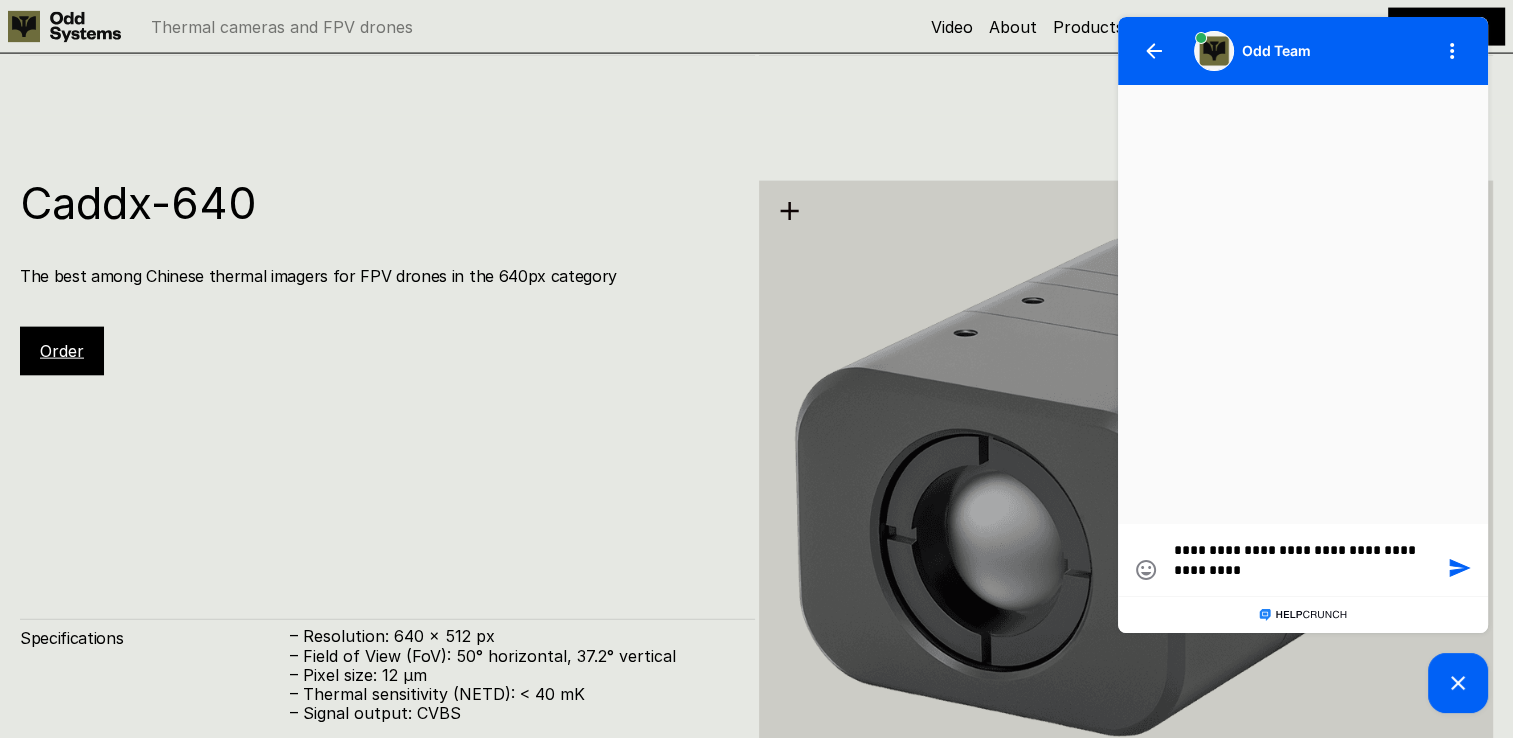 type on "**********" 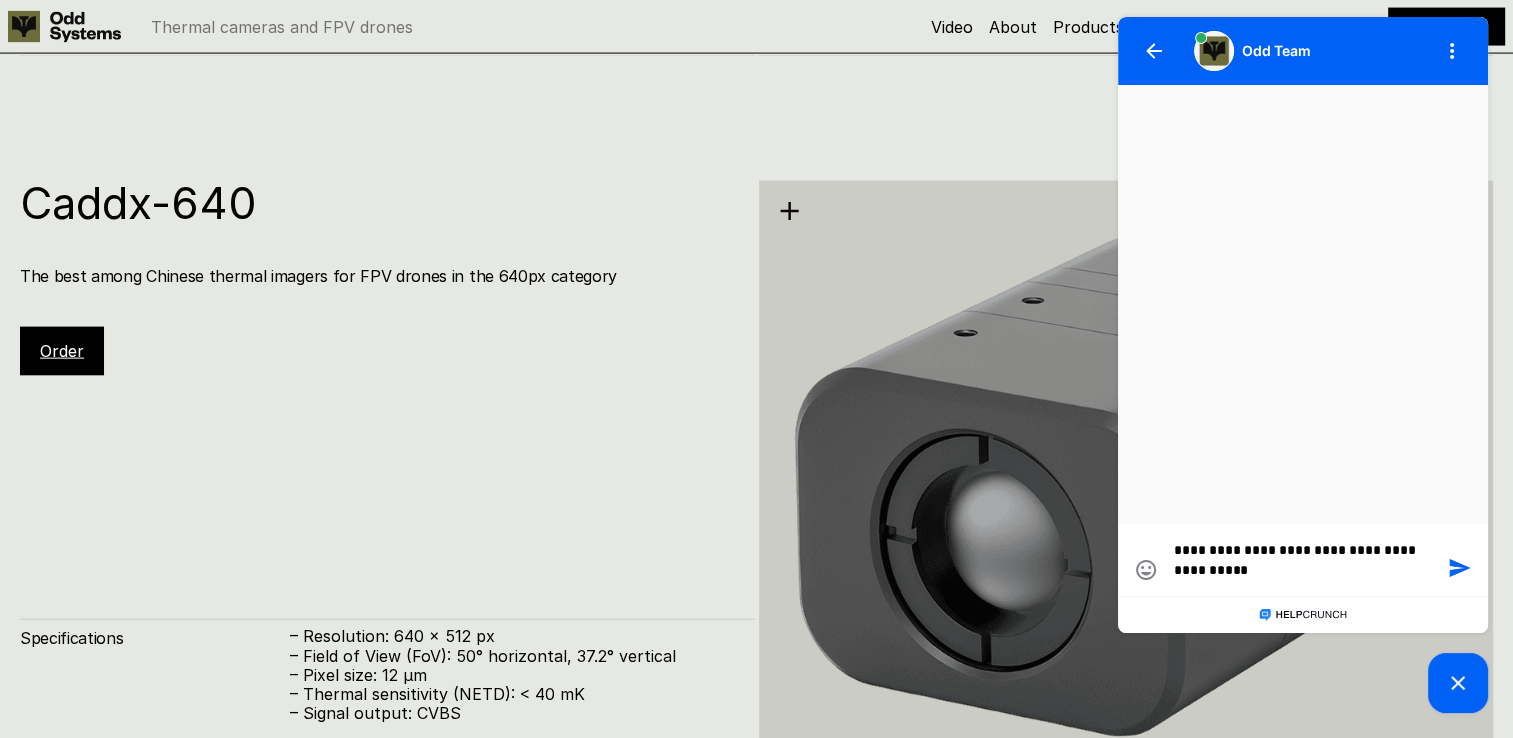 type on "**********" 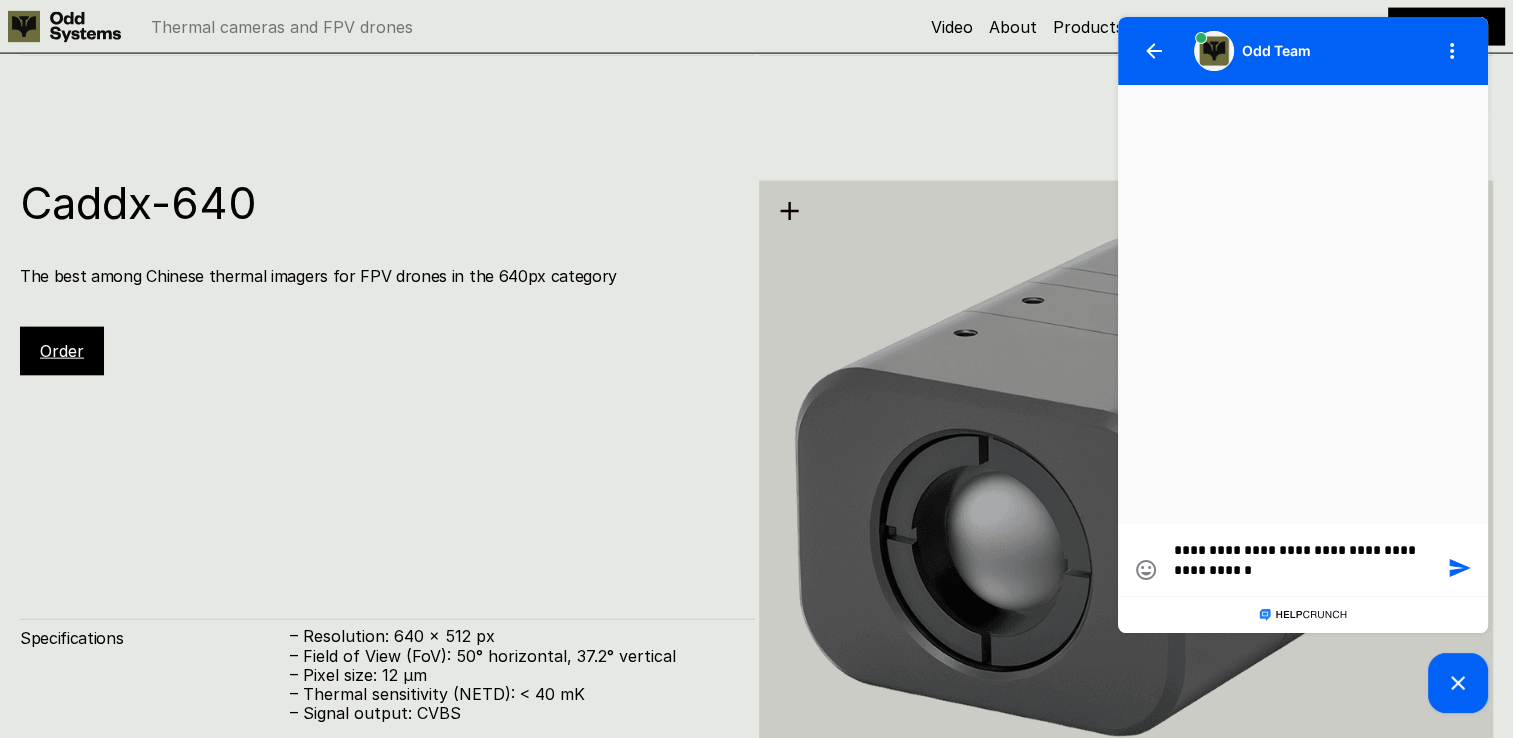 type on "**********" 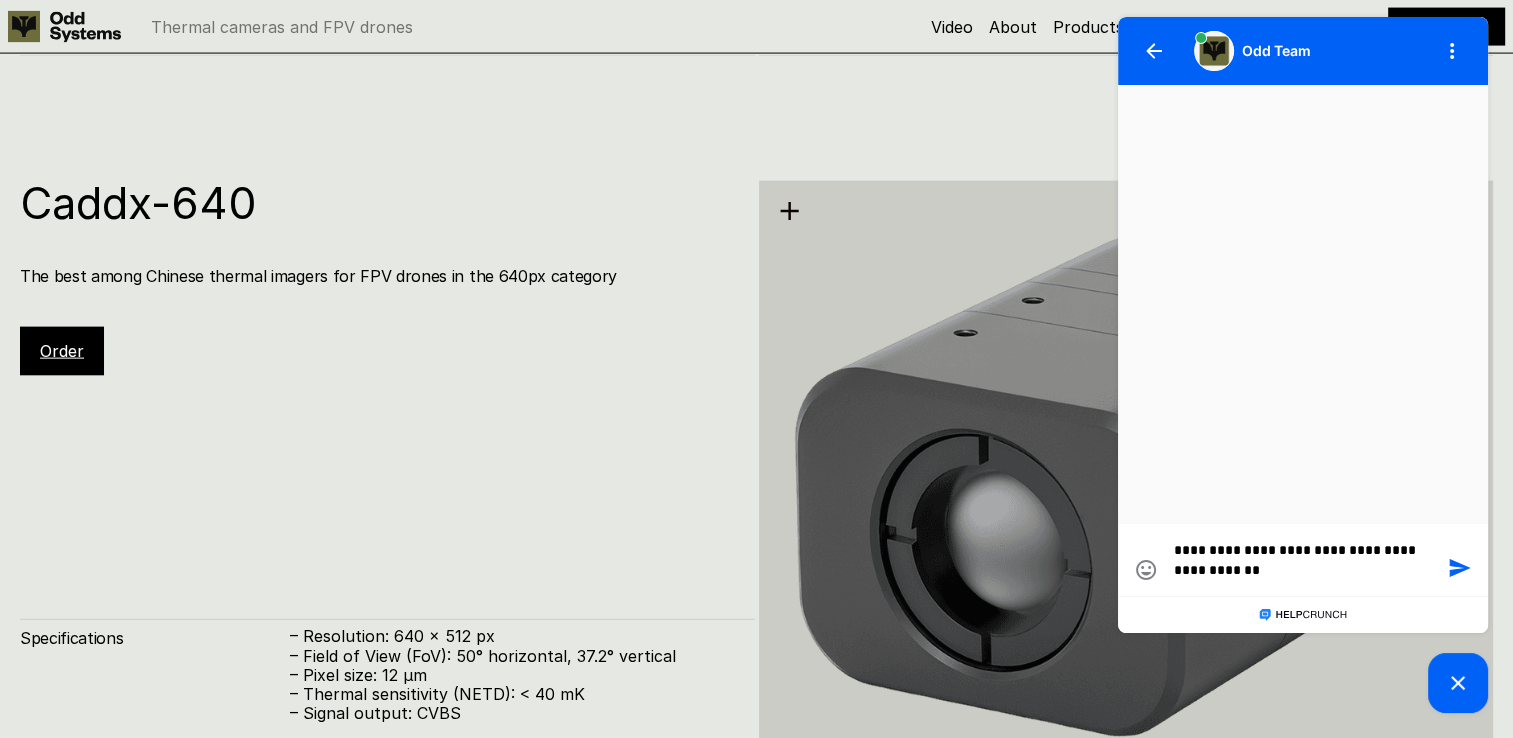 type on "**********" 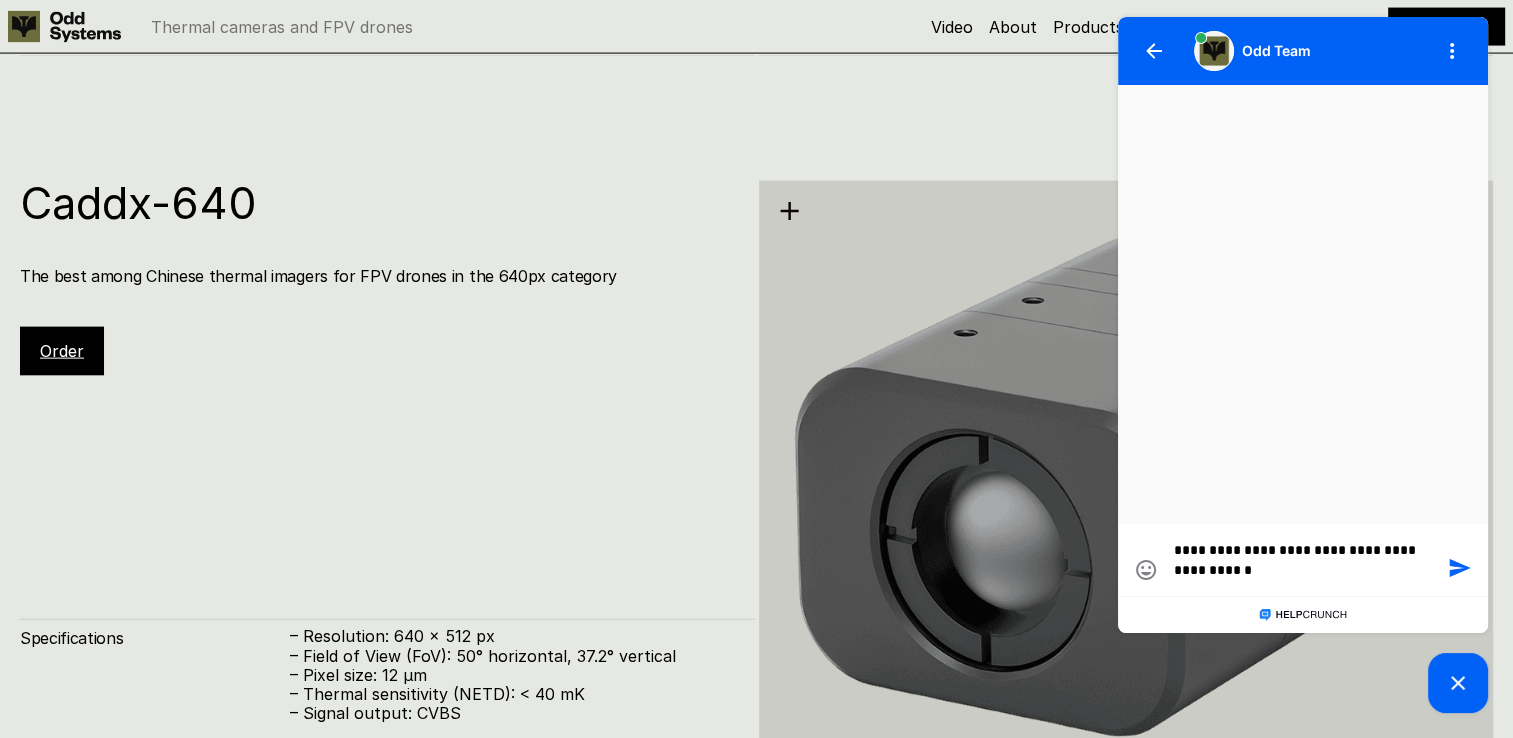 type on "**********" 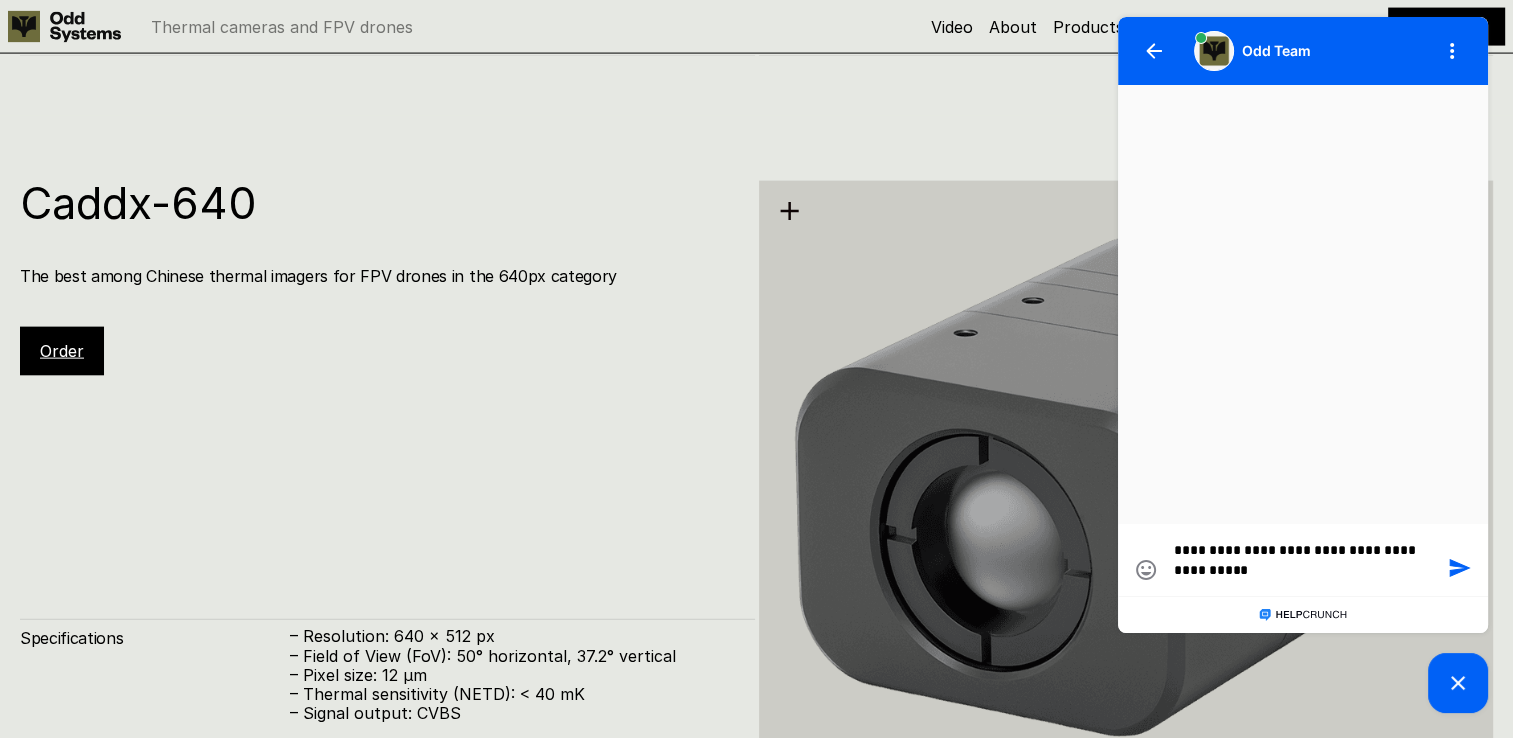 type on "**********" 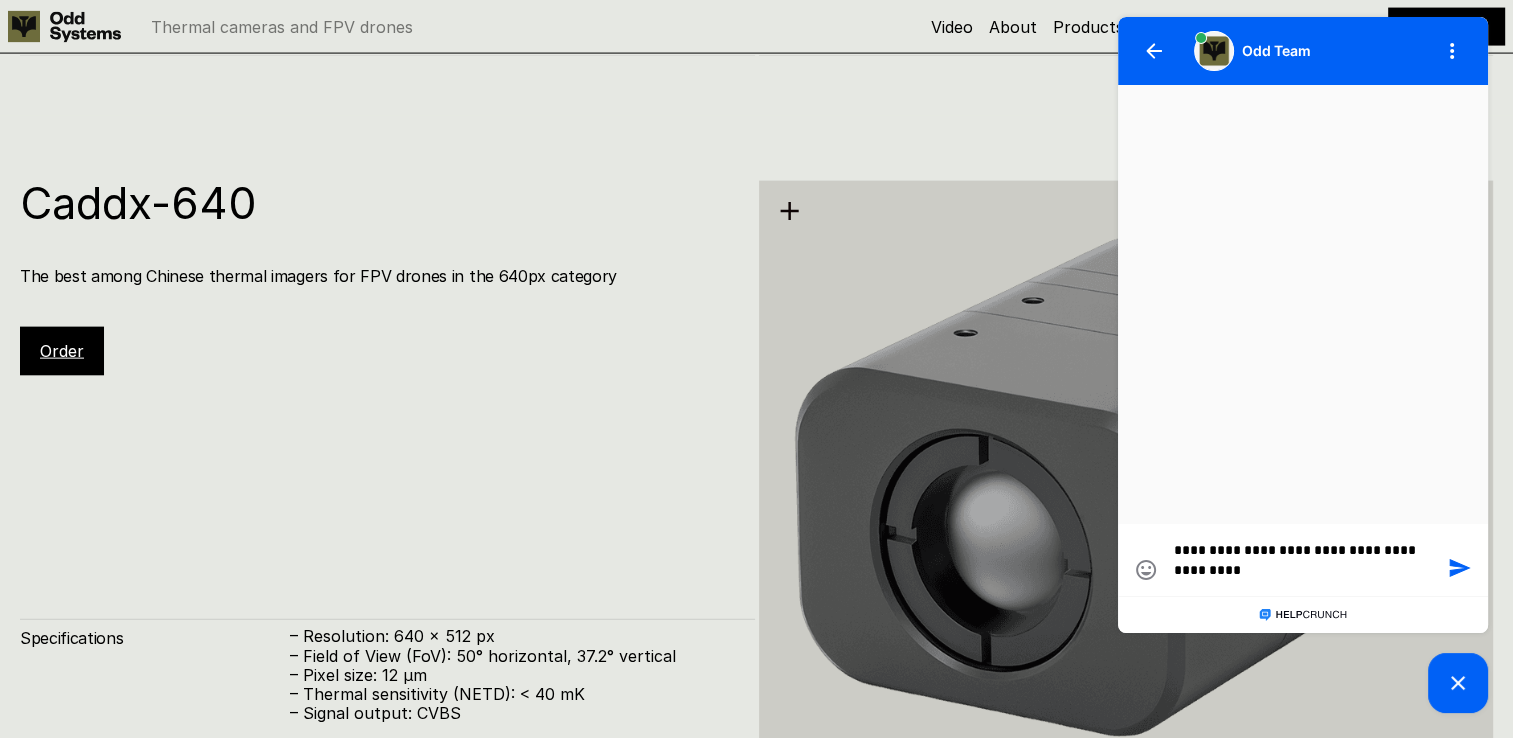 type on "**********" 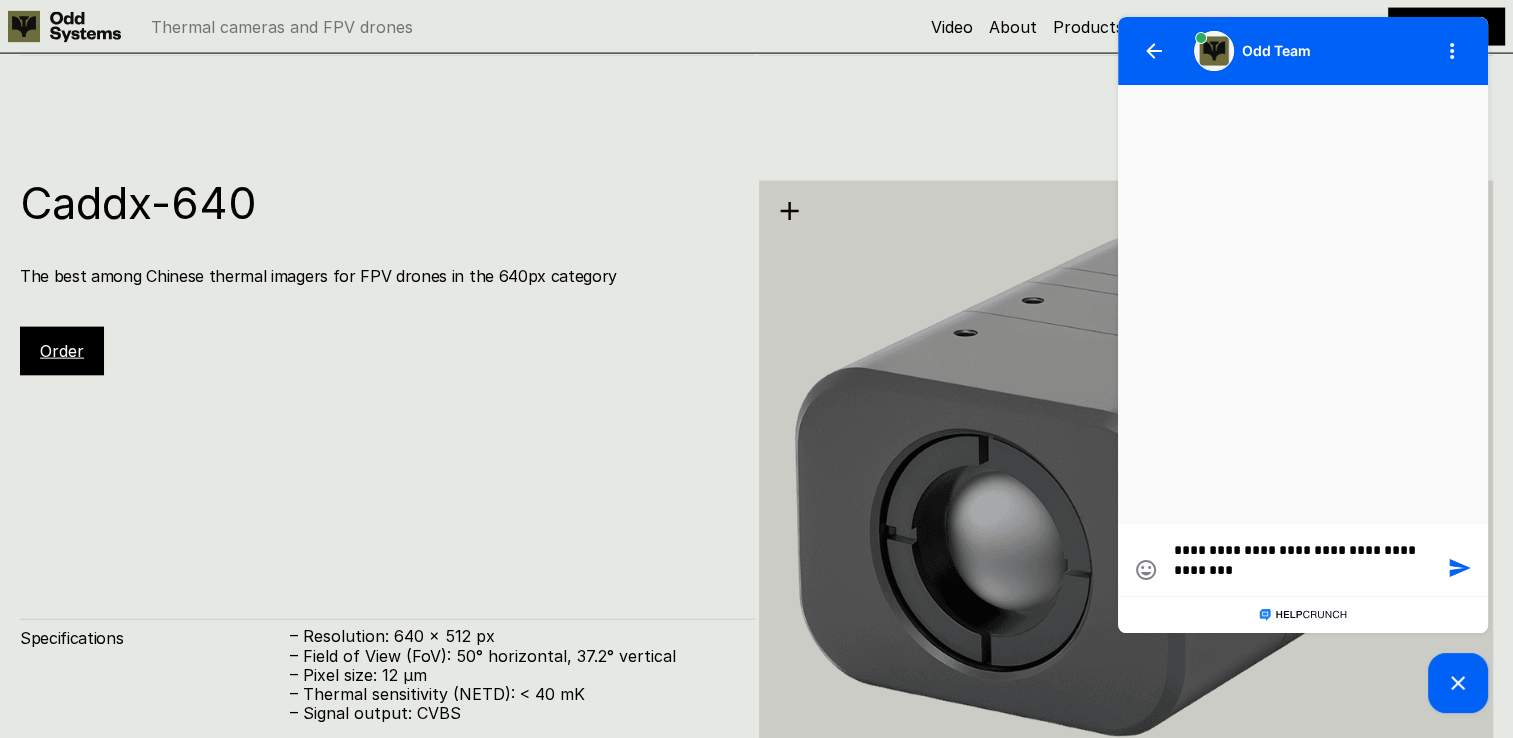 type on "**********" 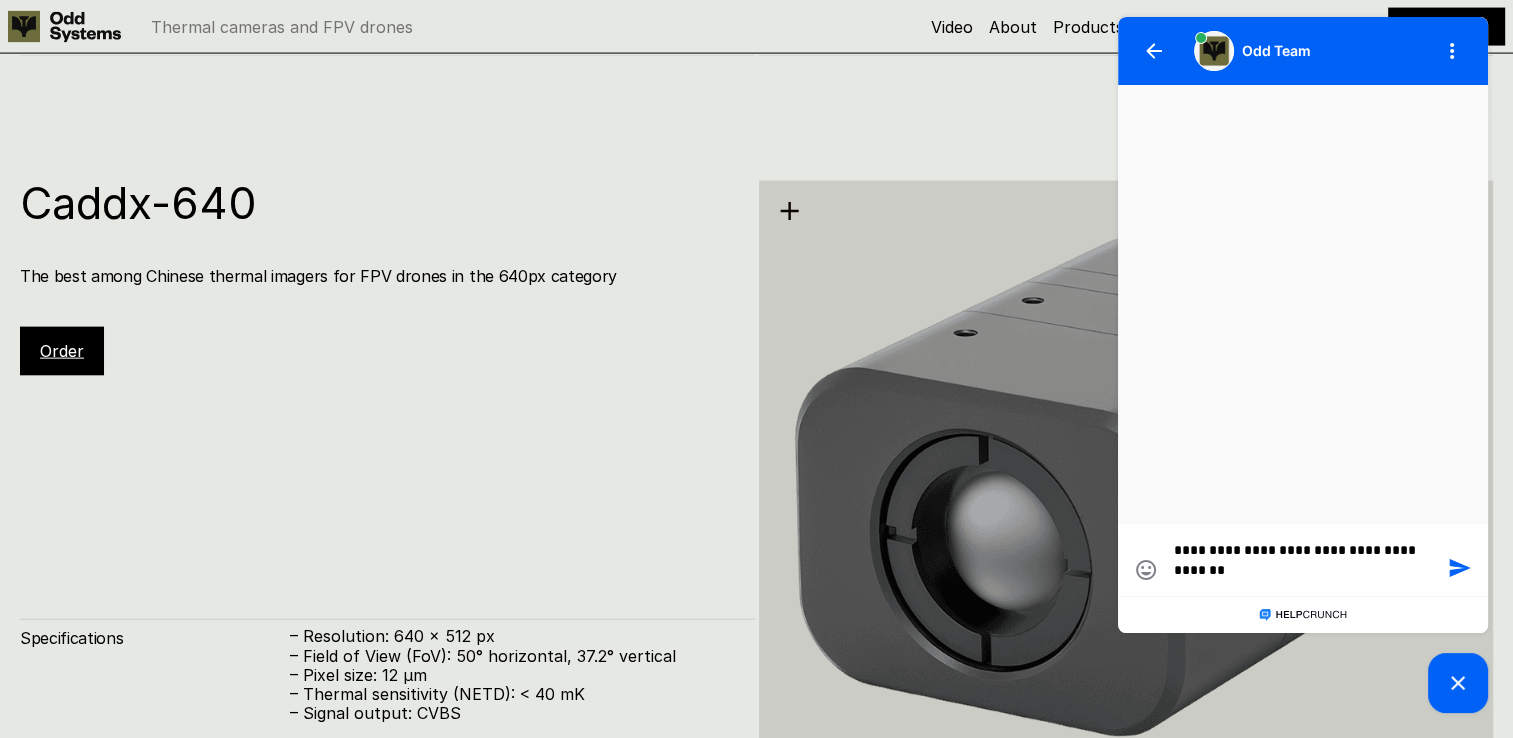 type on "**********" 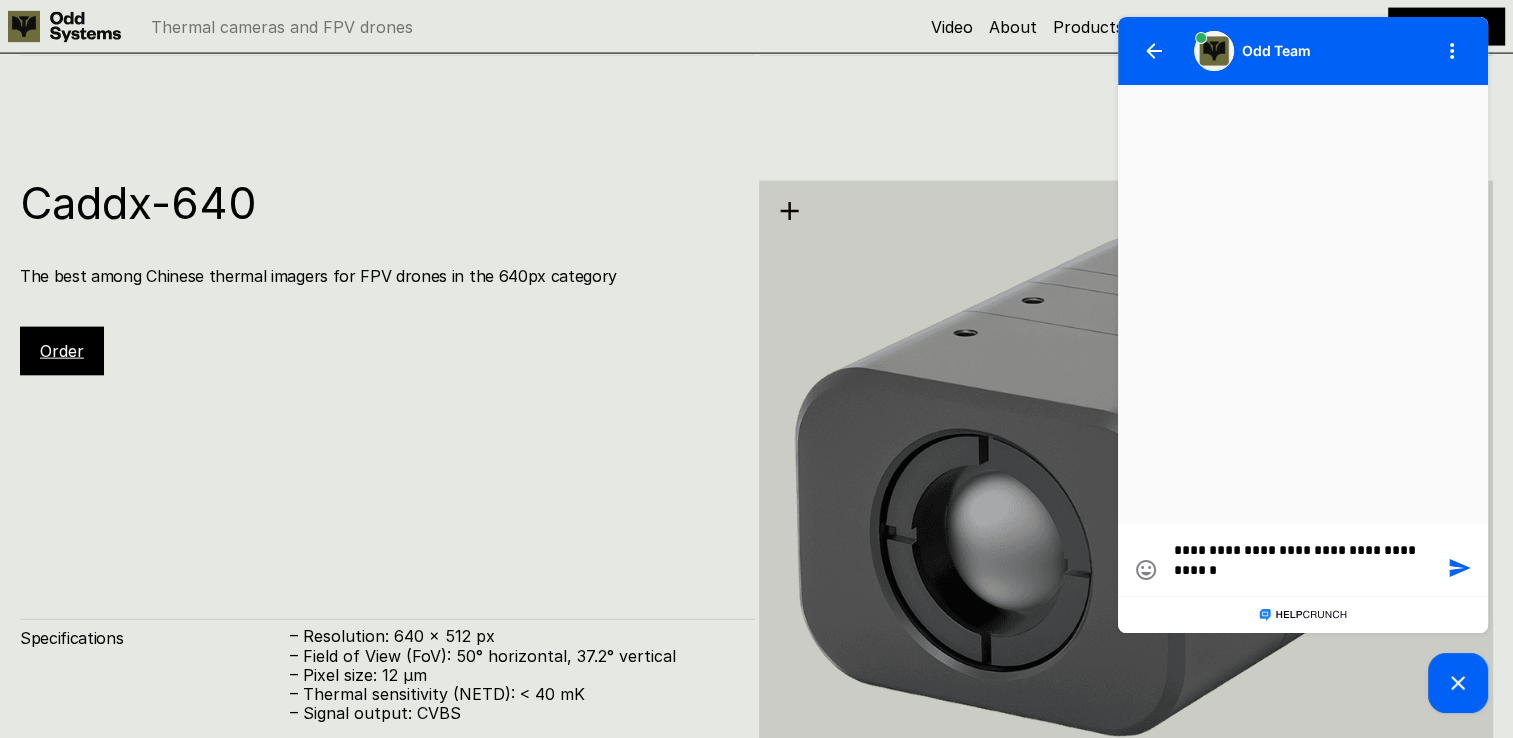type on "**********" 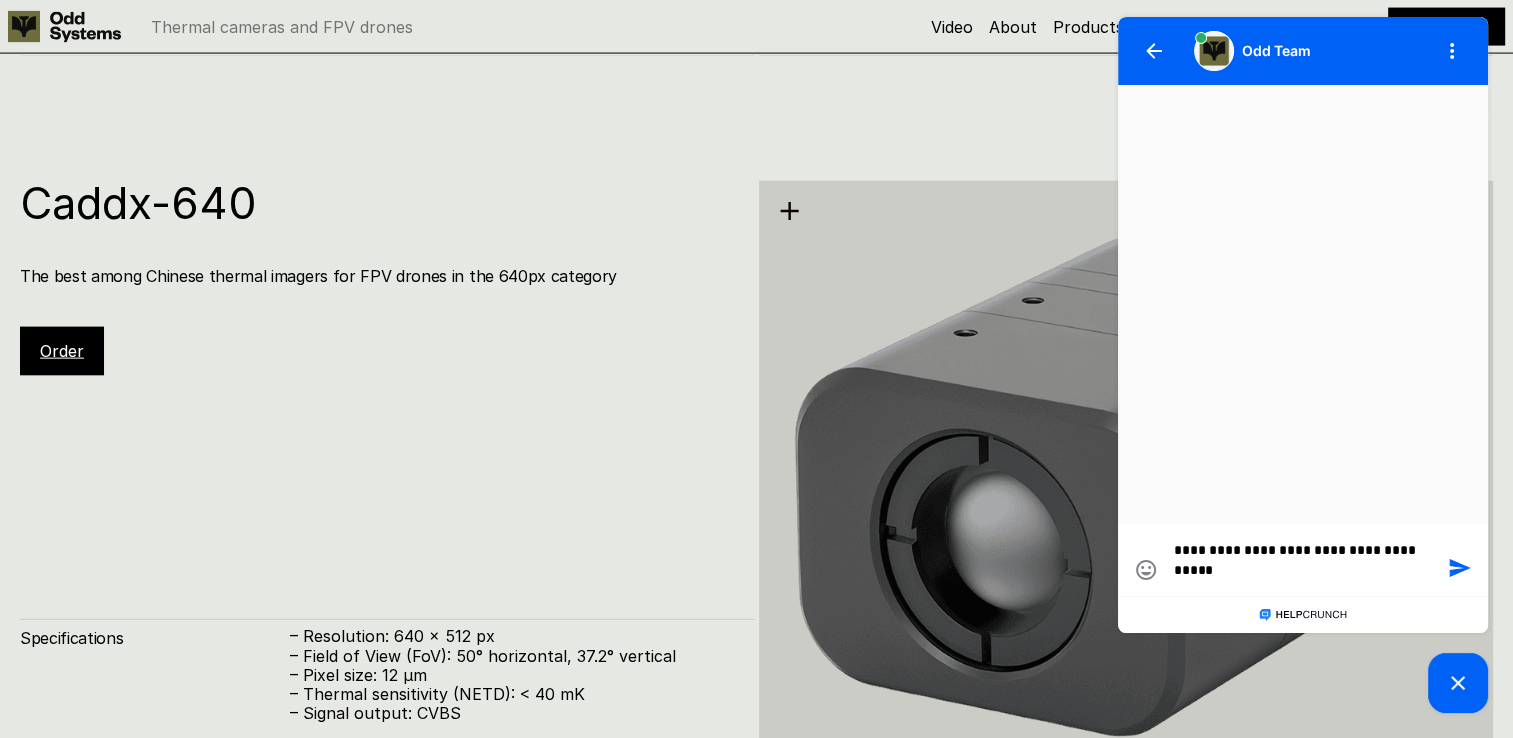 type on "**********" 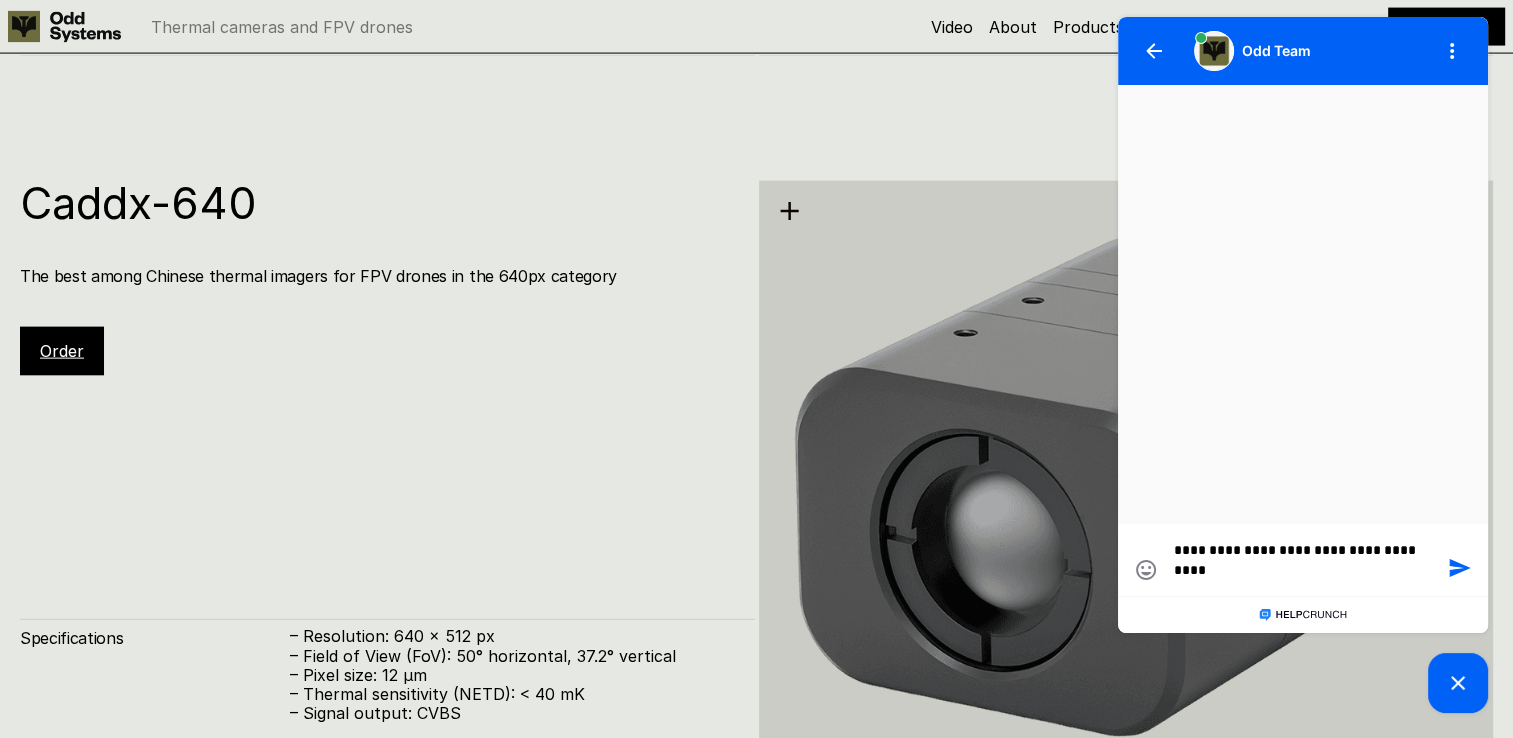 type on "**********" 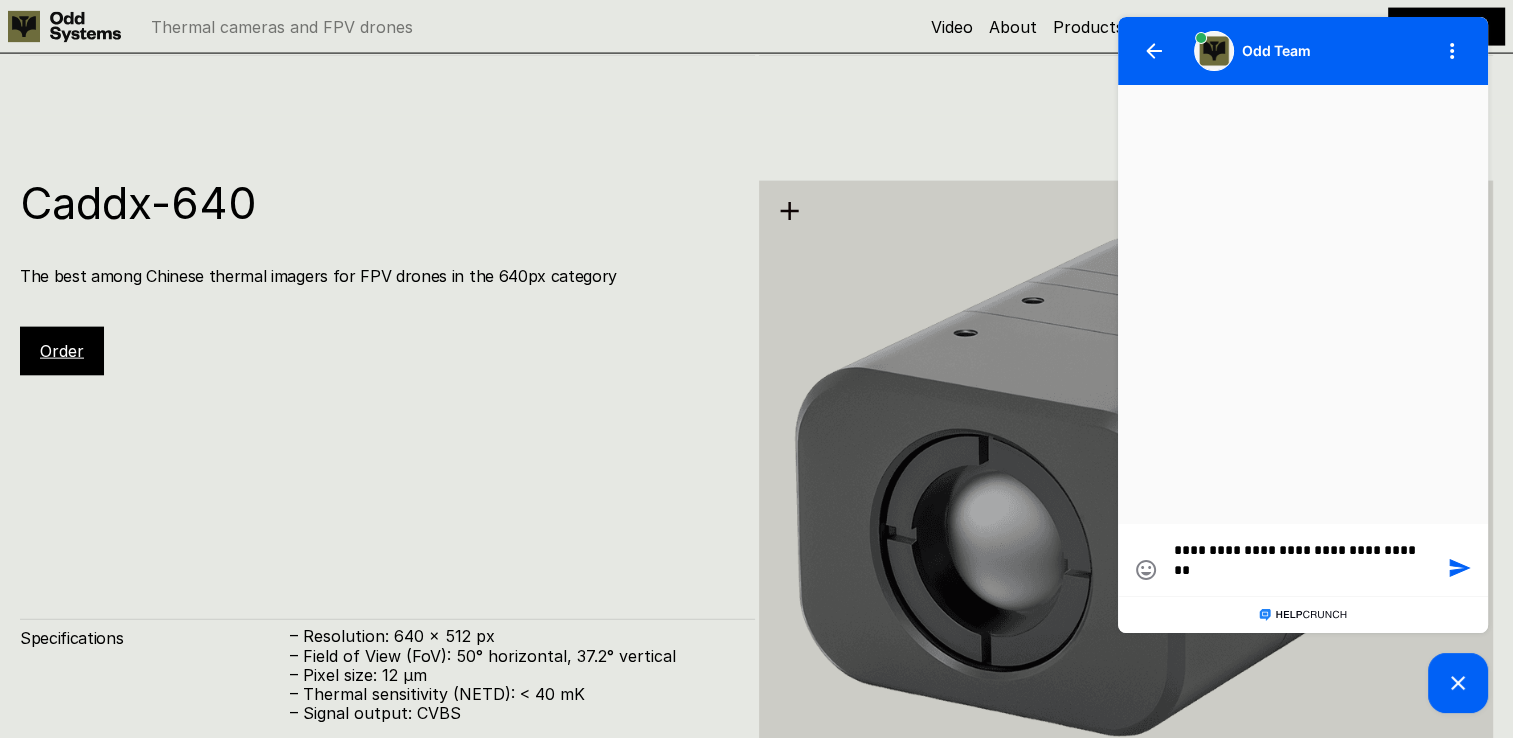 type on "**********" 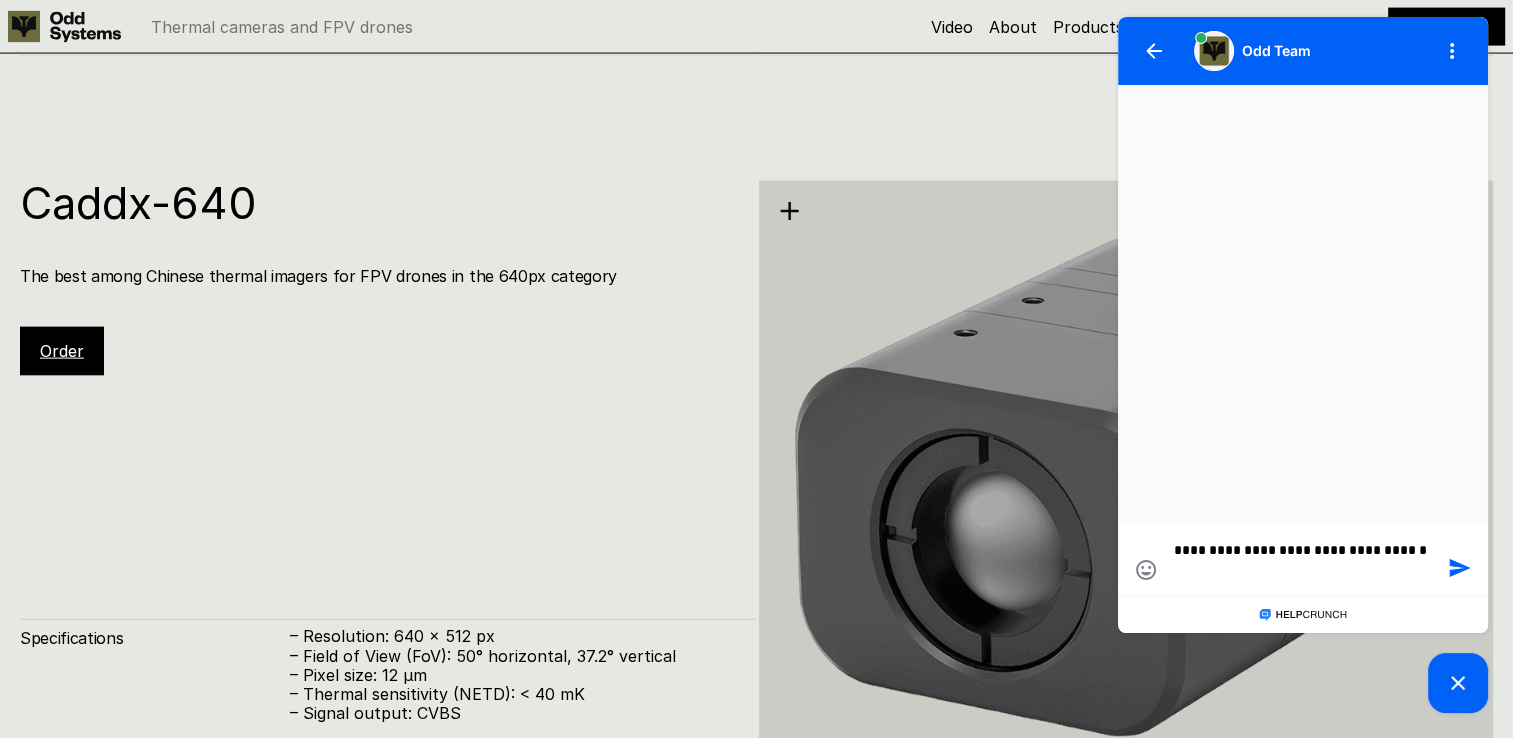 type on "**********" 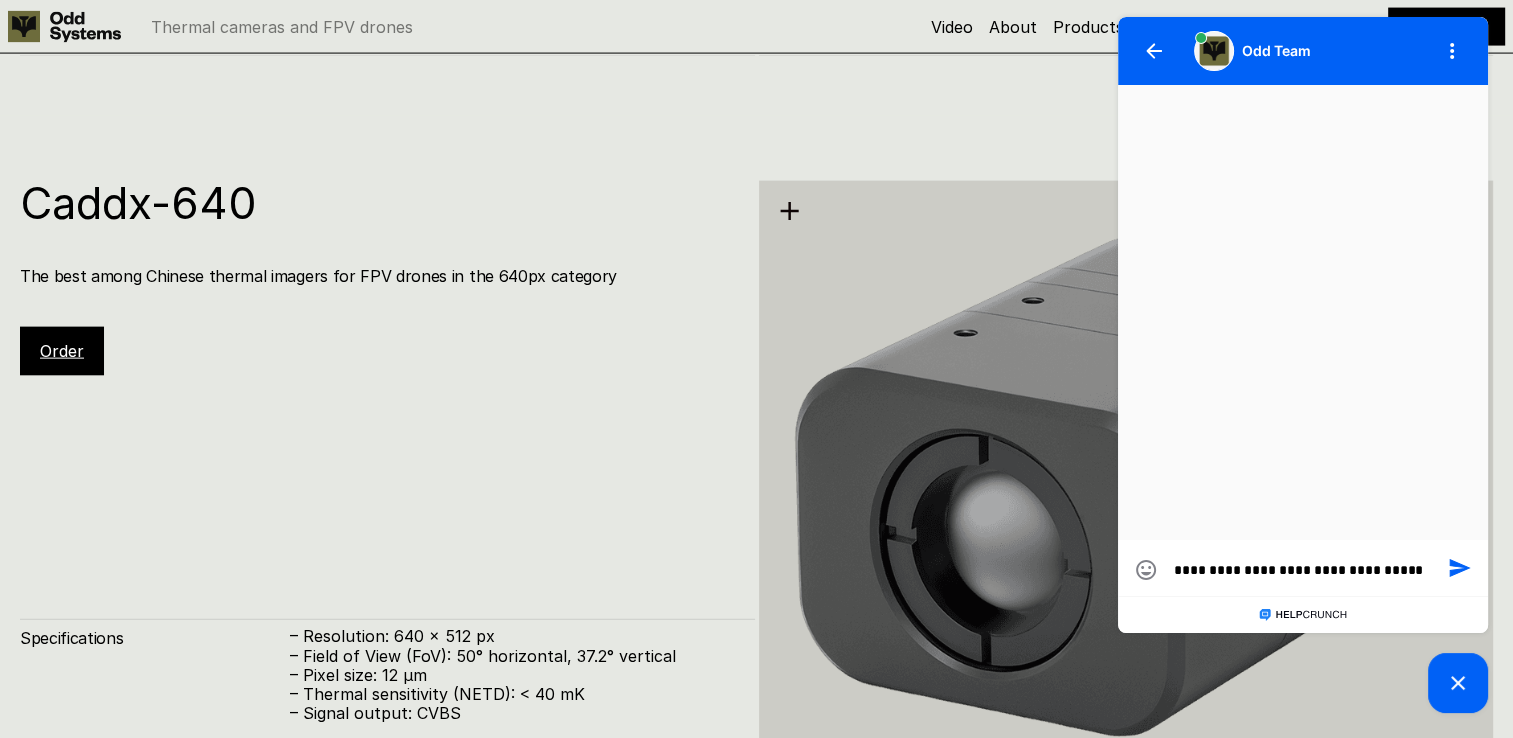 type on "**********" 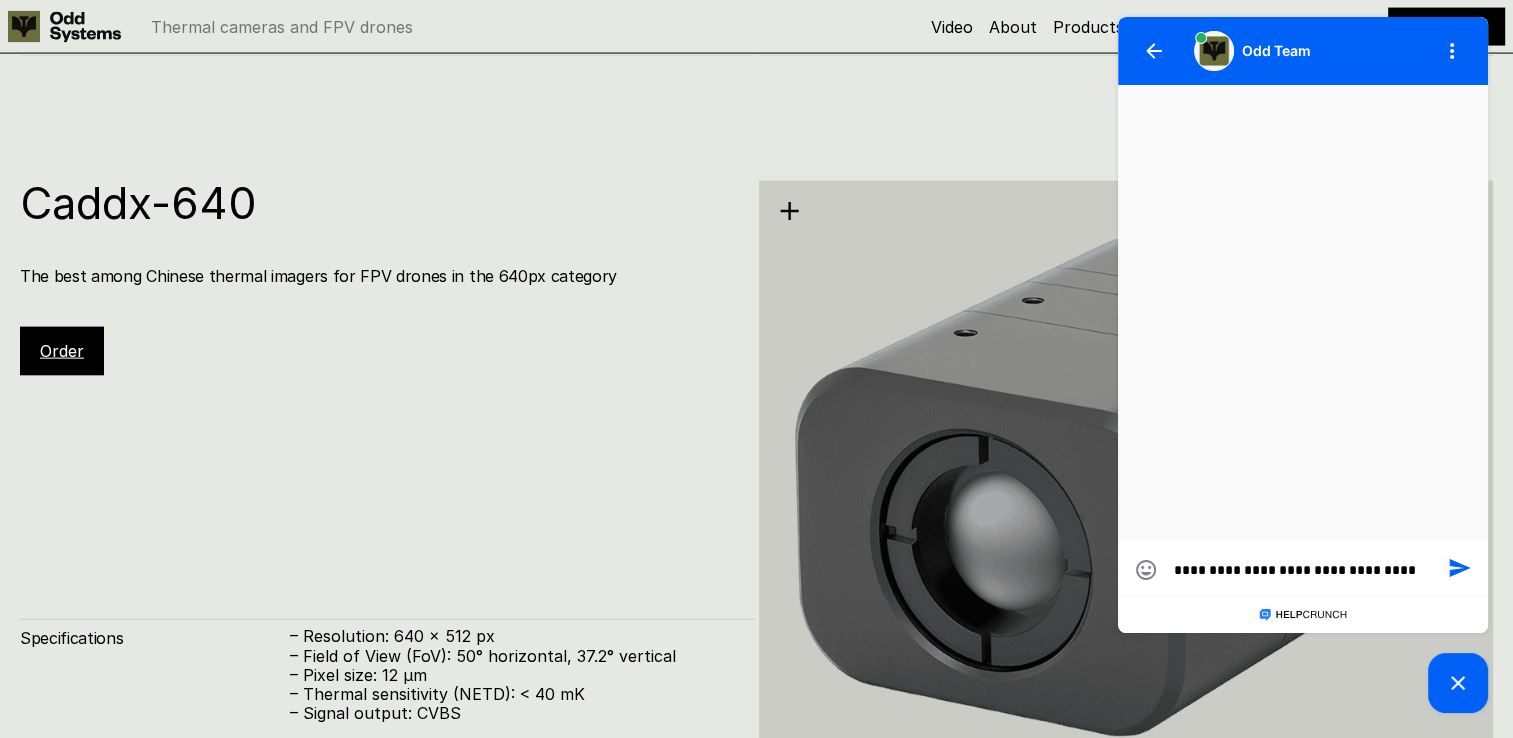 type on "**********" 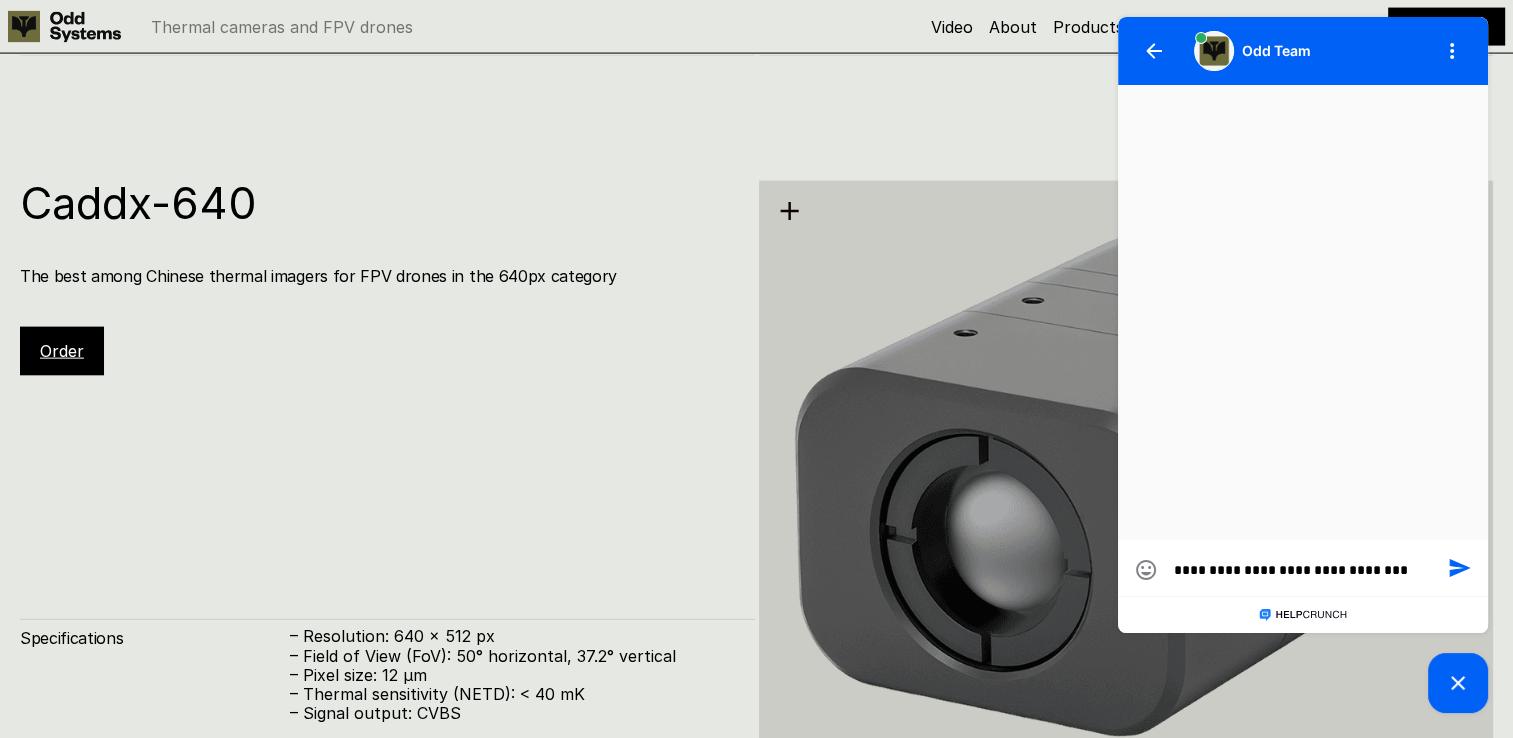type on "**********" 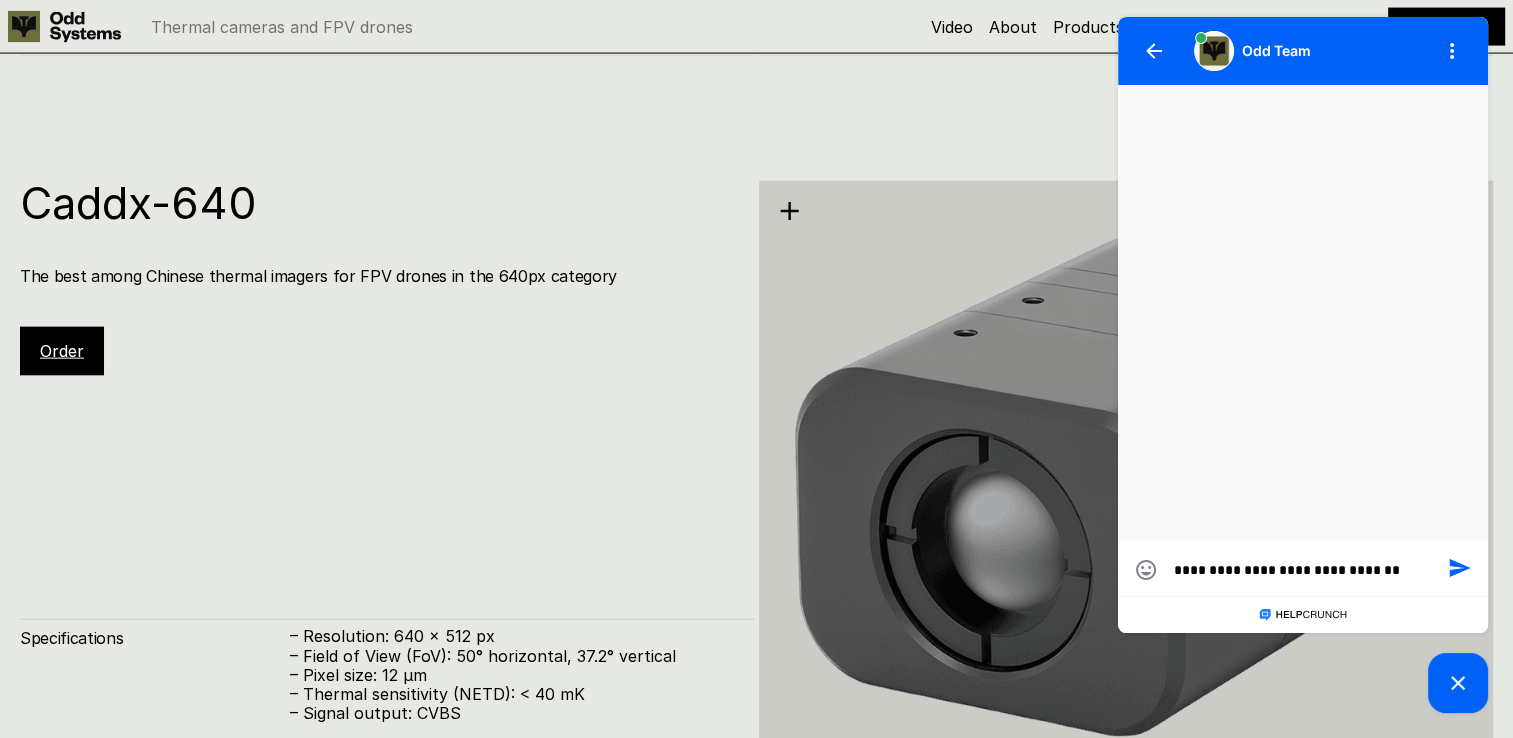 type on "**********" 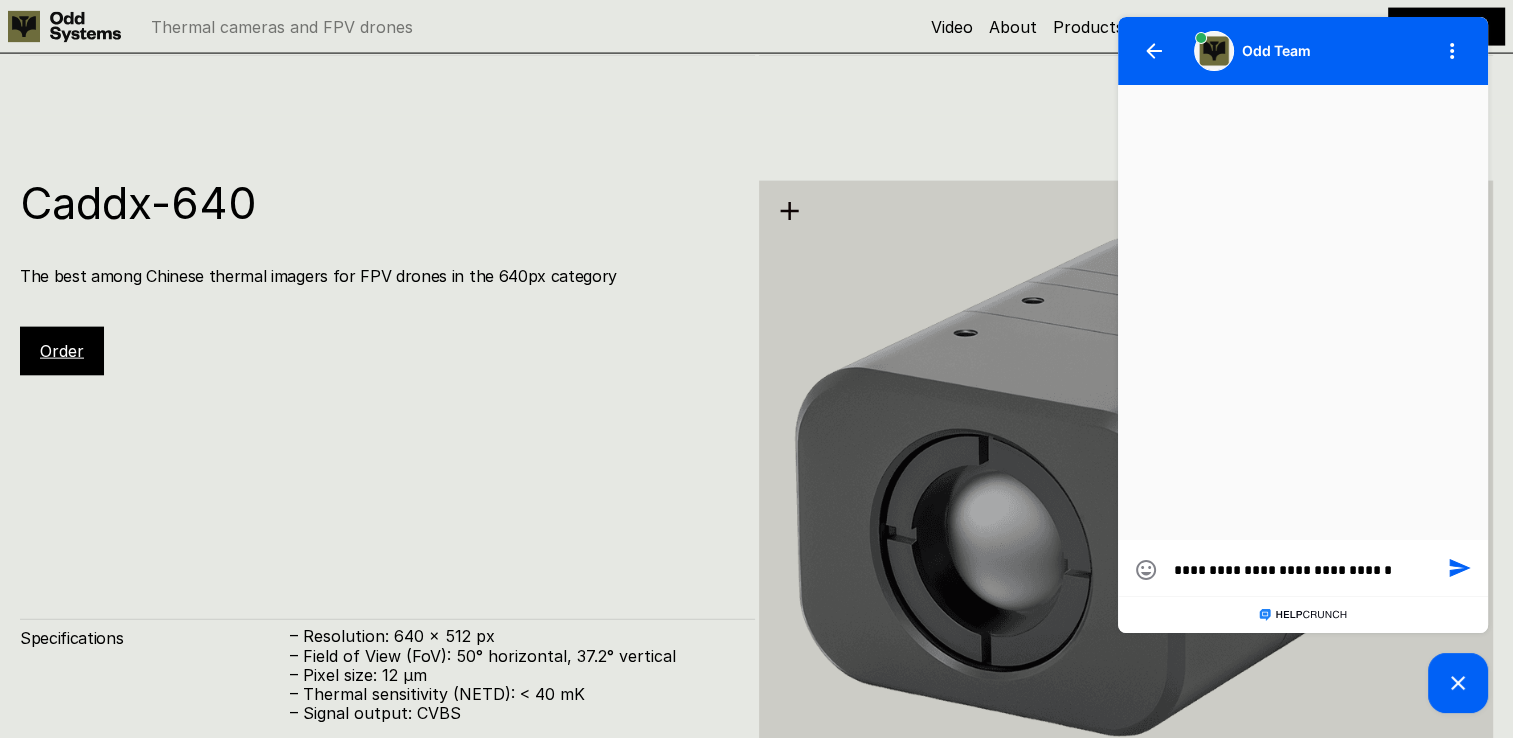 type on "**********" 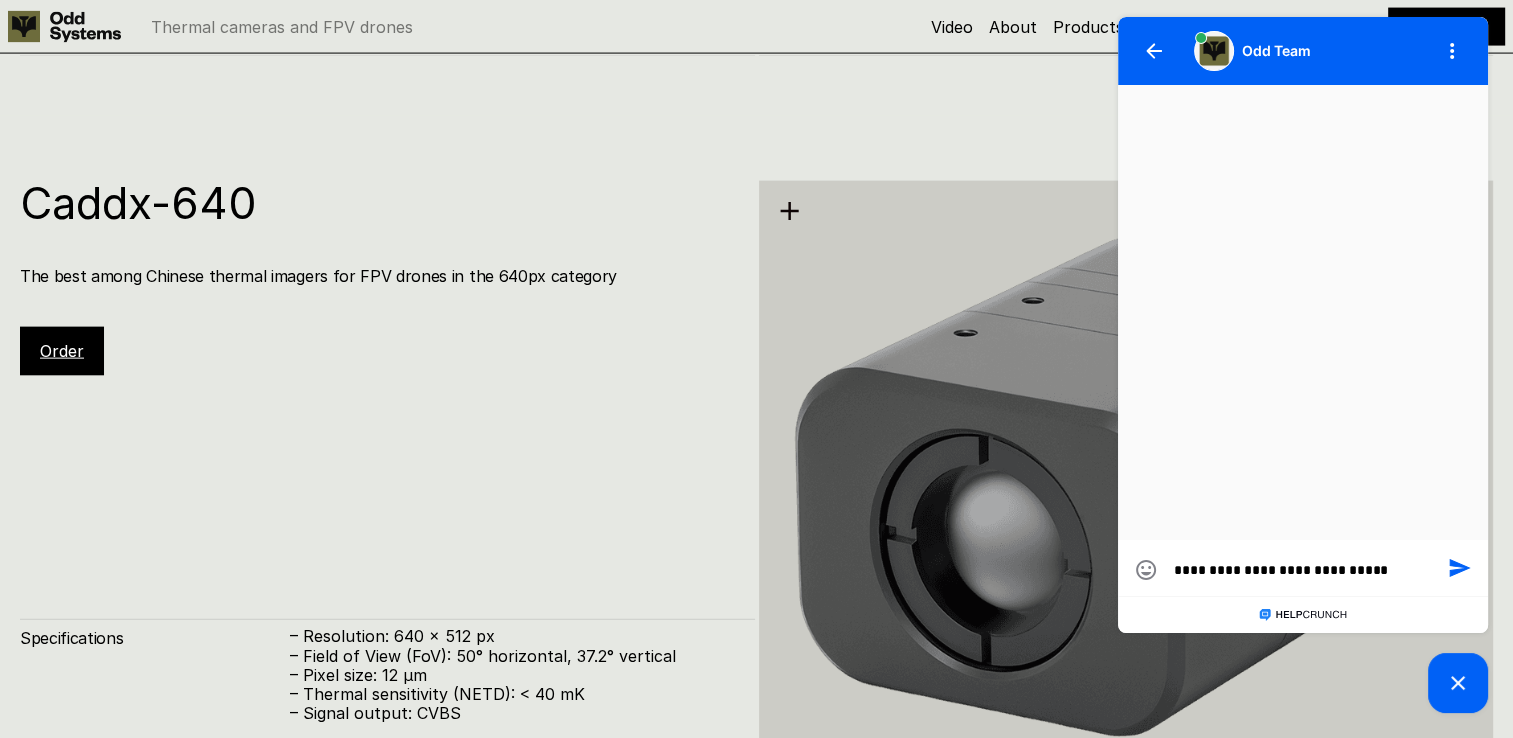 type on "**********" 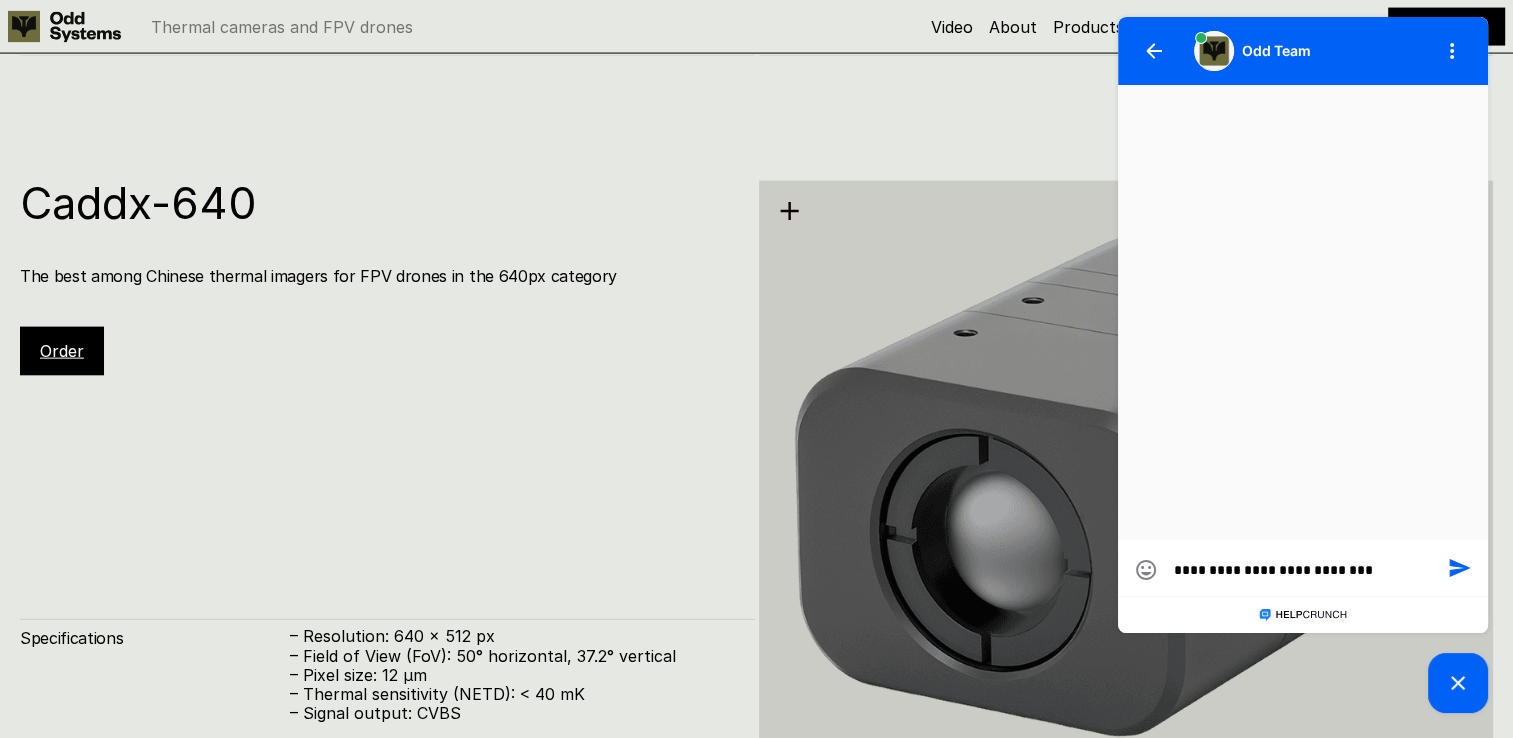 type on "**********" 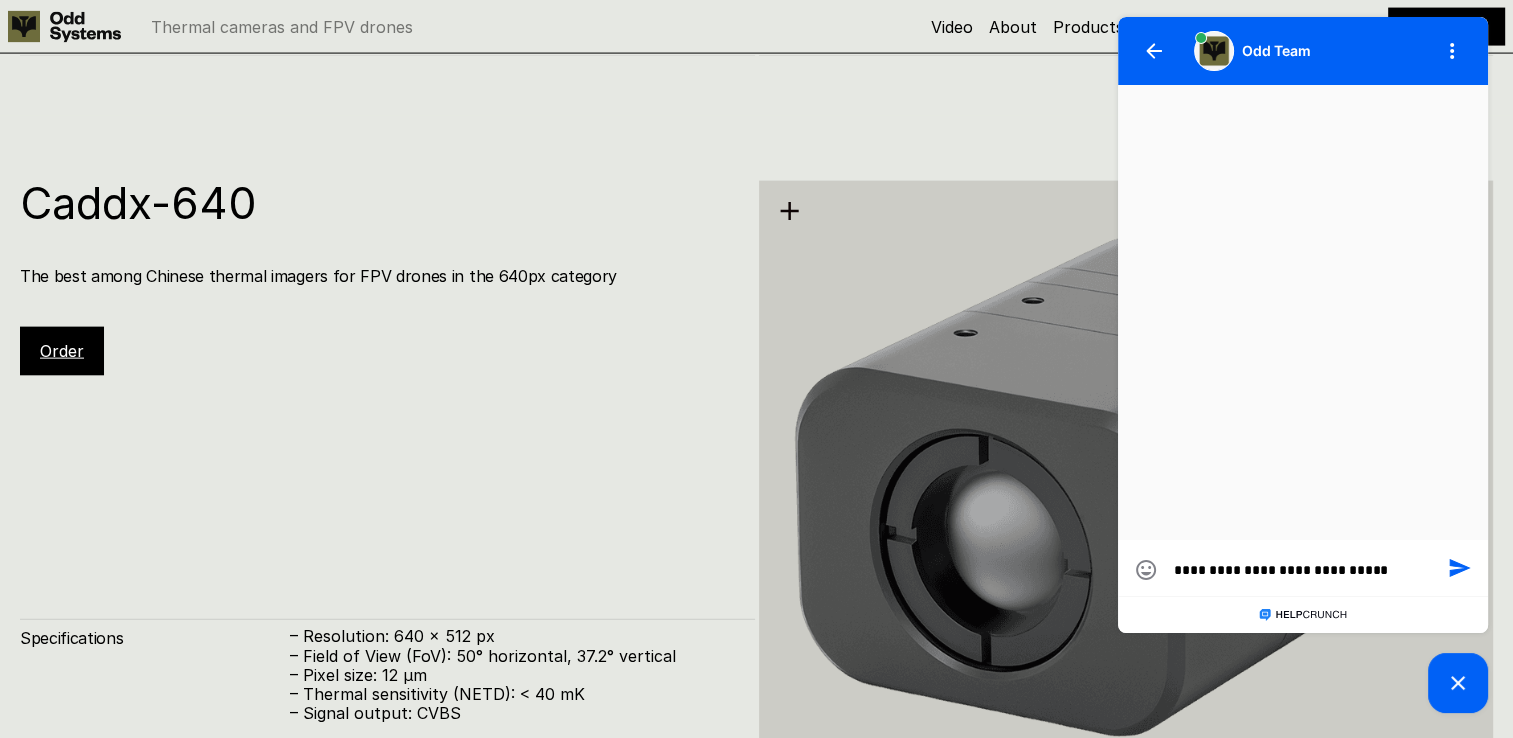 type on "**********" 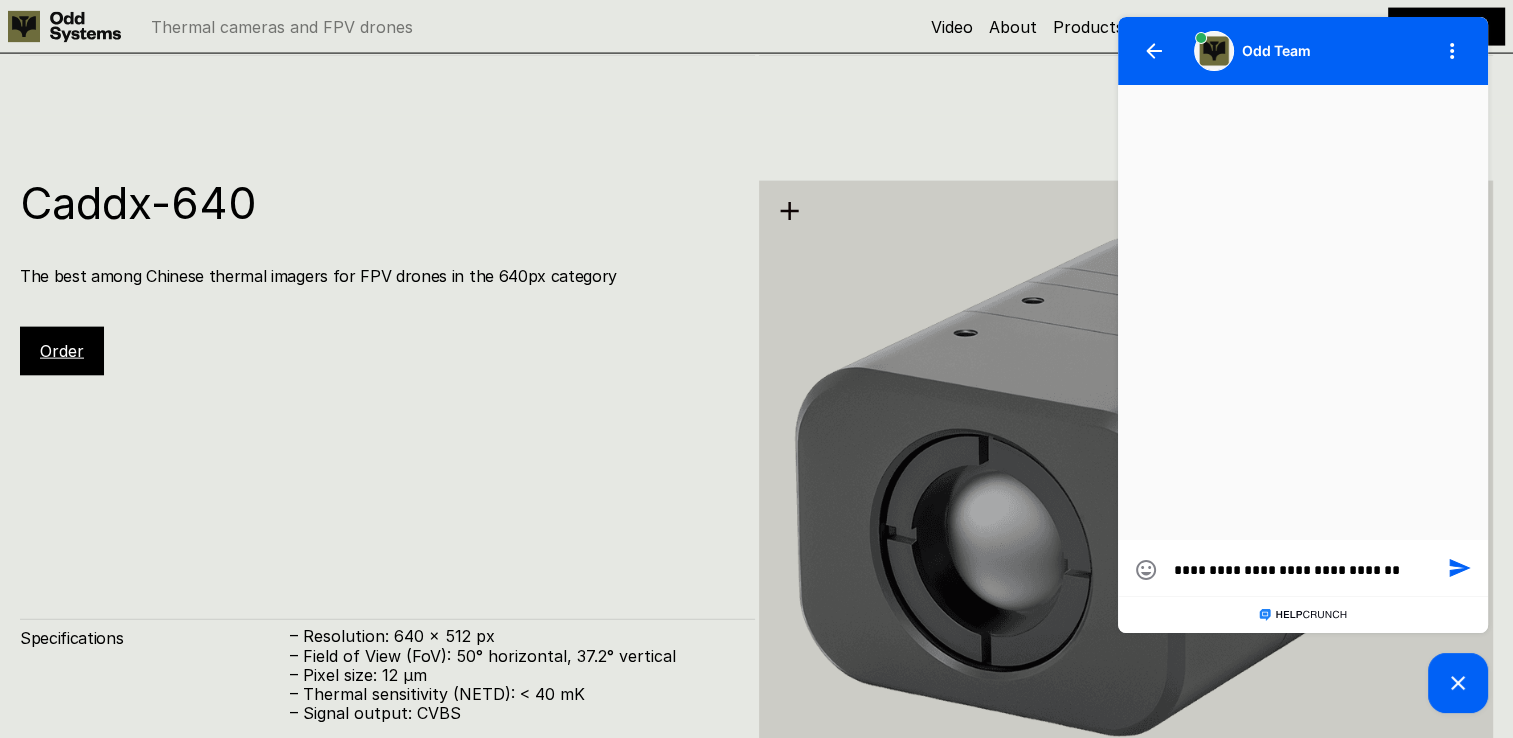 type on "**********" 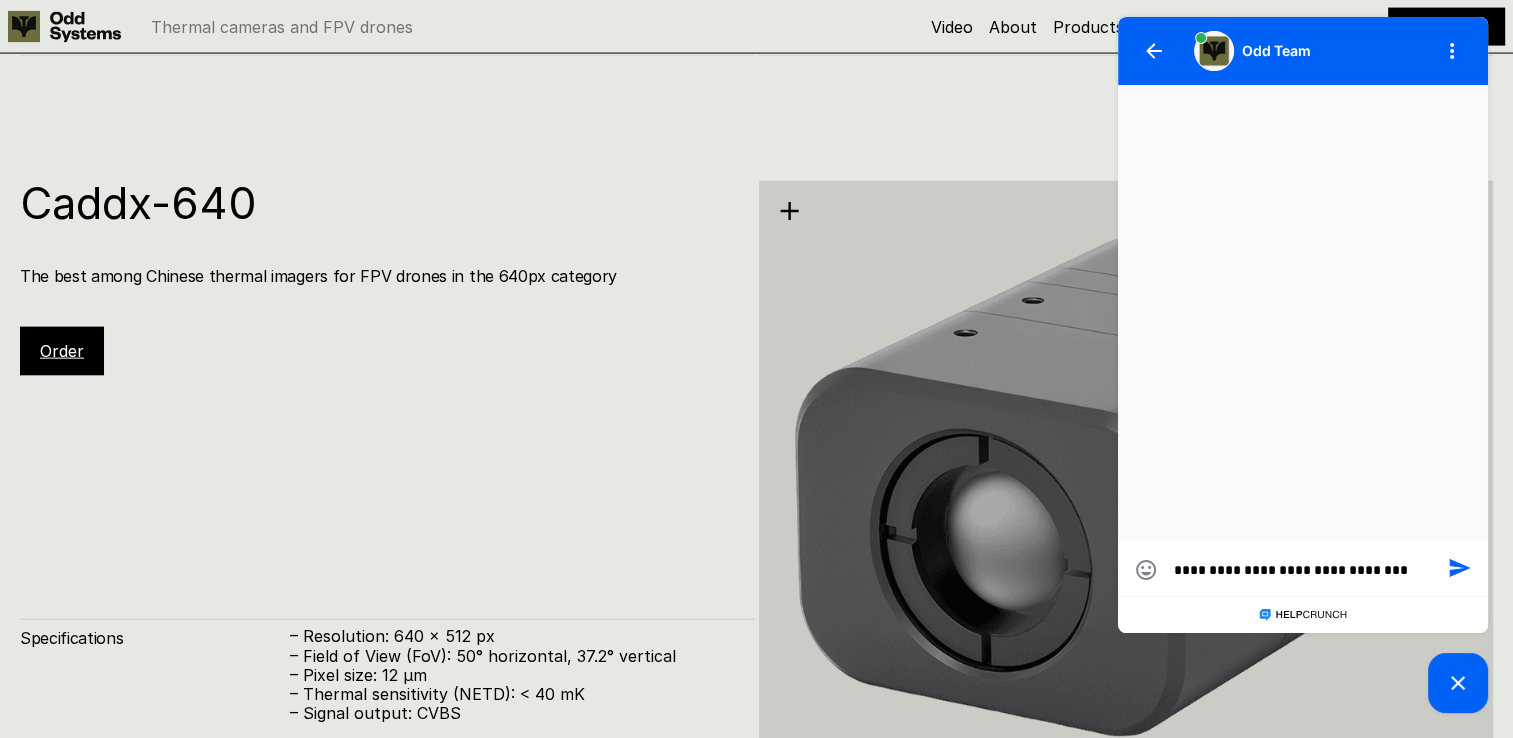 type on "**********" 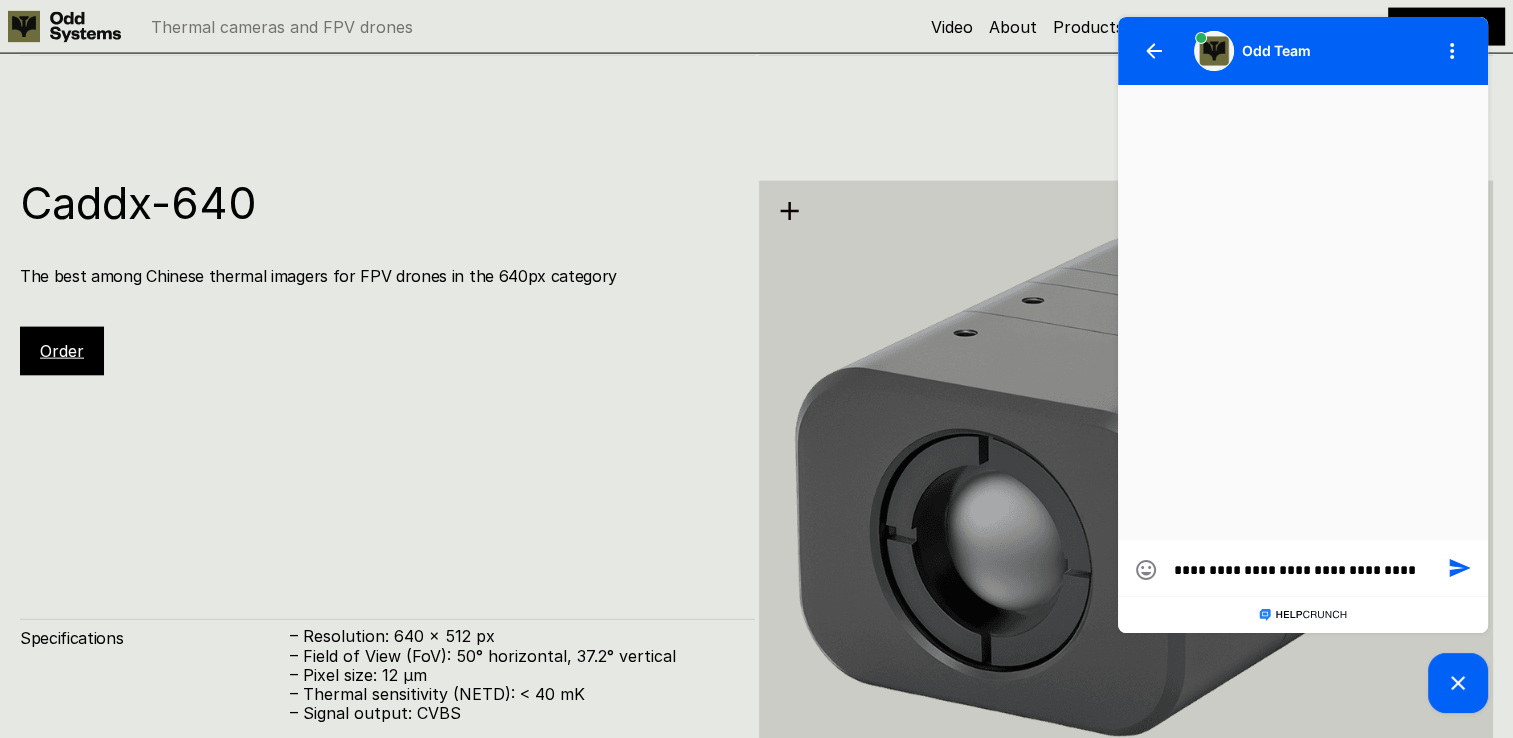 type on "**********" 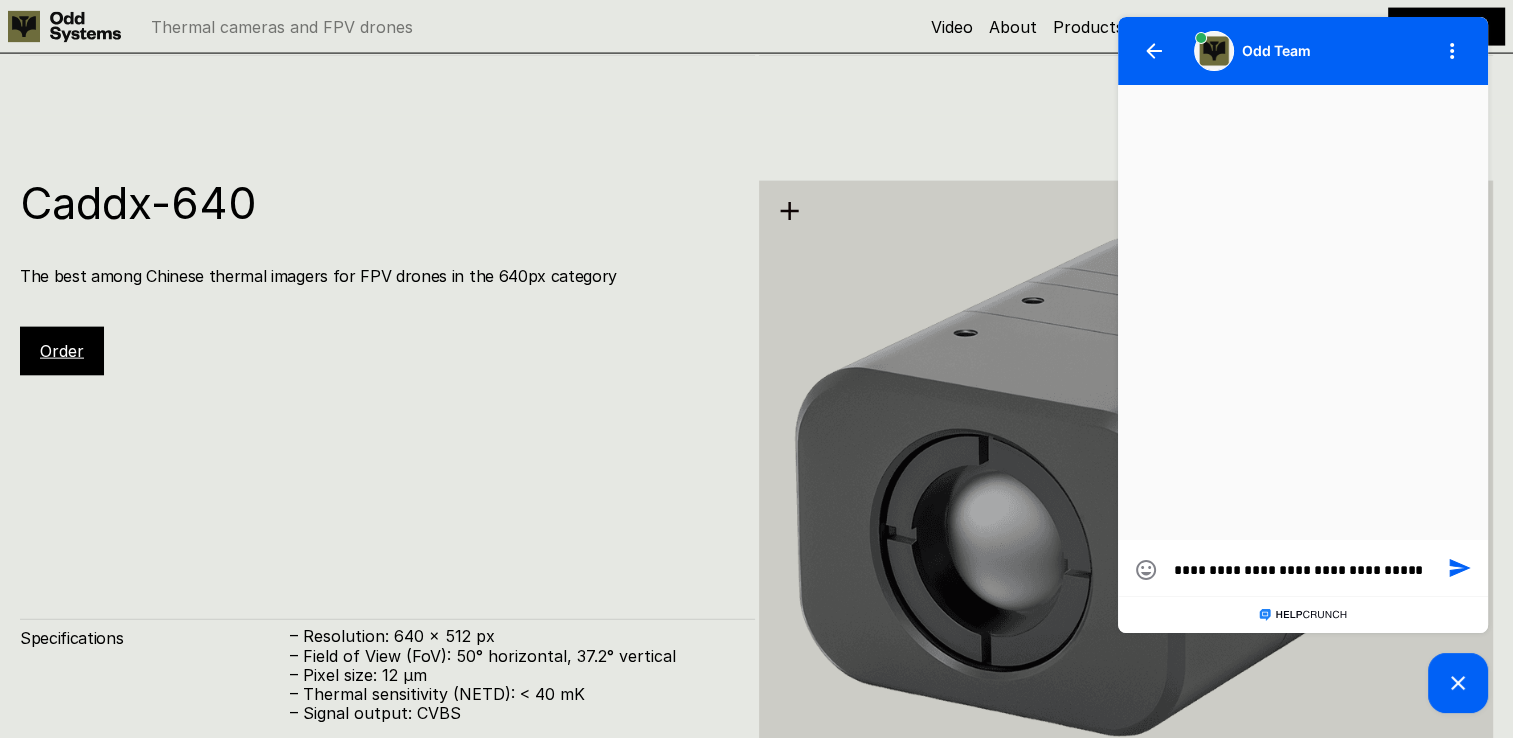 type on "**********" 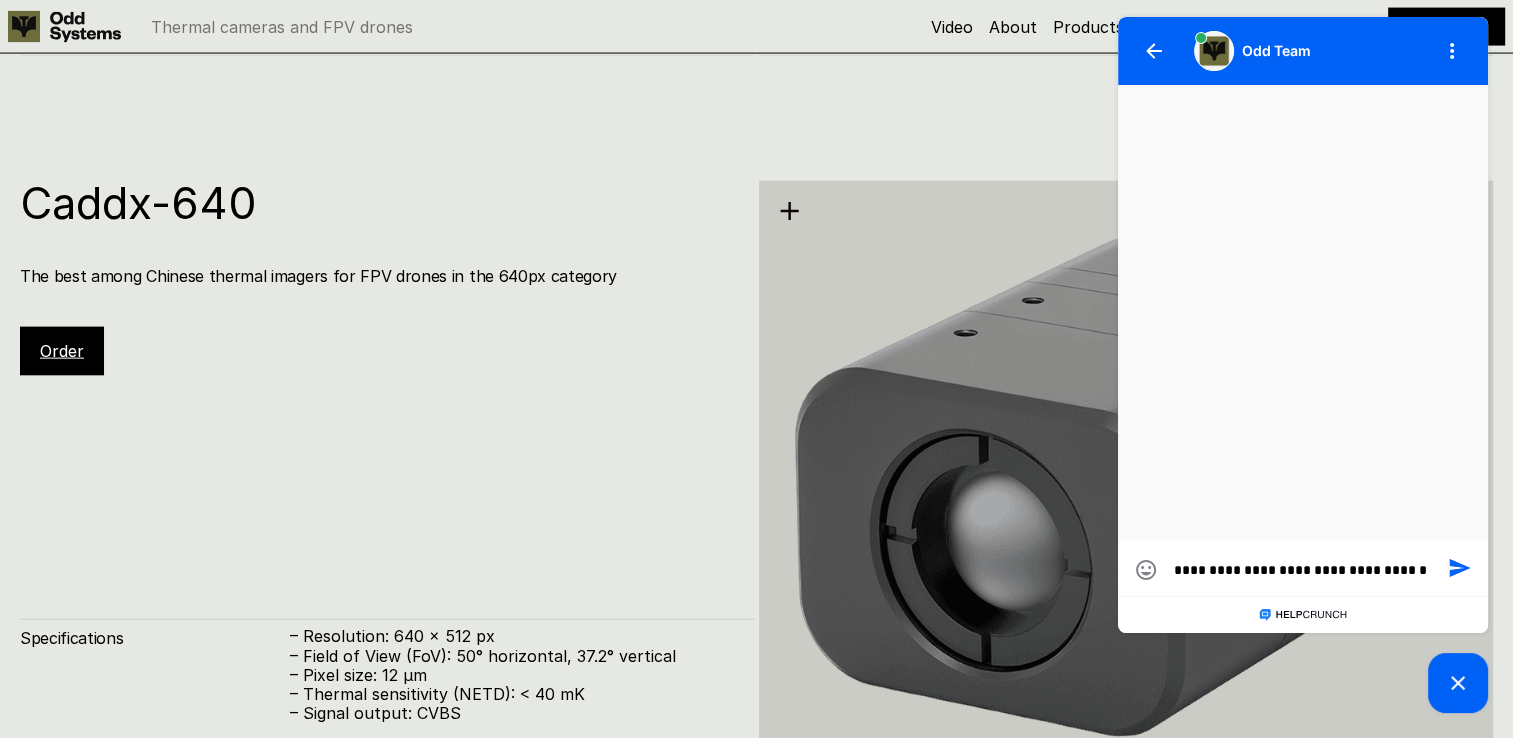 type on "**********" 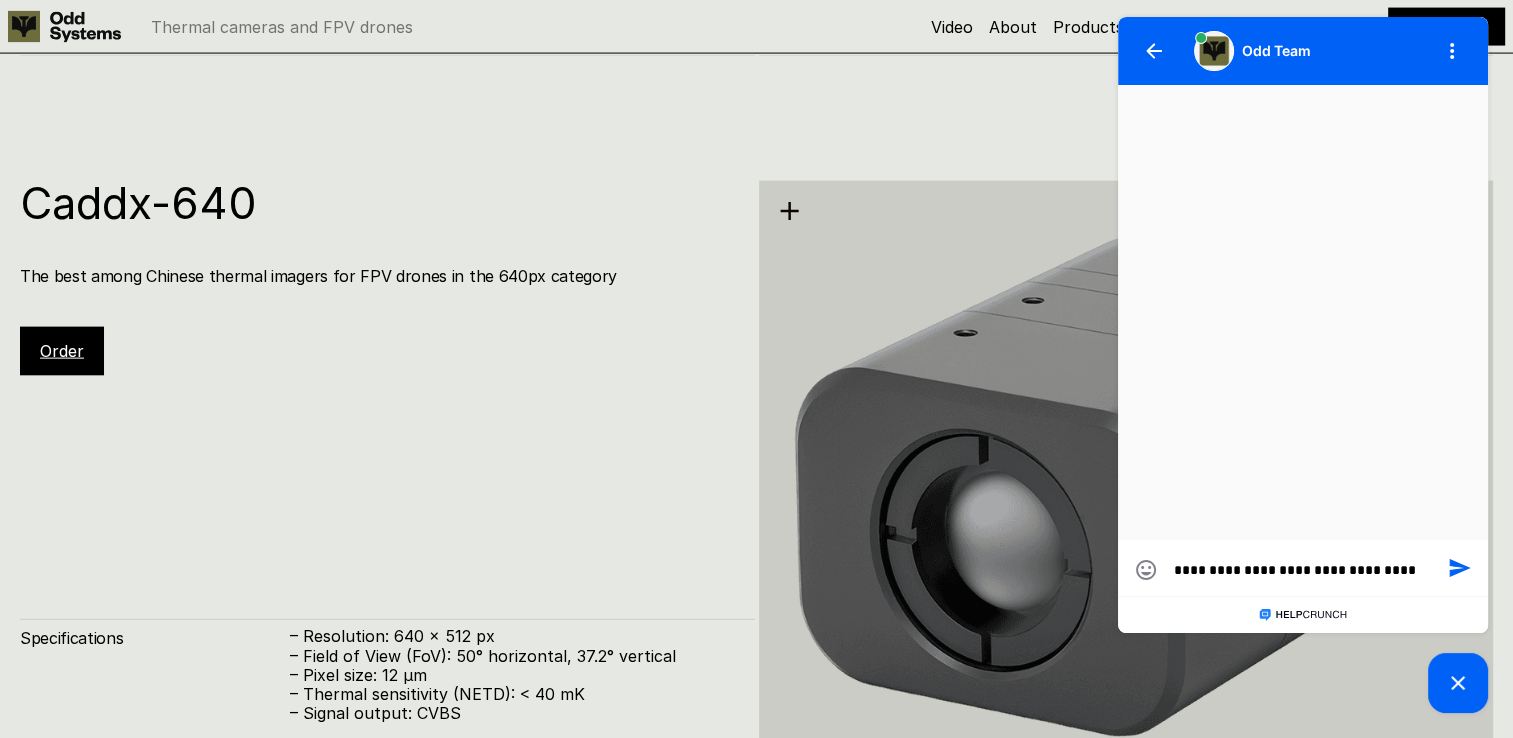 type on "**********" 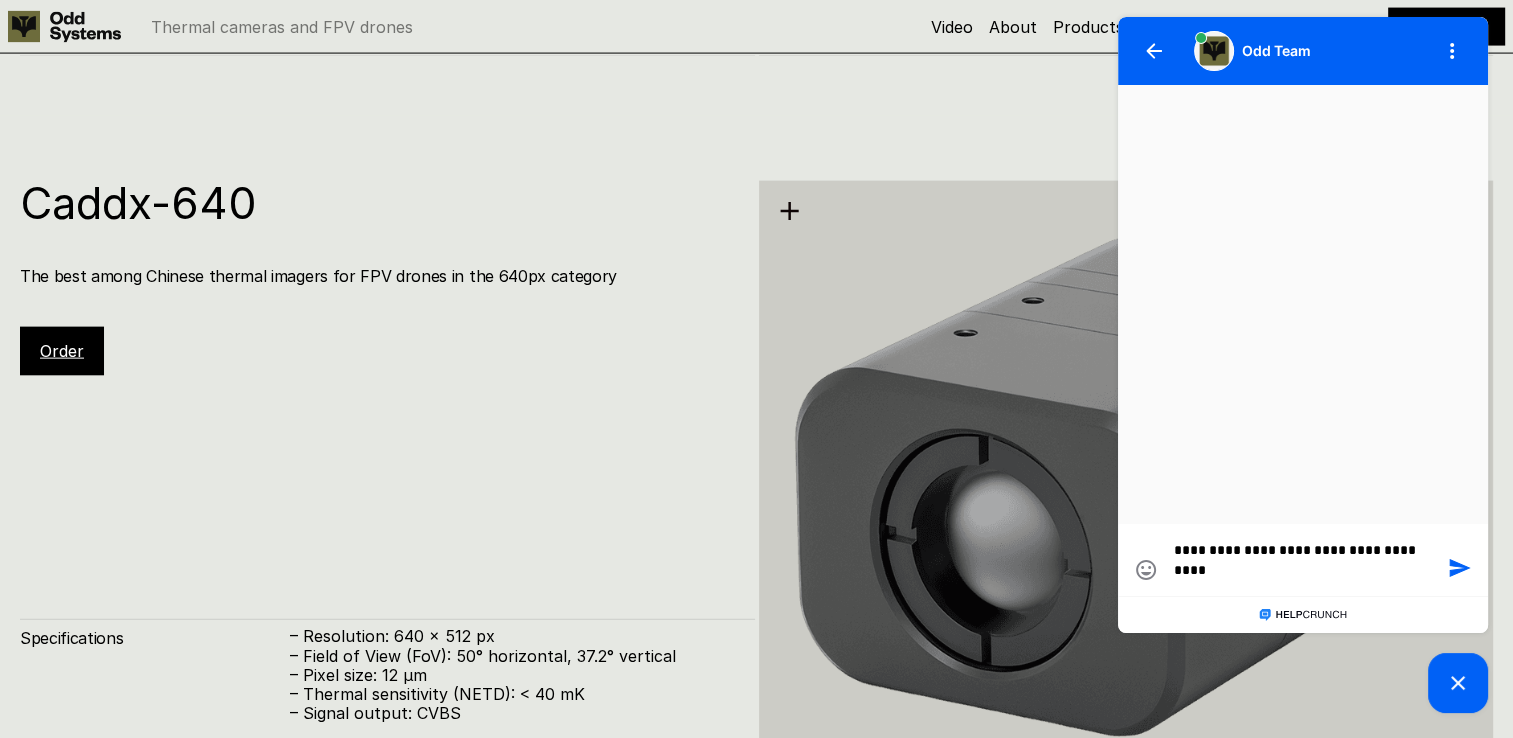 type on "**********" 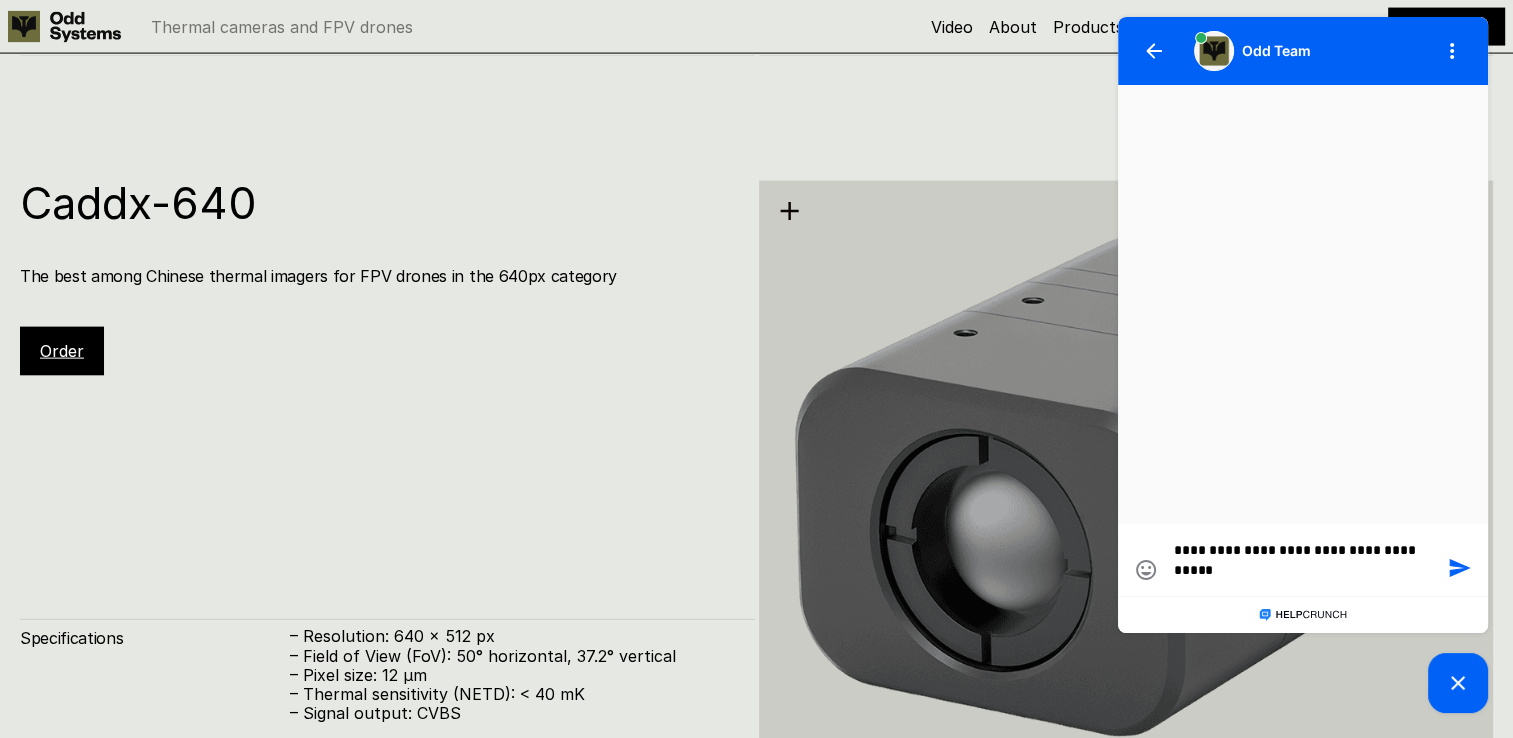 type on "**********" 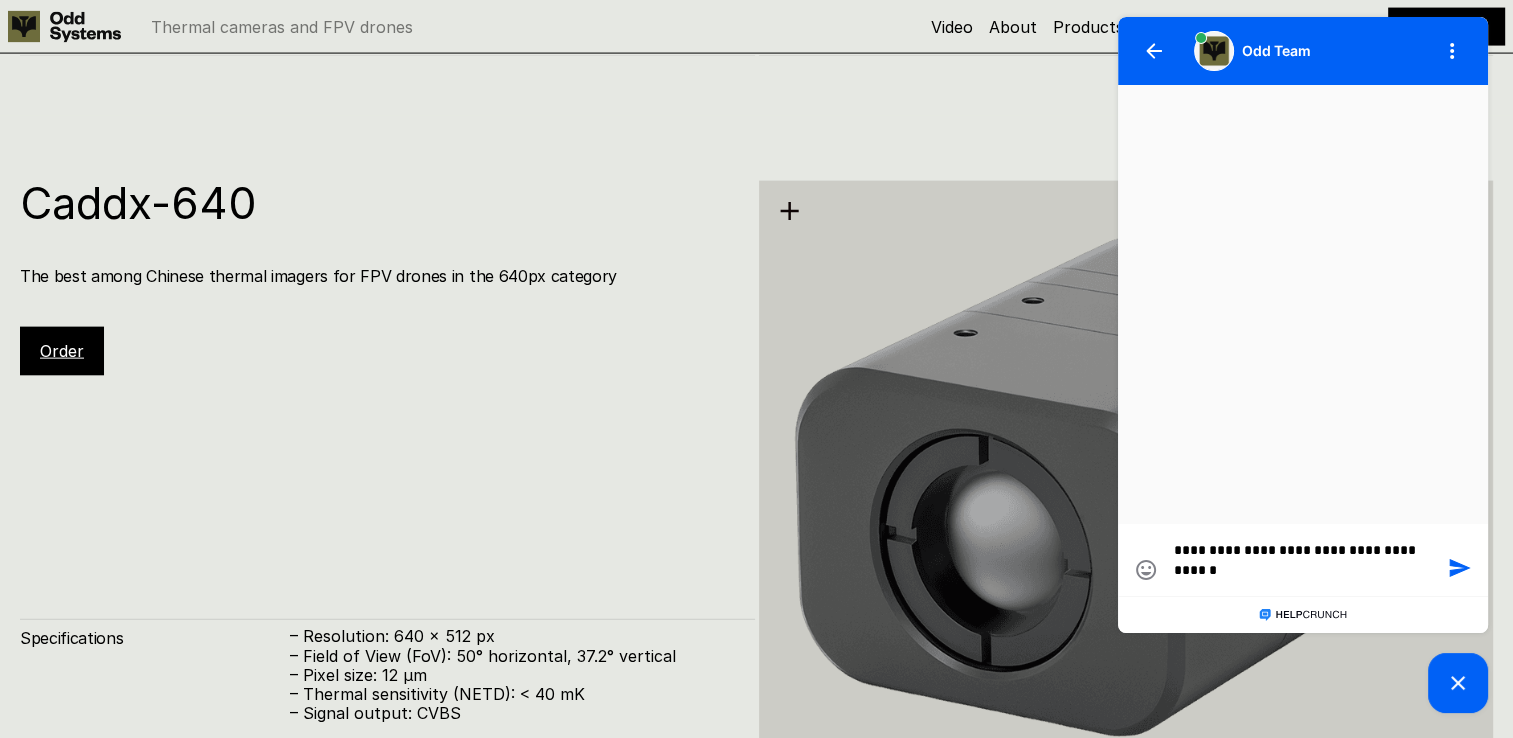 type on "**********" 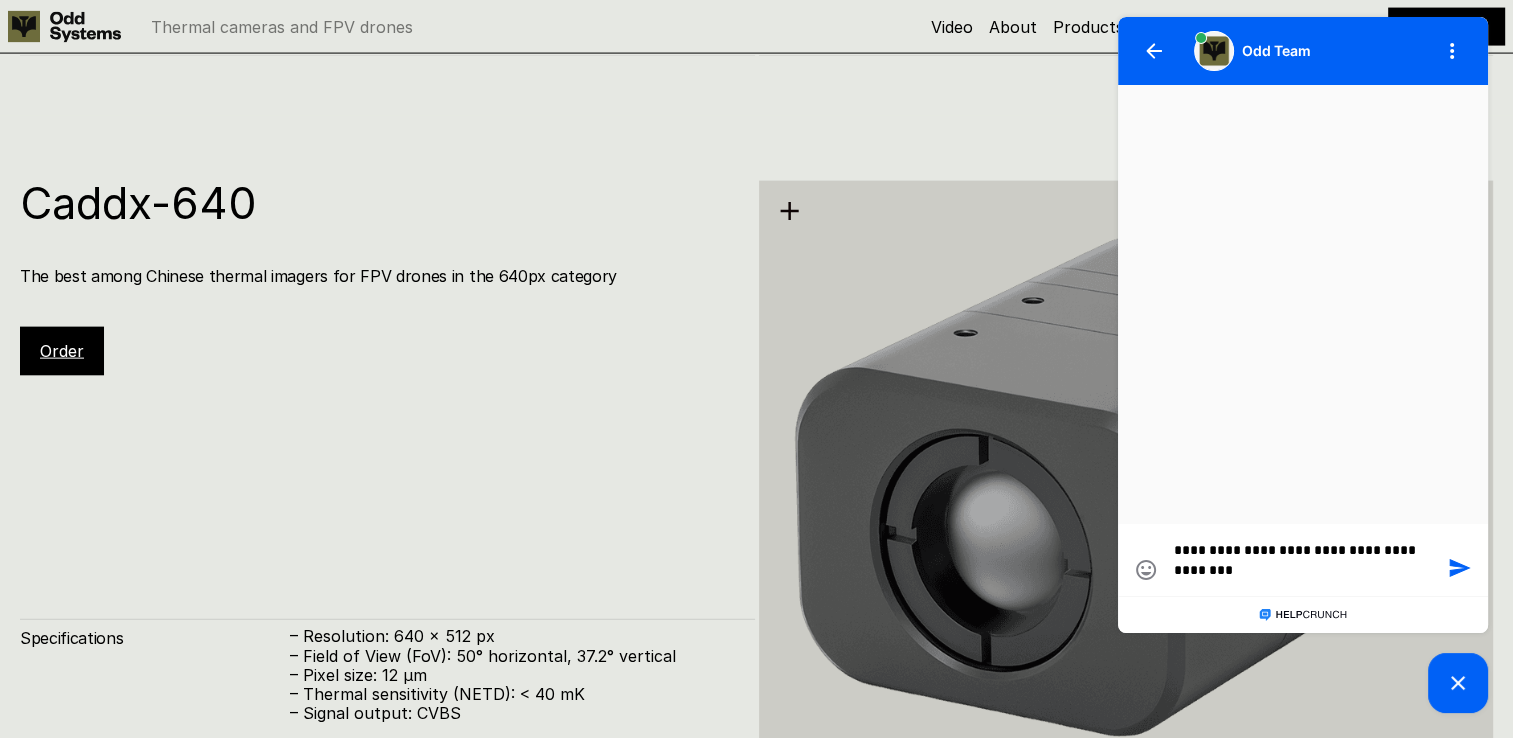 type on "**********" 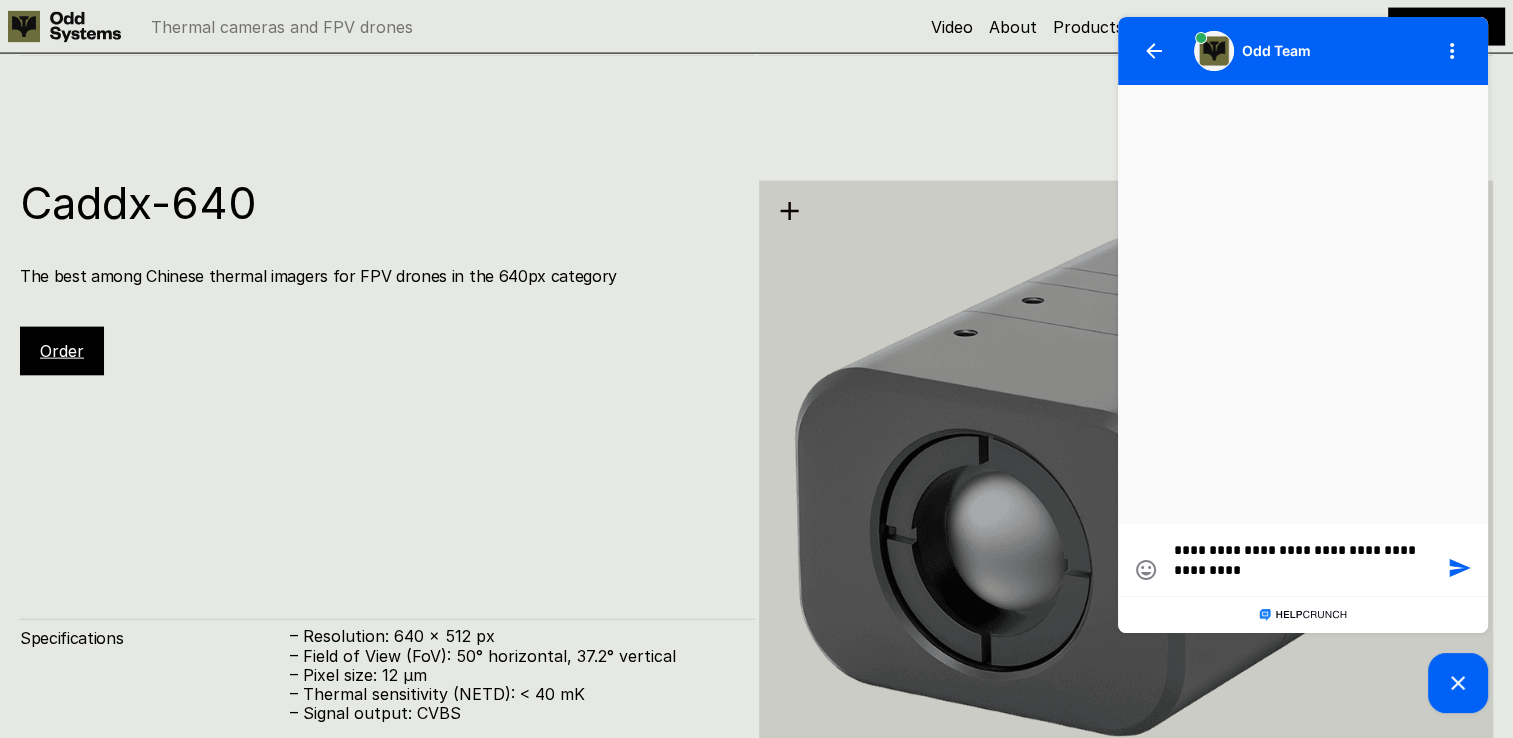 type on "**********" 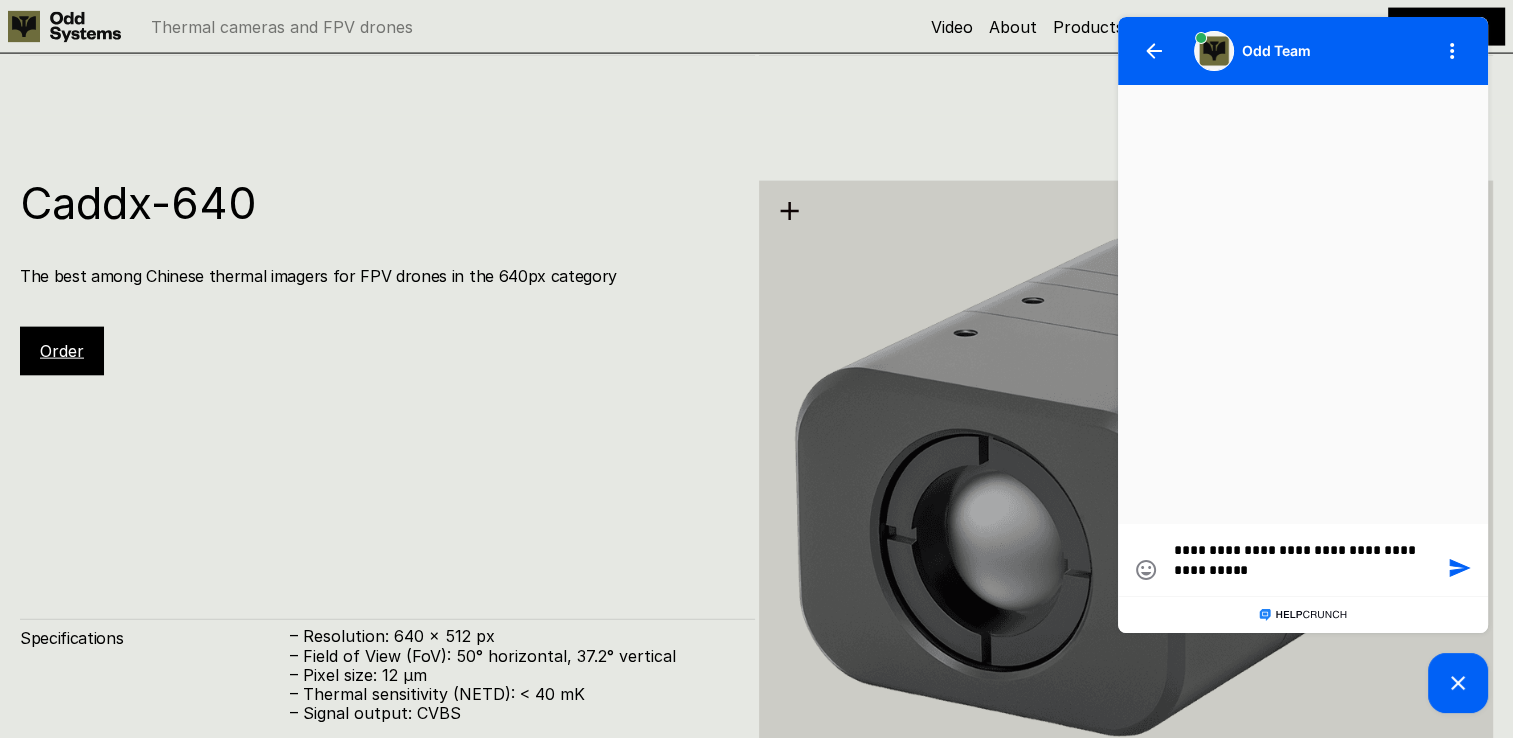 type on "**********" 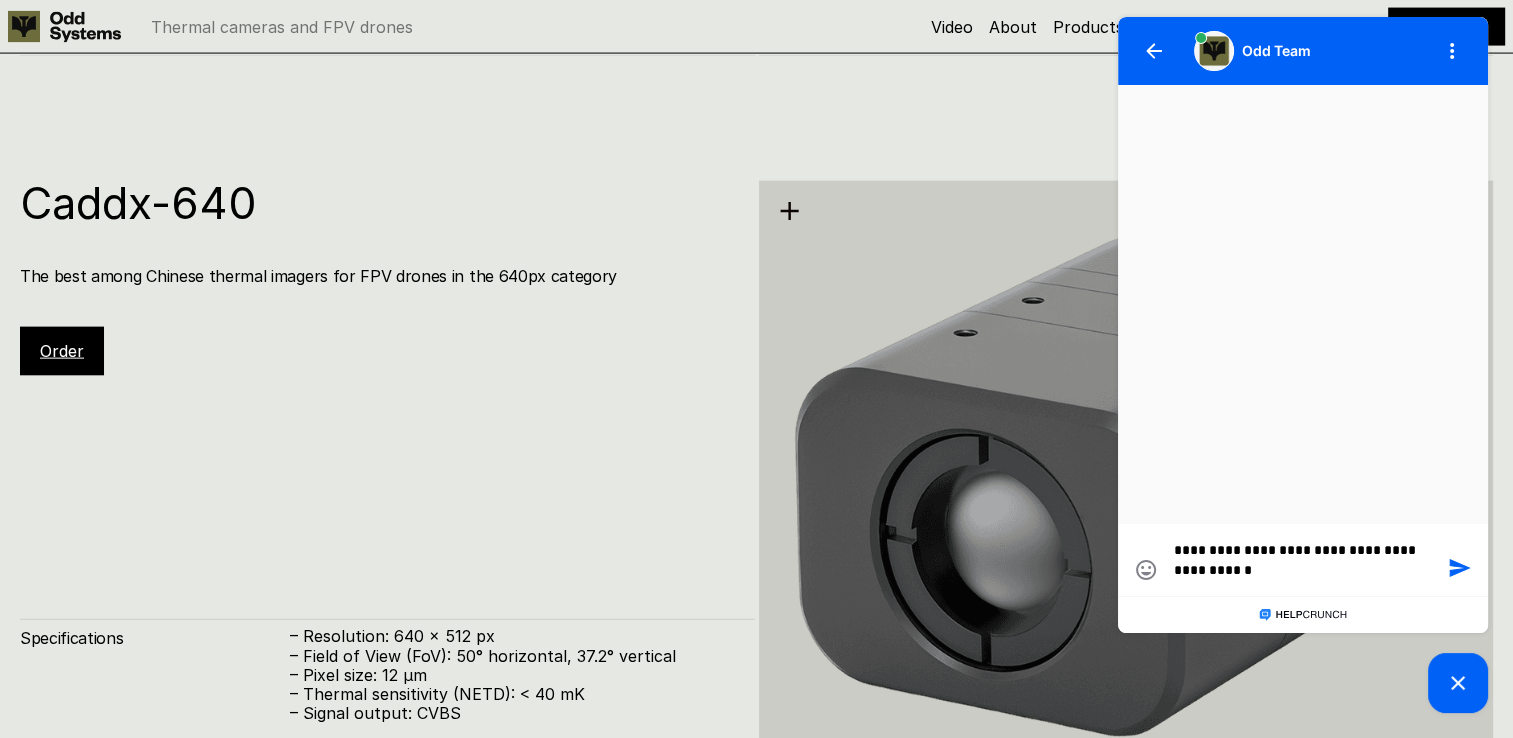 type on "**********" 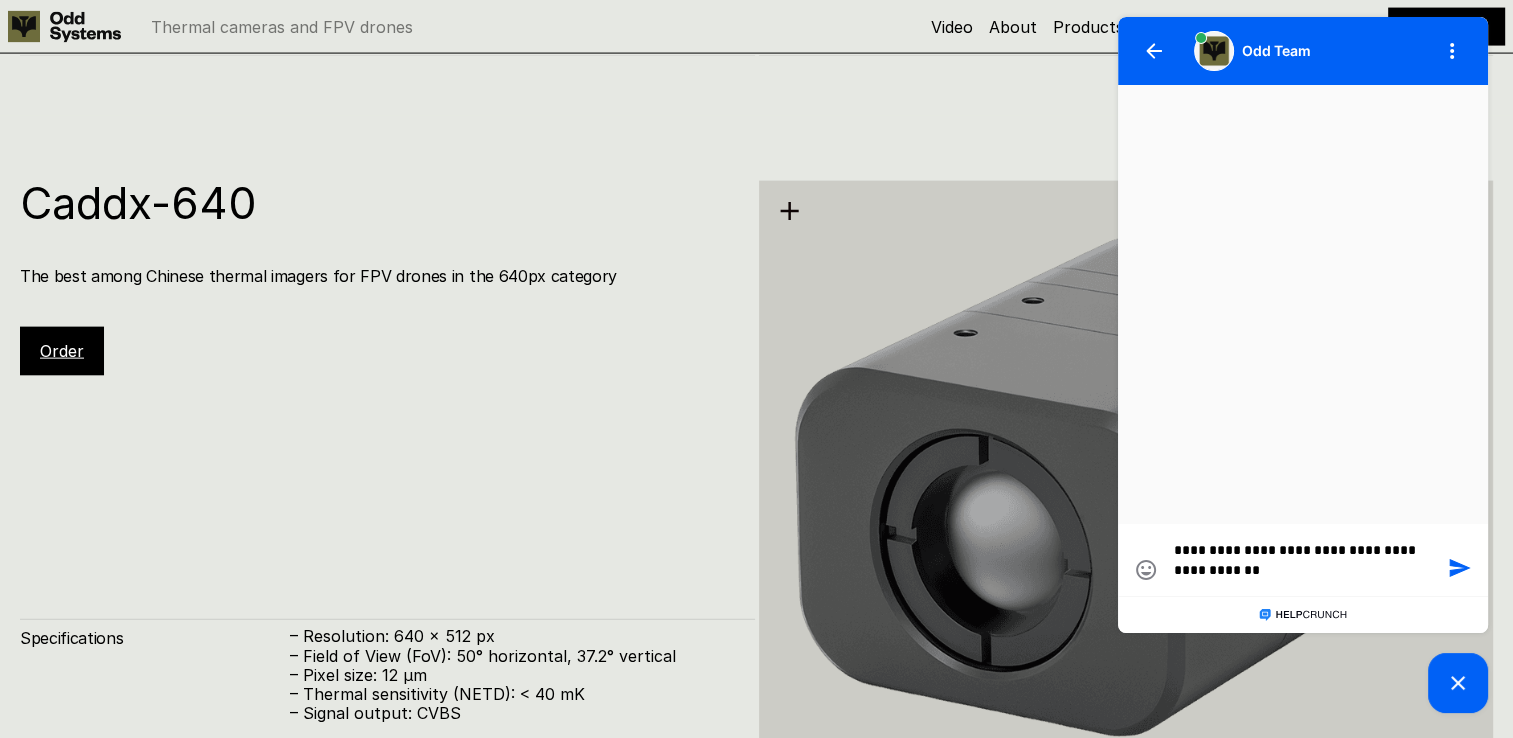 type on "**********" 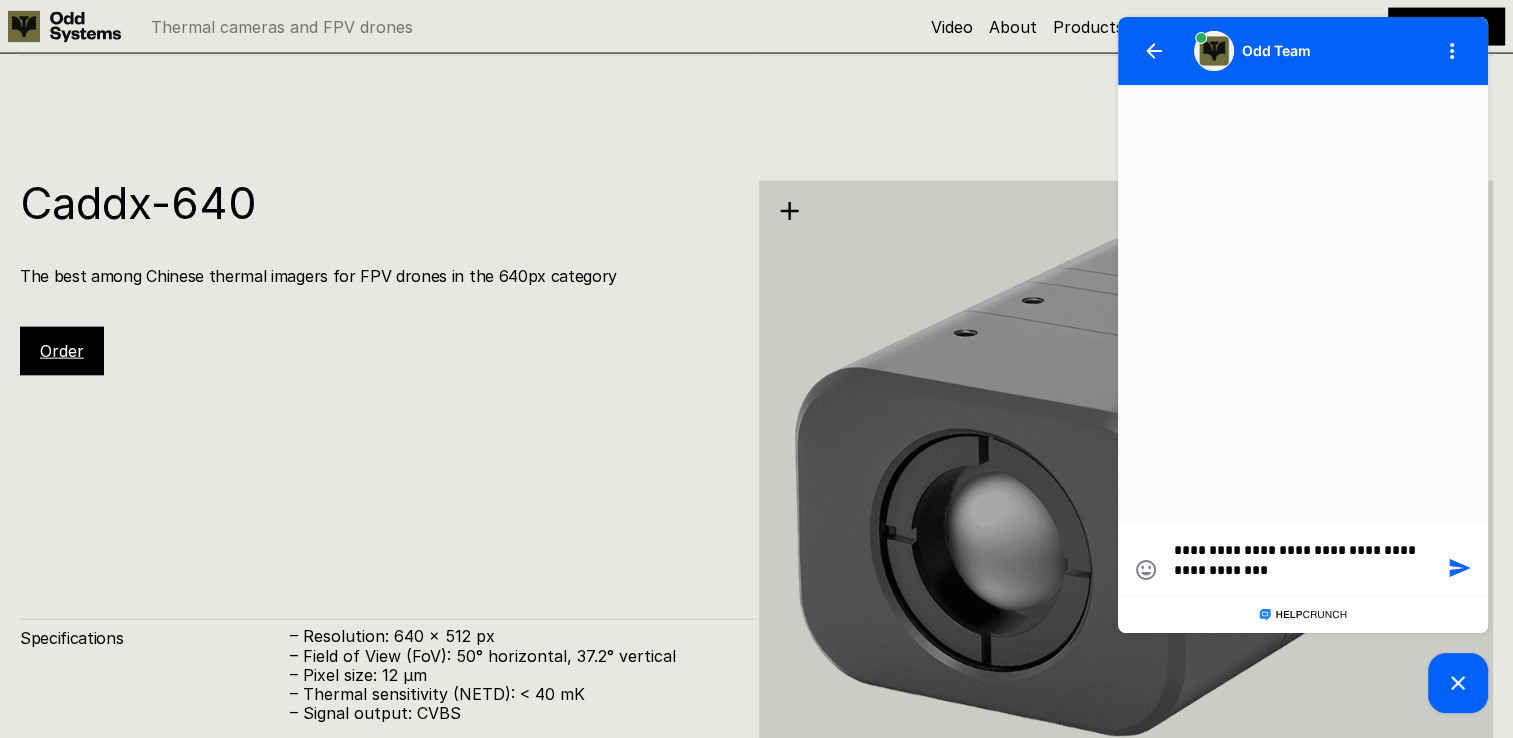 type on "**********" 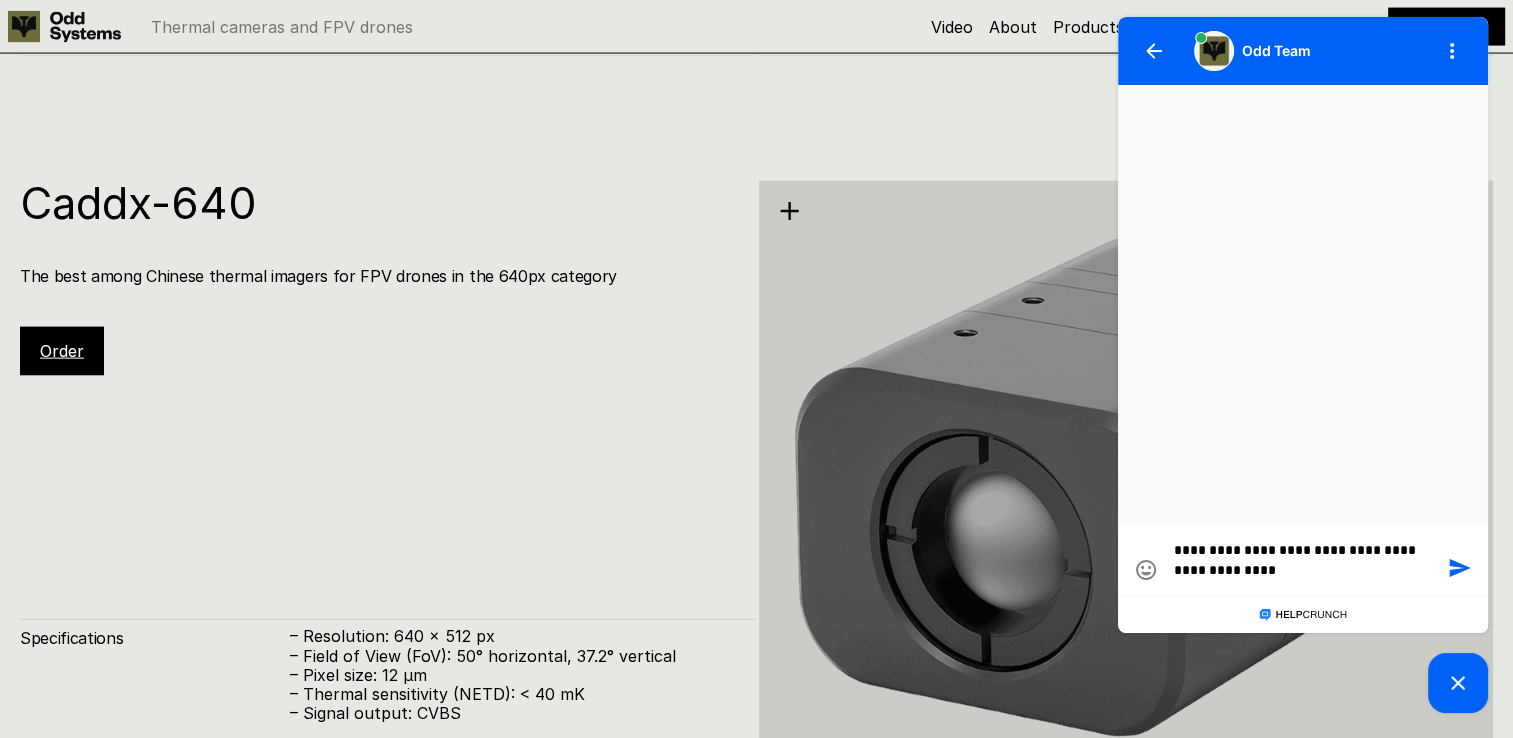 type on "**********" 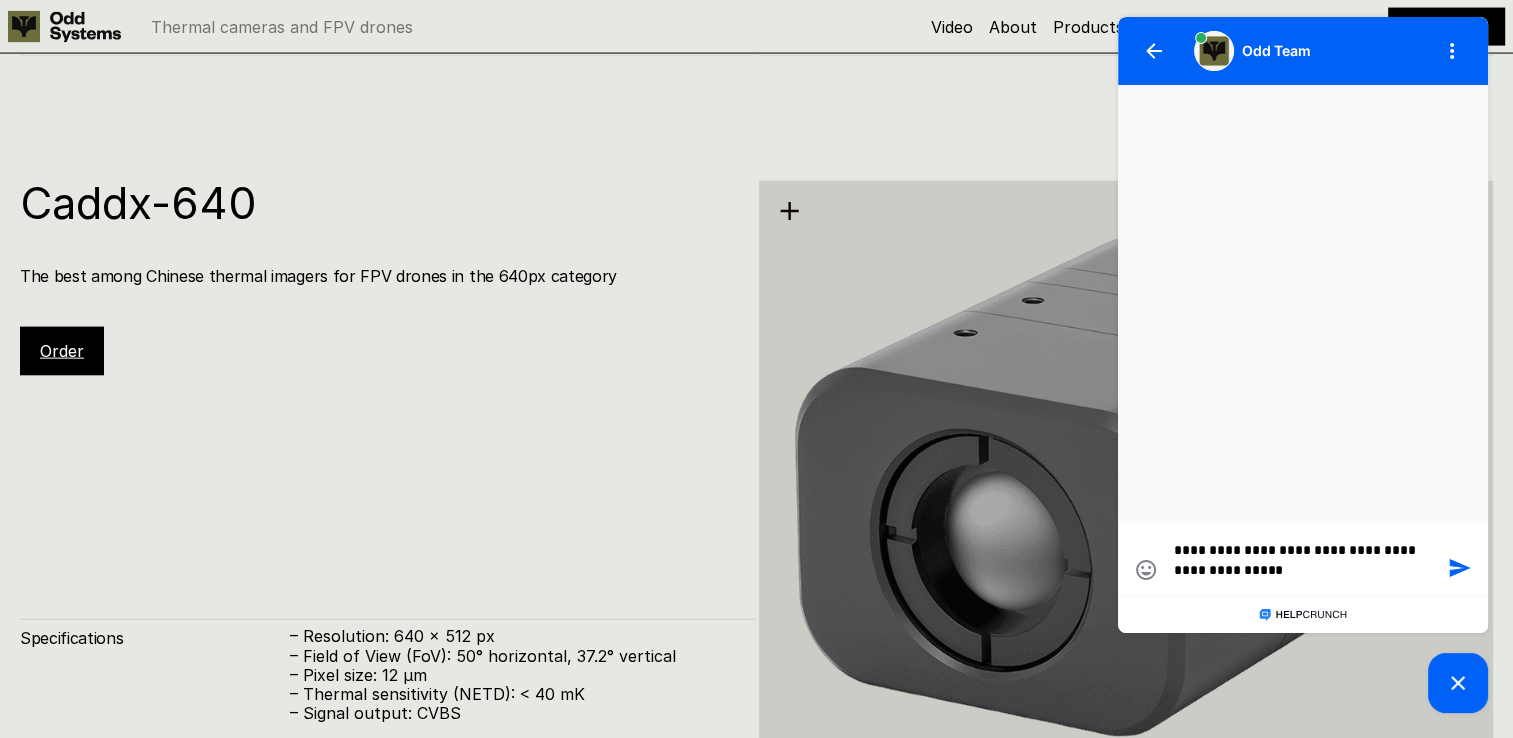 type on "**********" 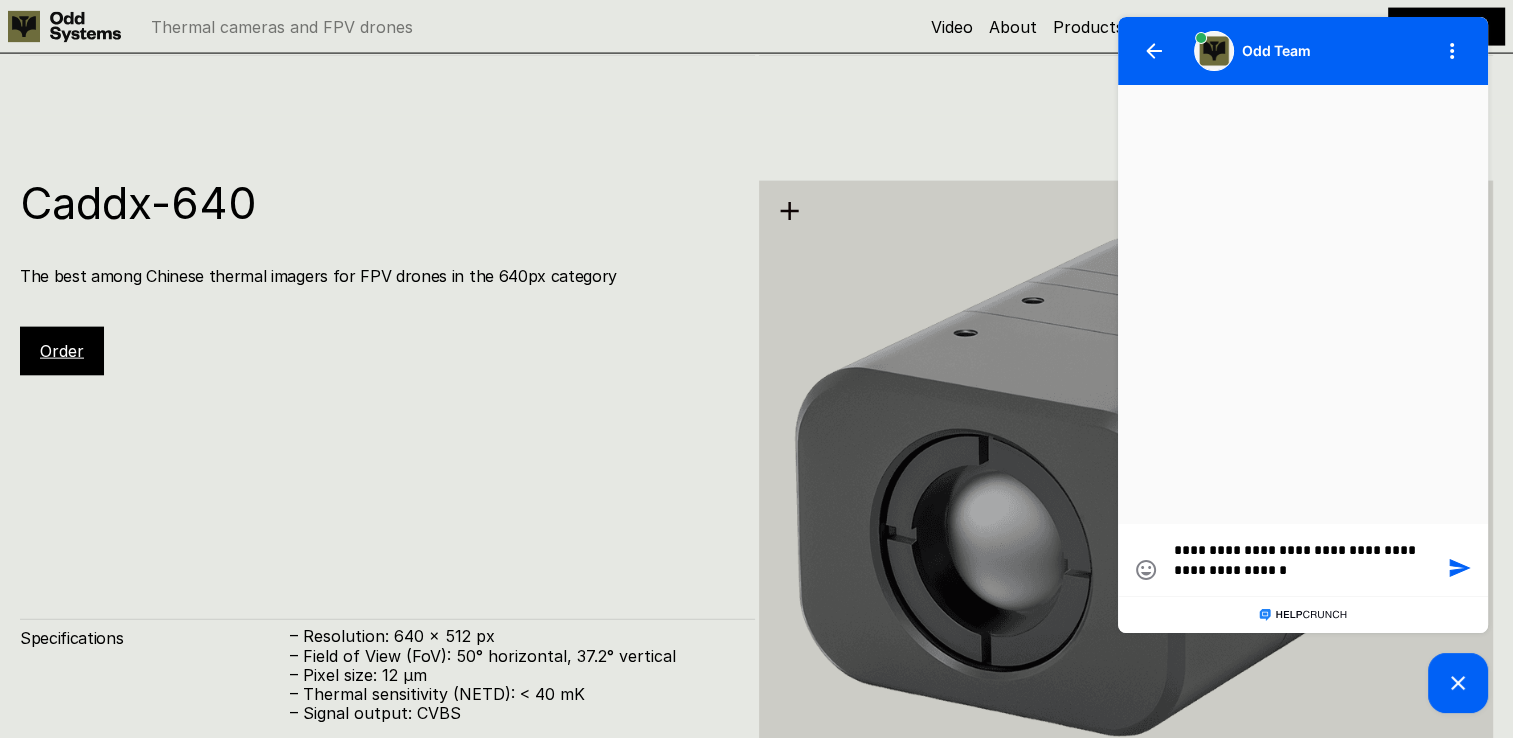 type on "**********" 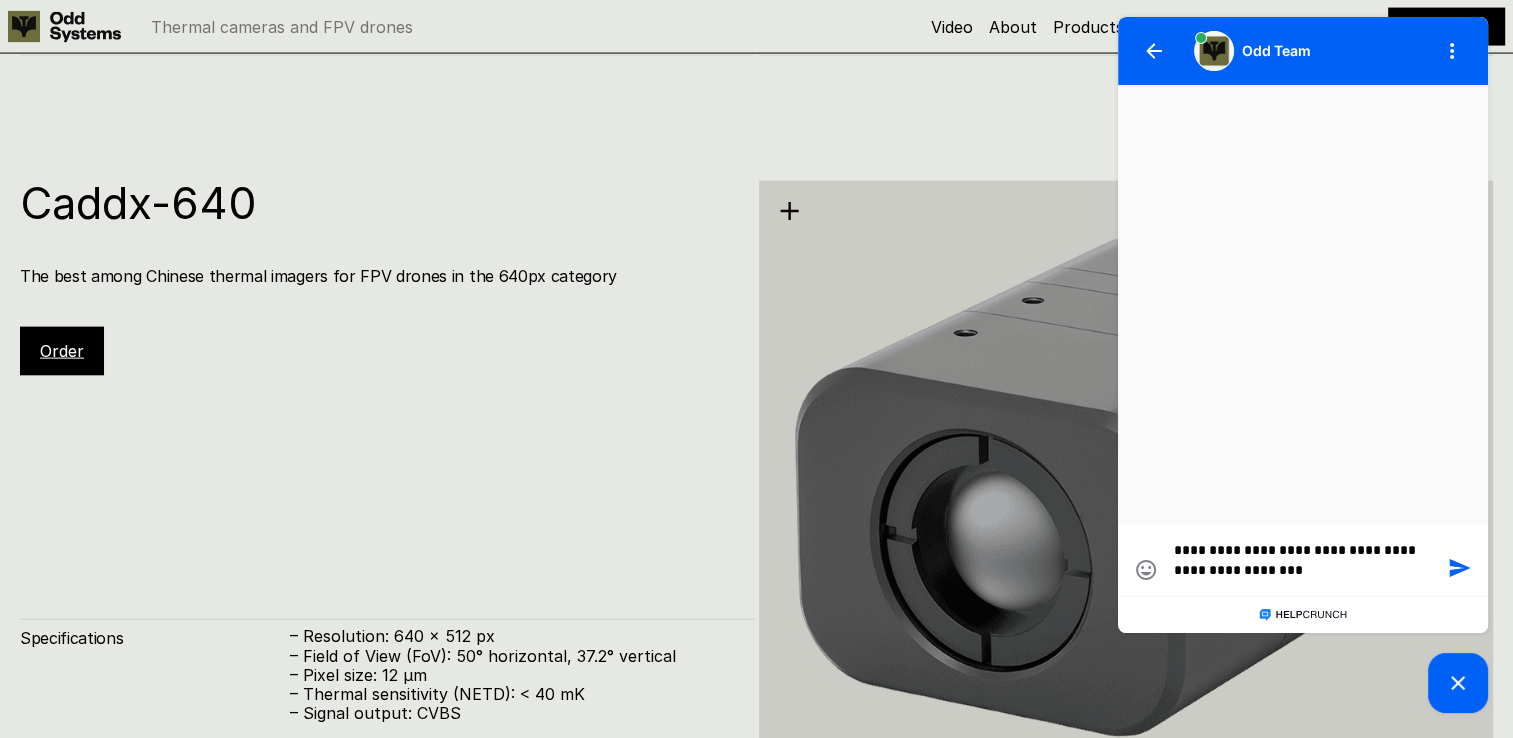 type on "**********" 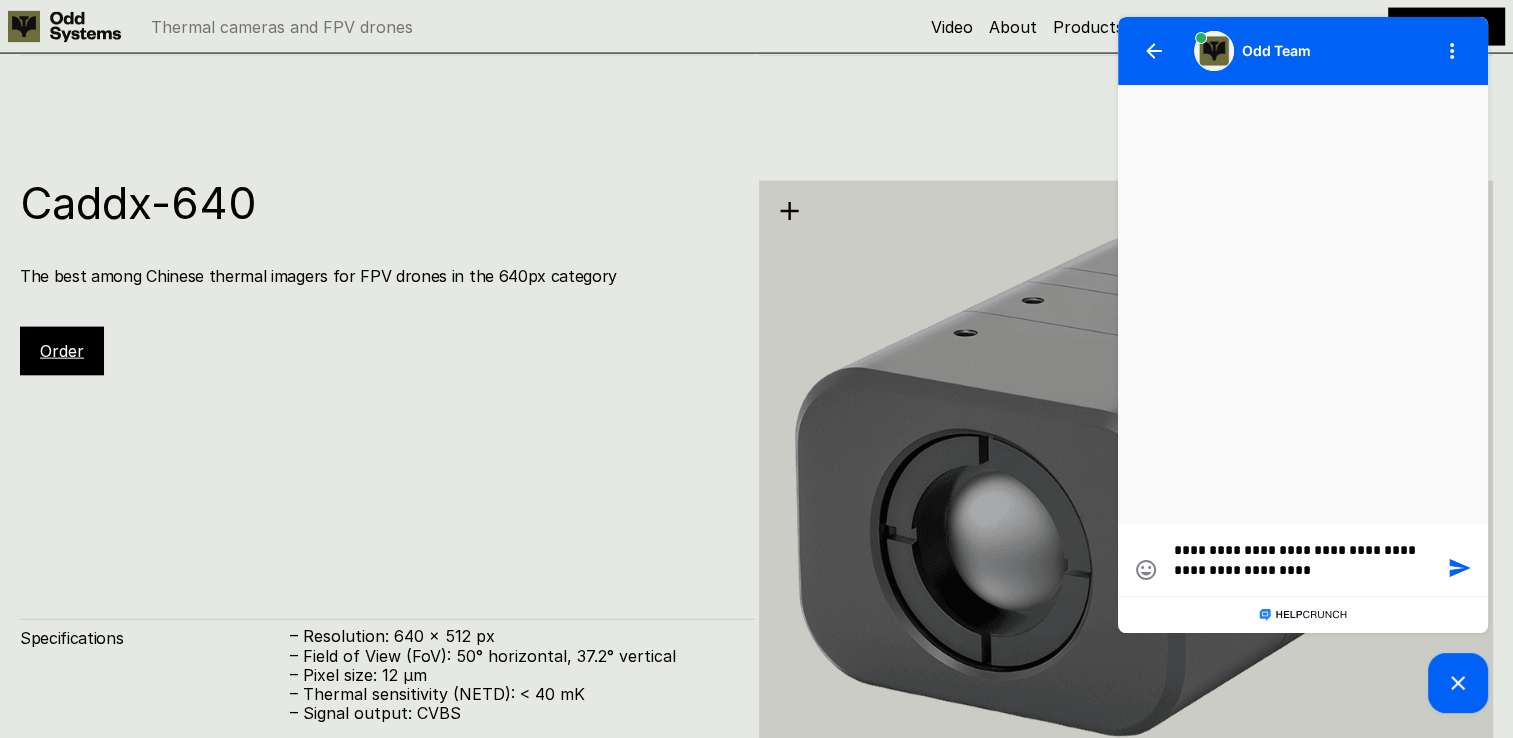 type on "**********" 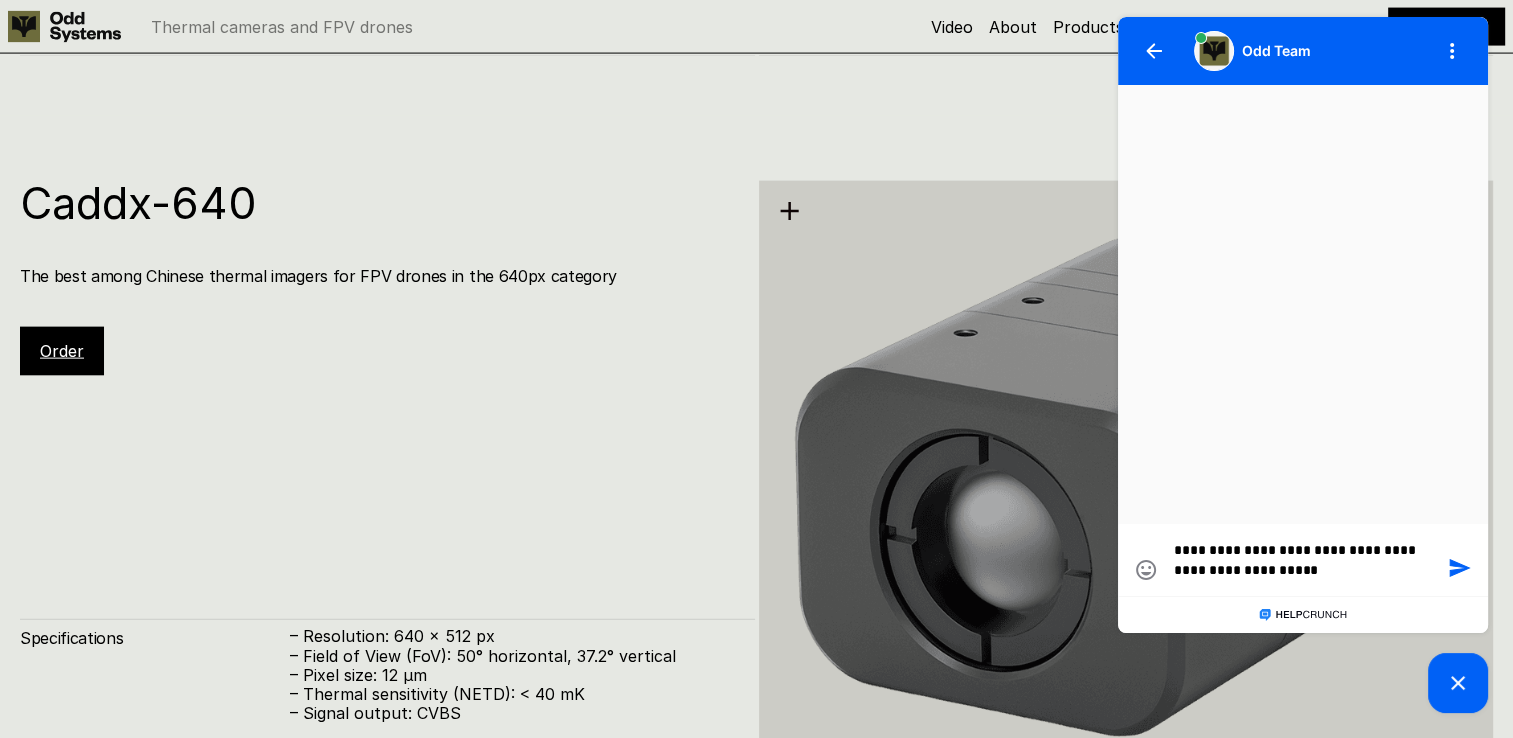 type on "**********" 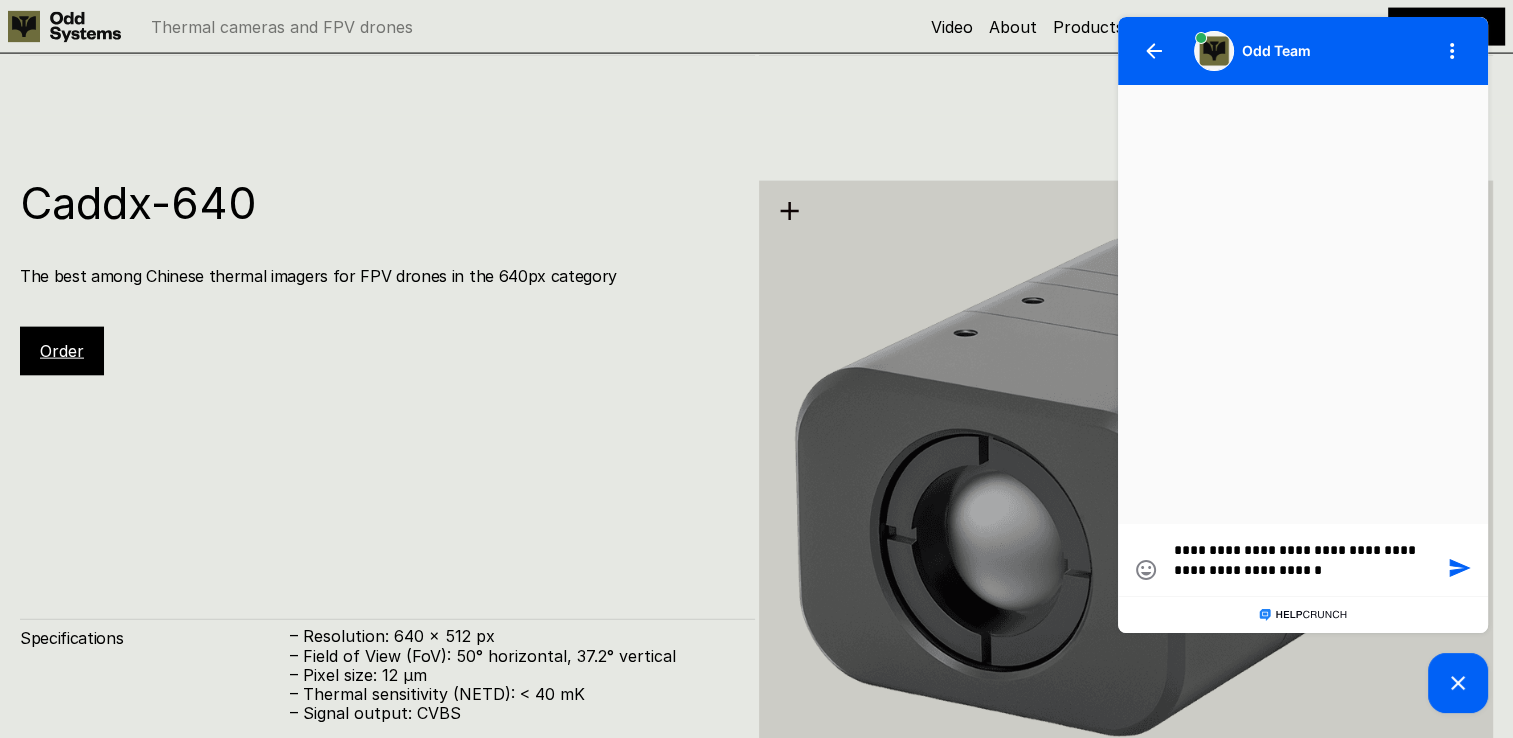 type on "**********" 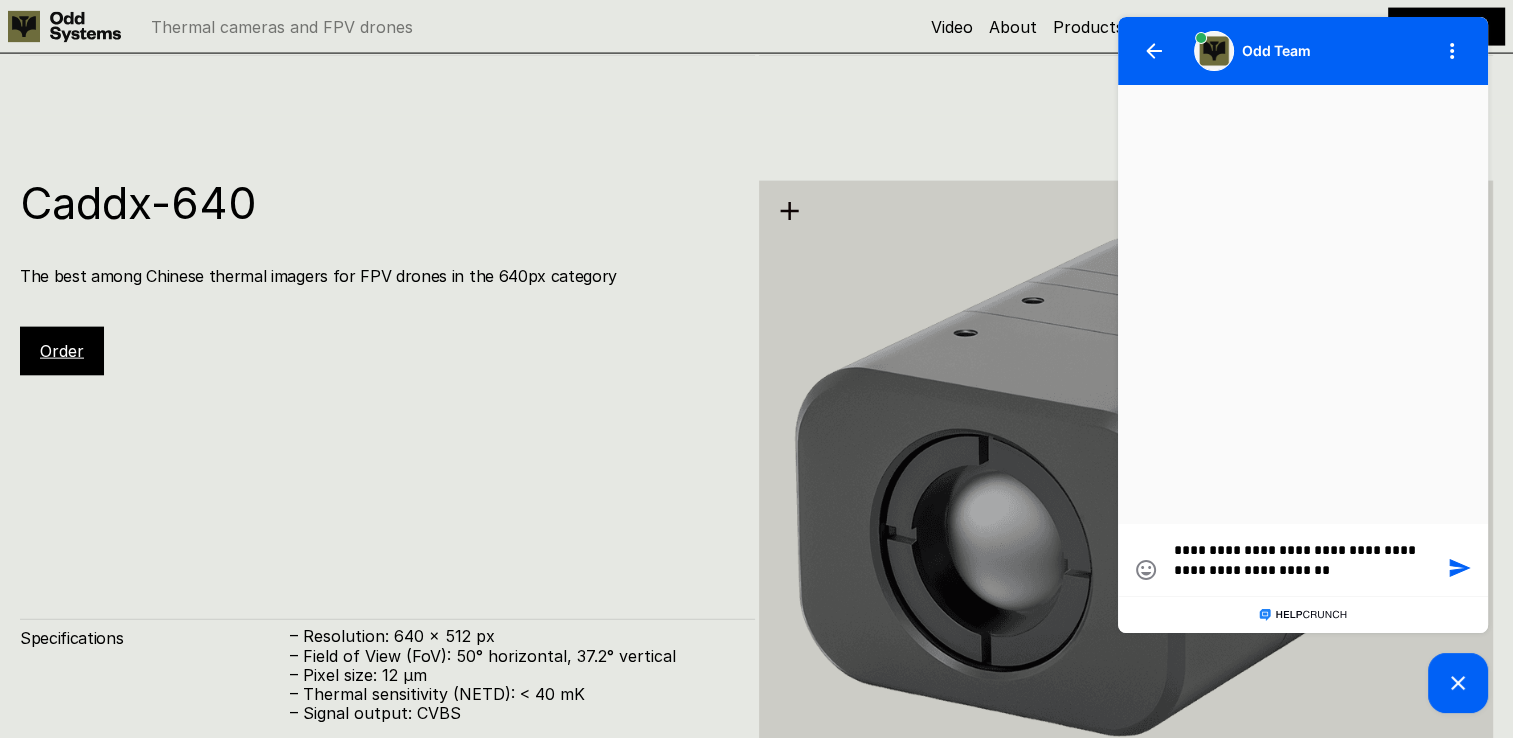 type on "**********" 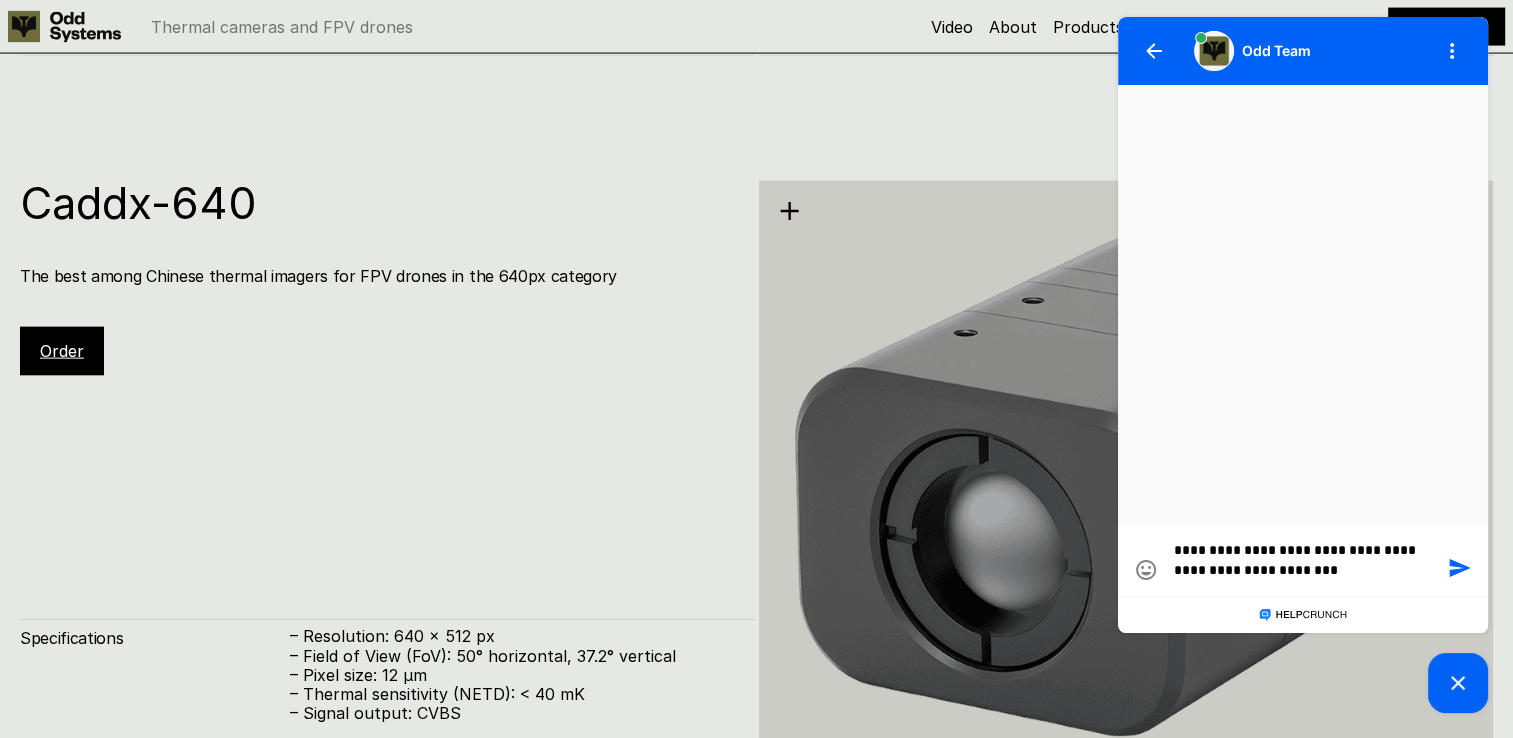 type on "**********" 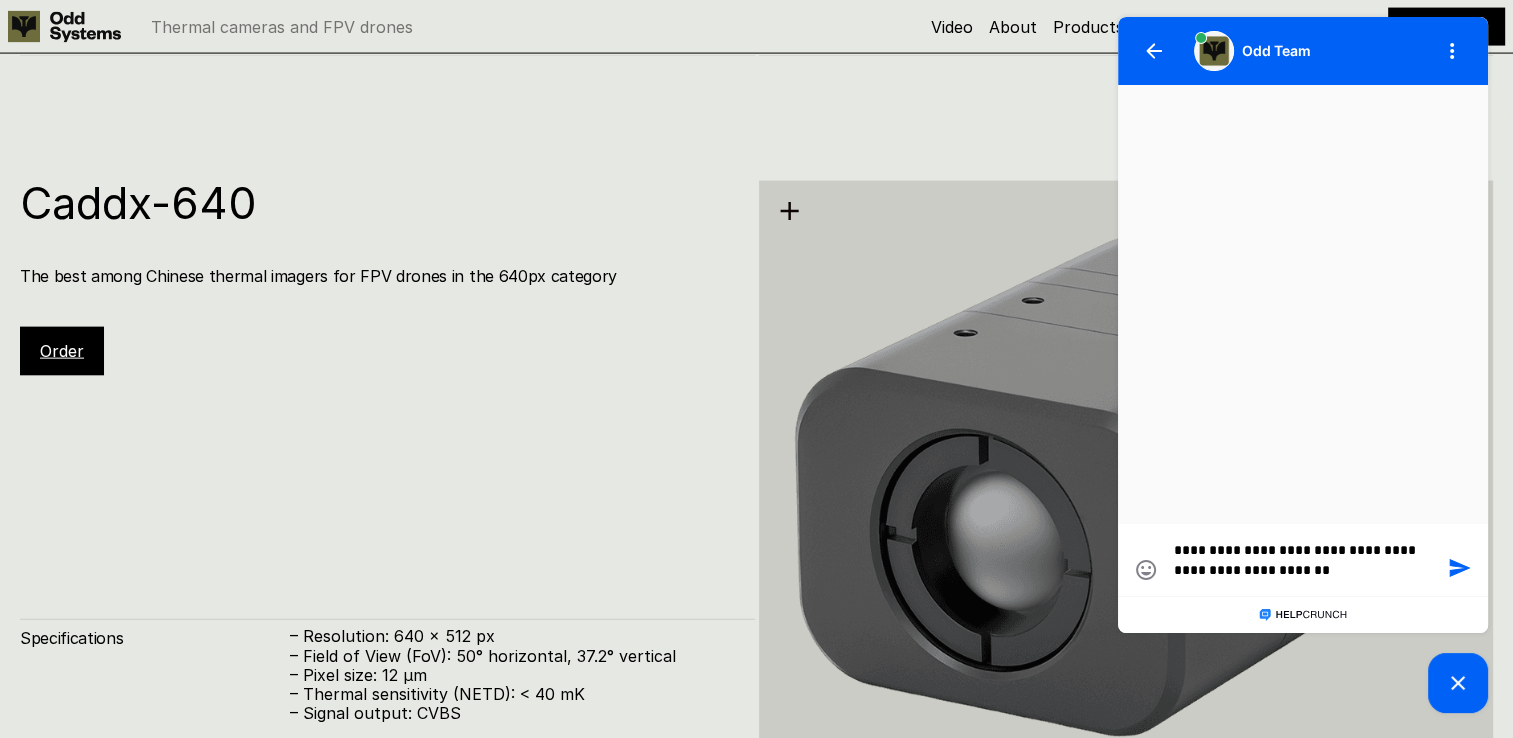 type on "**********" 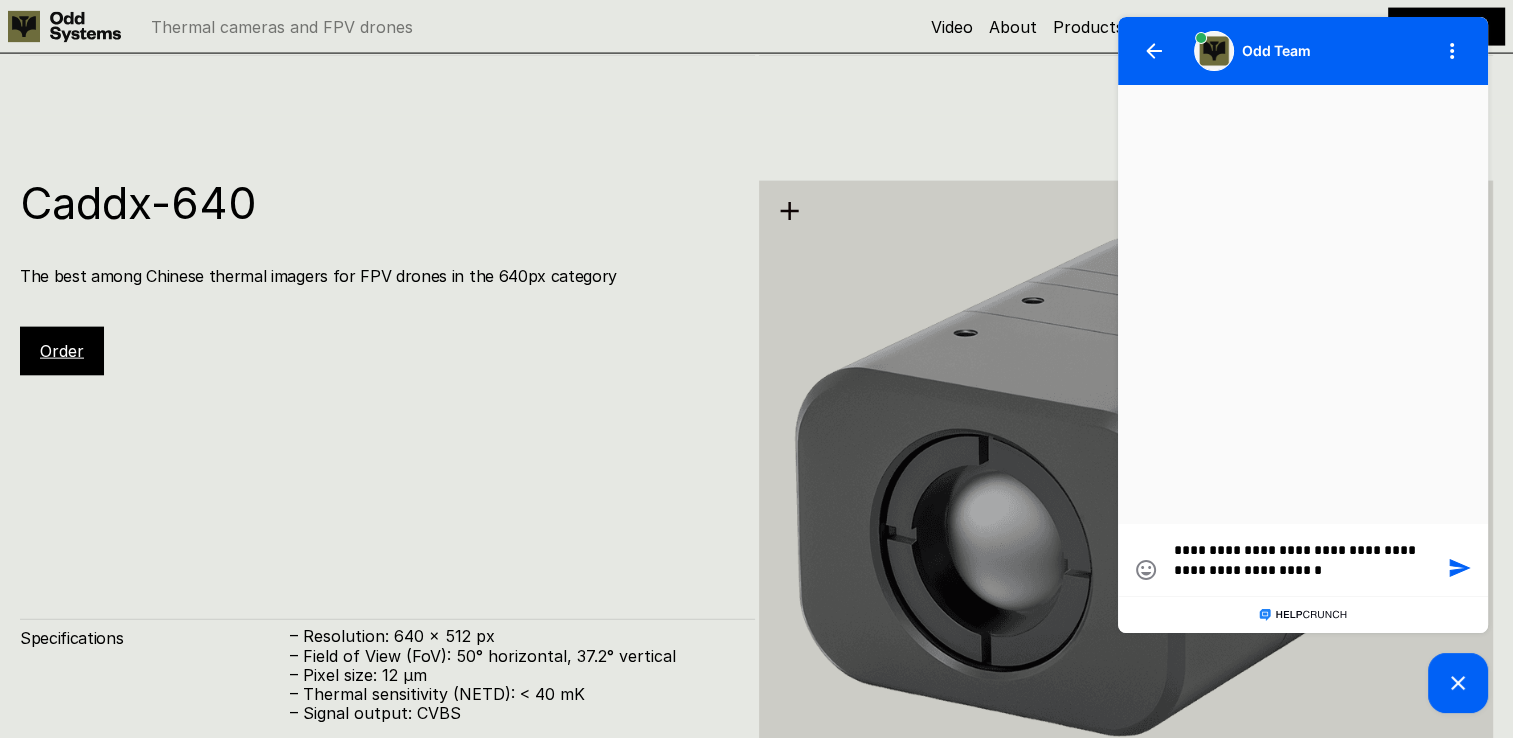 type on "**********" 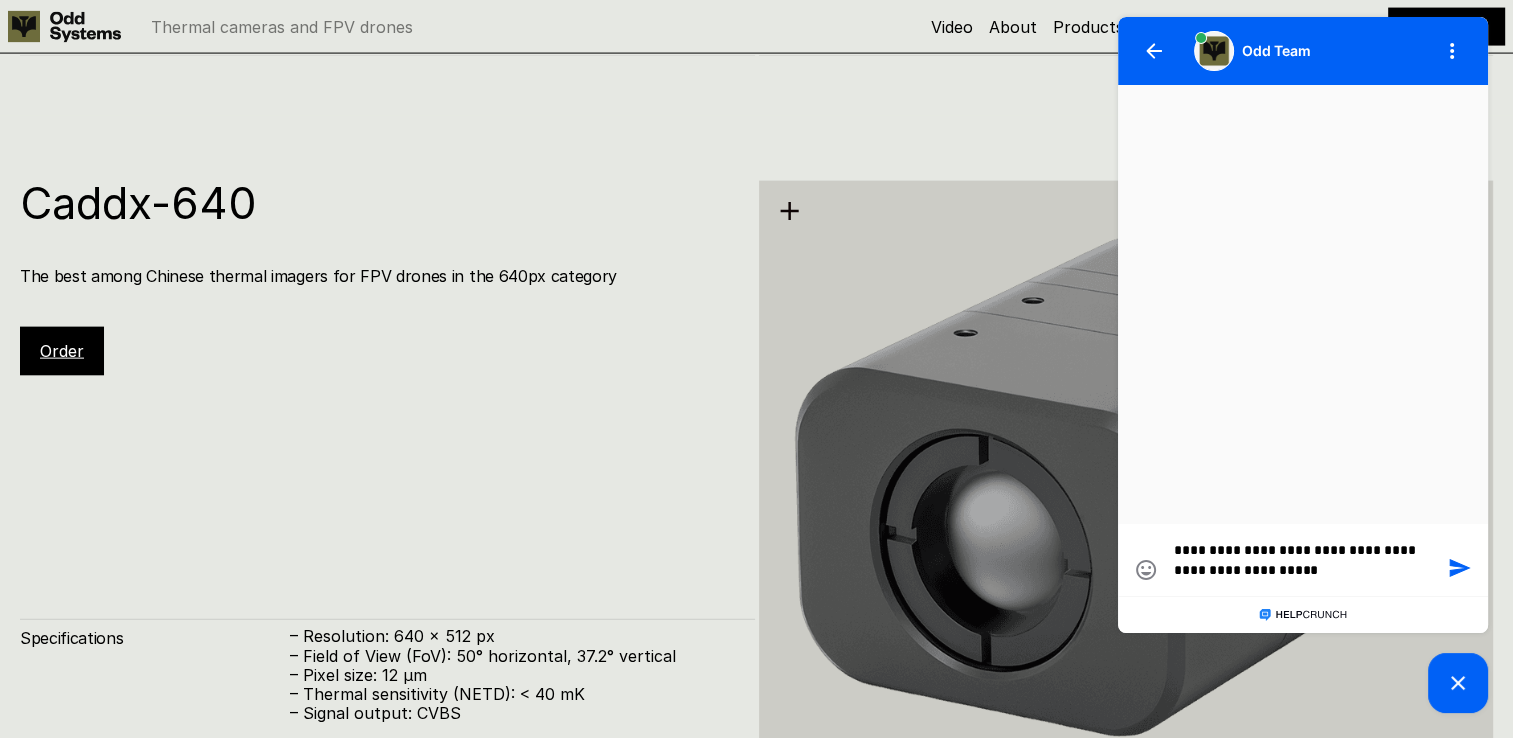 type on "**********" 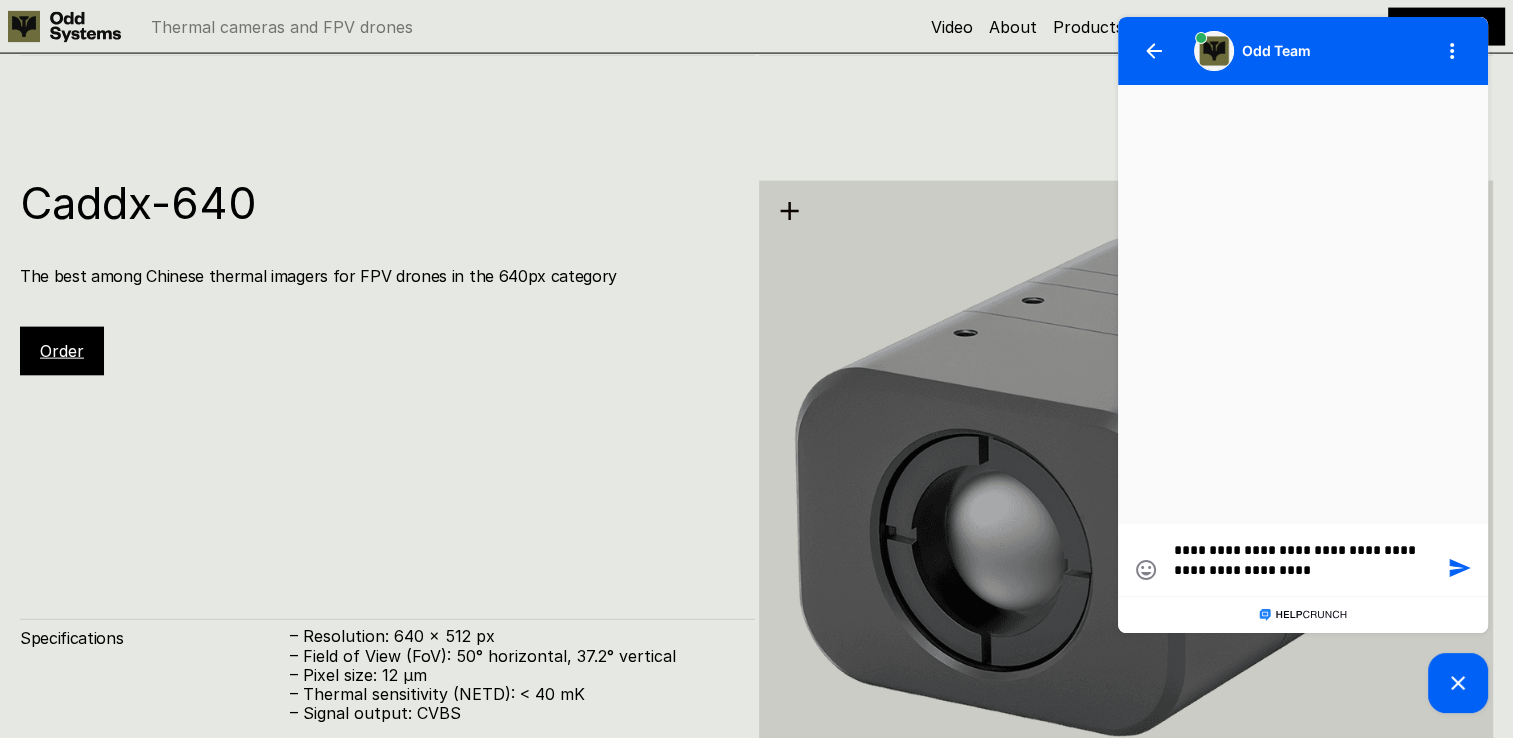 type on "**********" 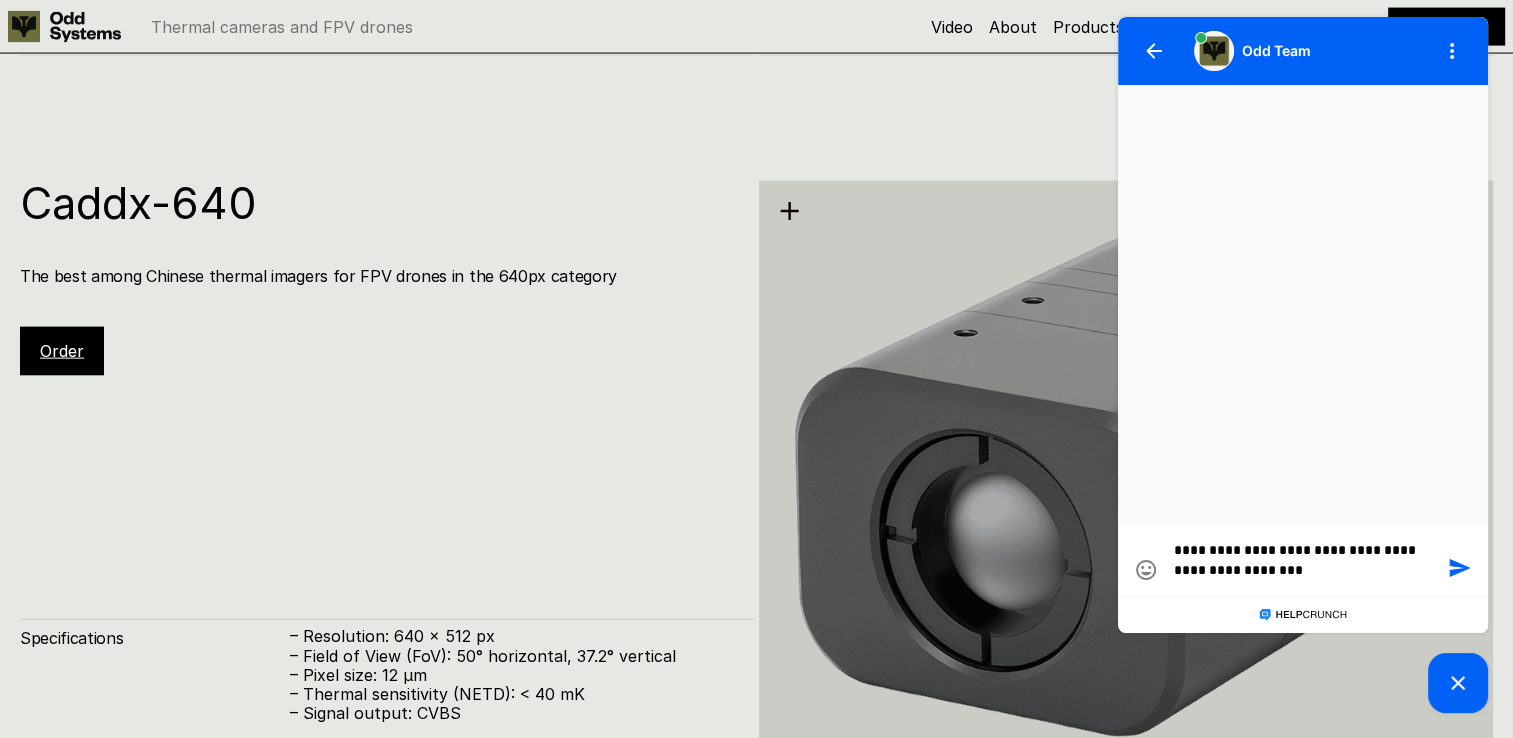 type on "**********" 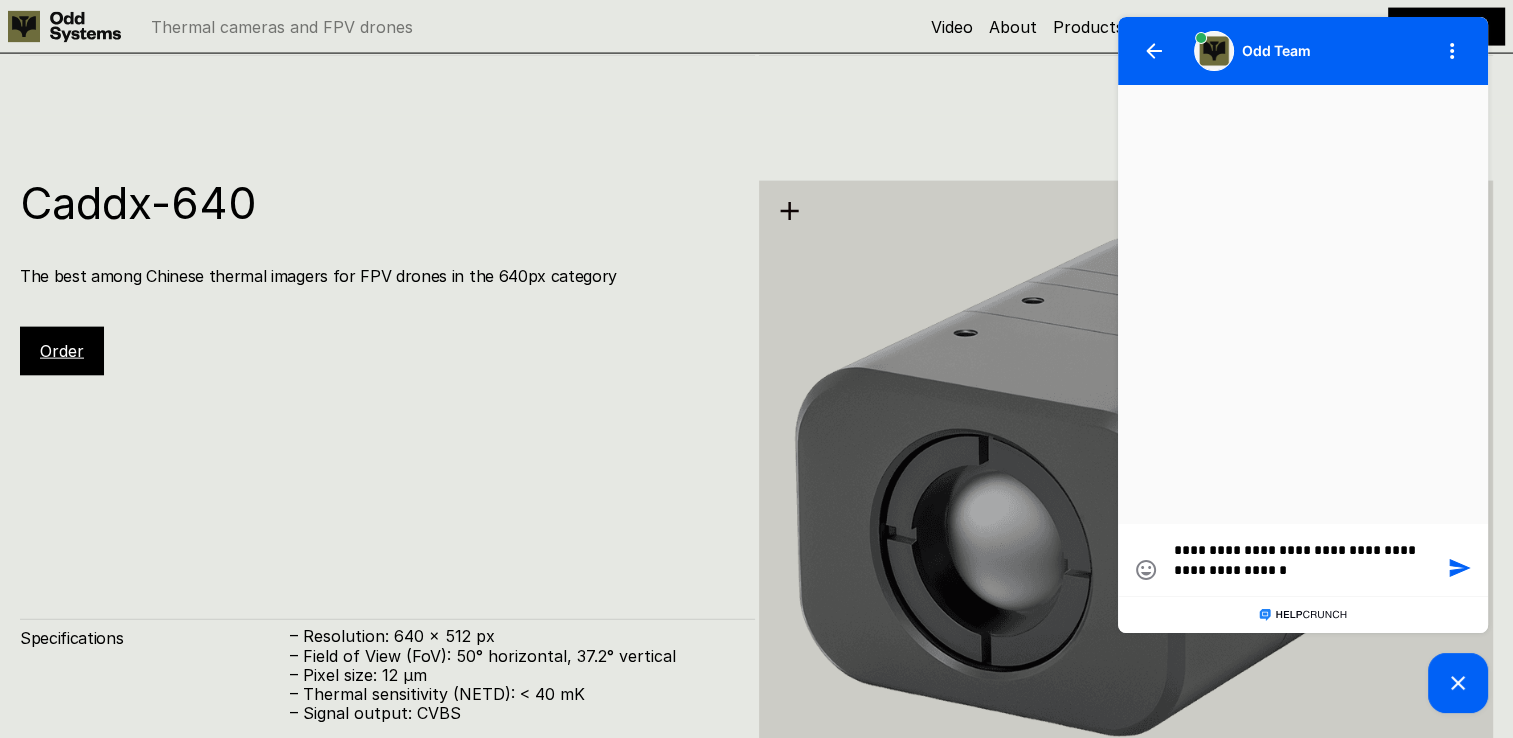 type 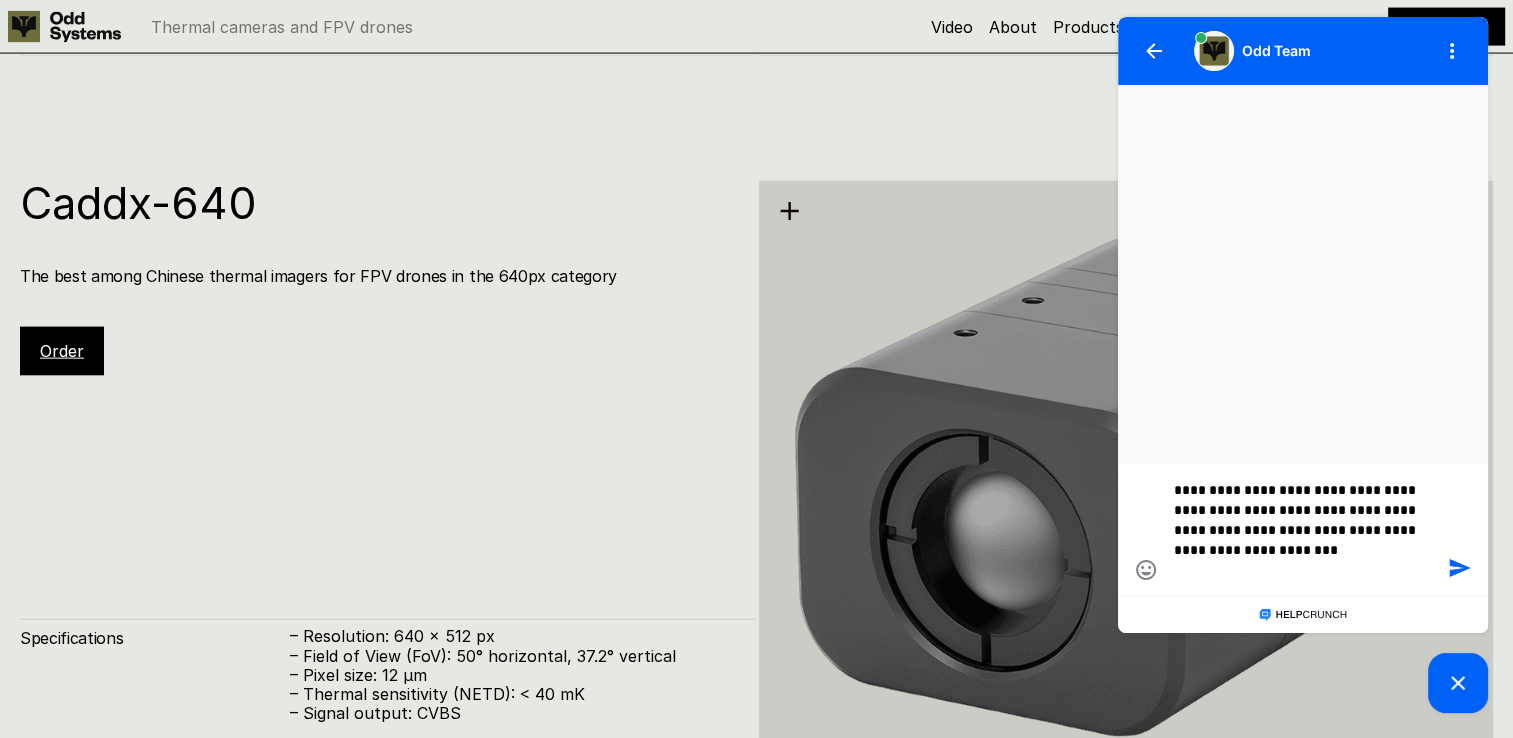 scroll, scrollTop: 19, scrollLeft: 0, axis: vertical 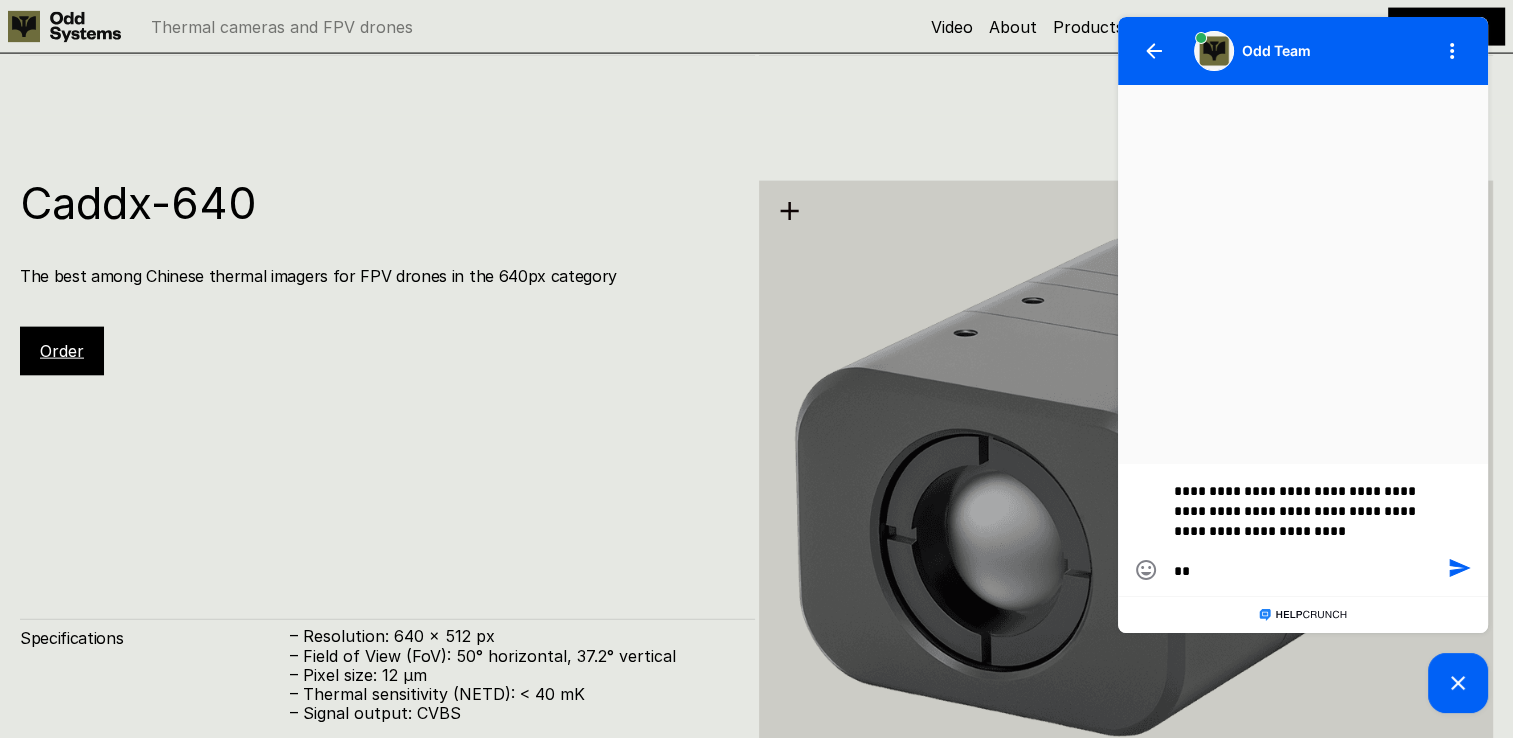 click on "**********" at bounding box center (1303, 530) 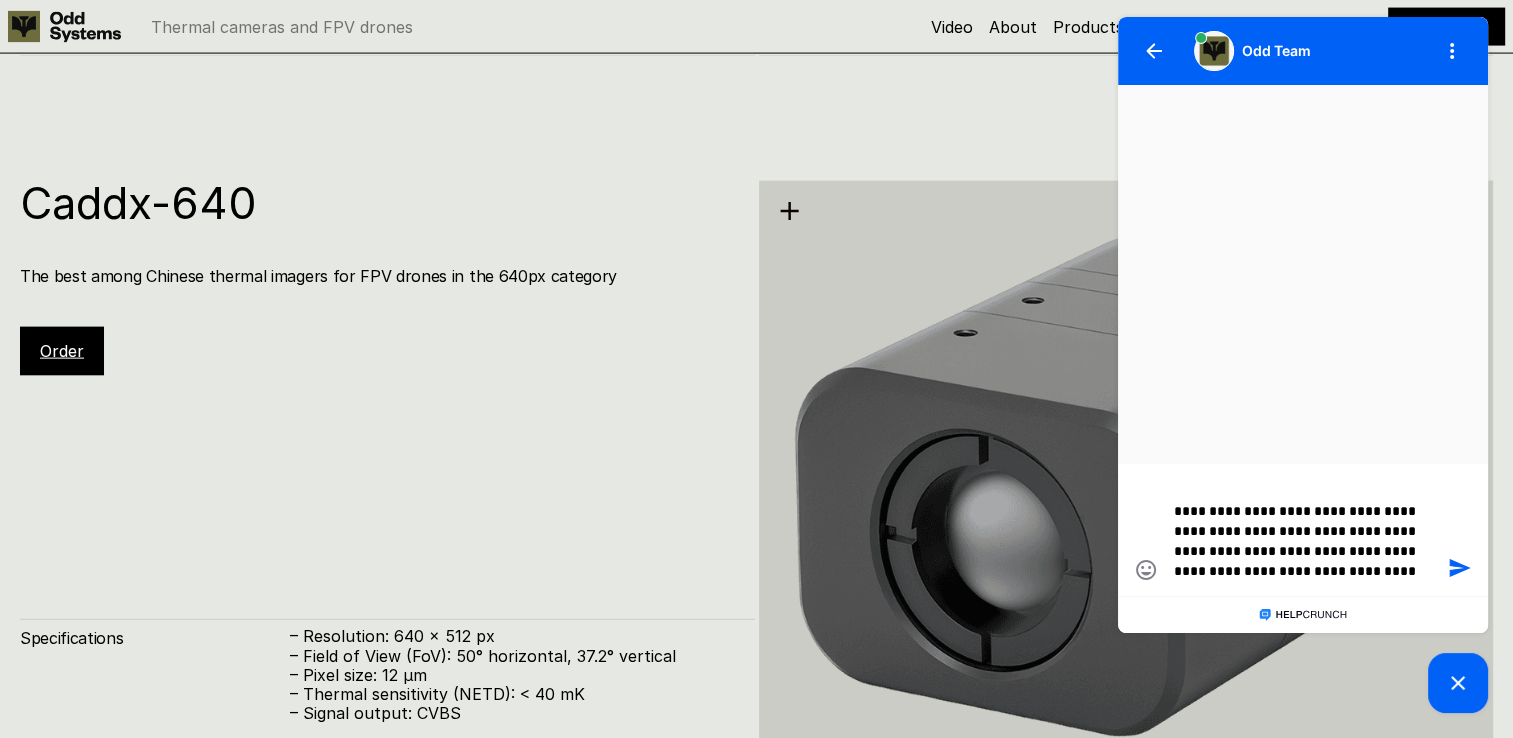 scroll, scrollTop: 139, scrollLeft: 0, axis: vertical 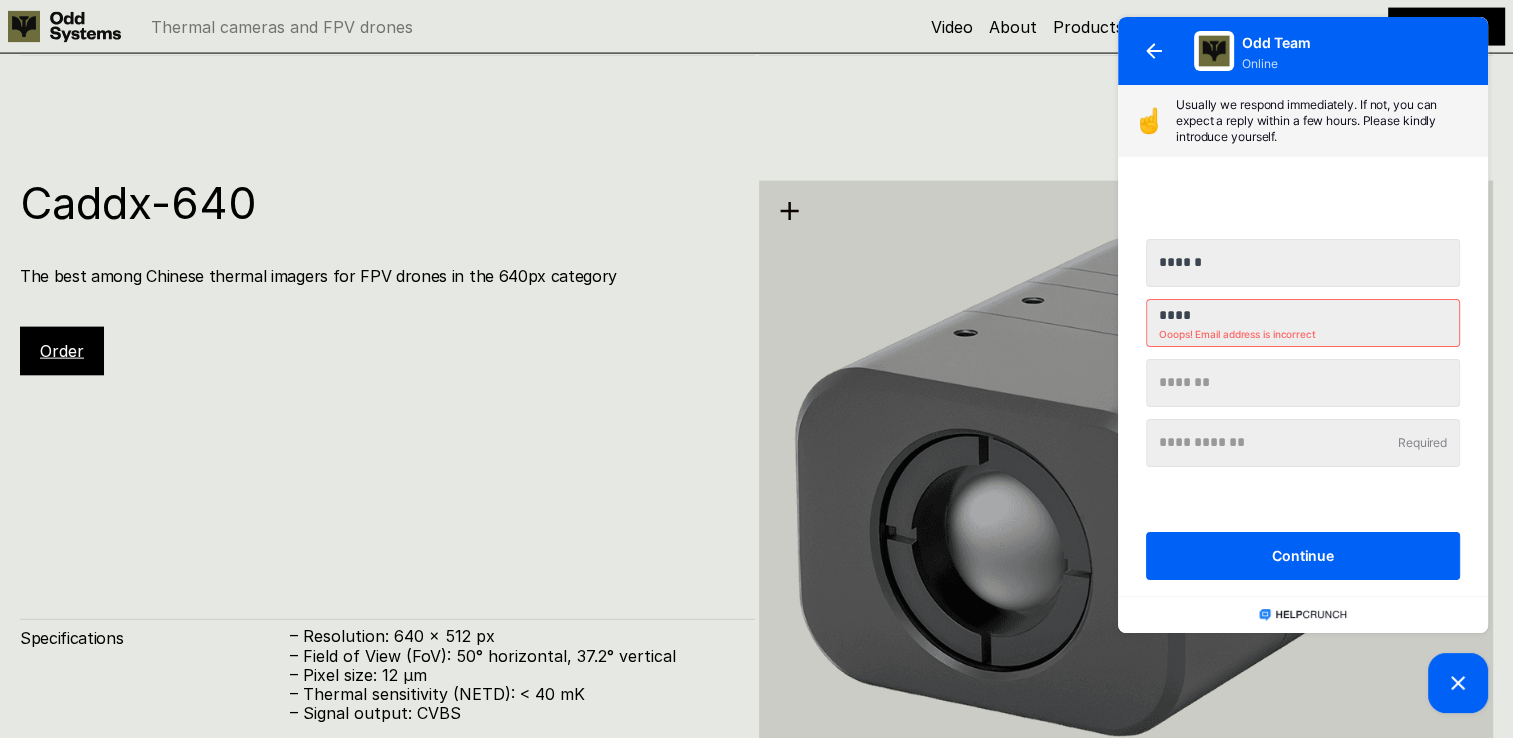 click on "****" at bounding box center [1303, 315] 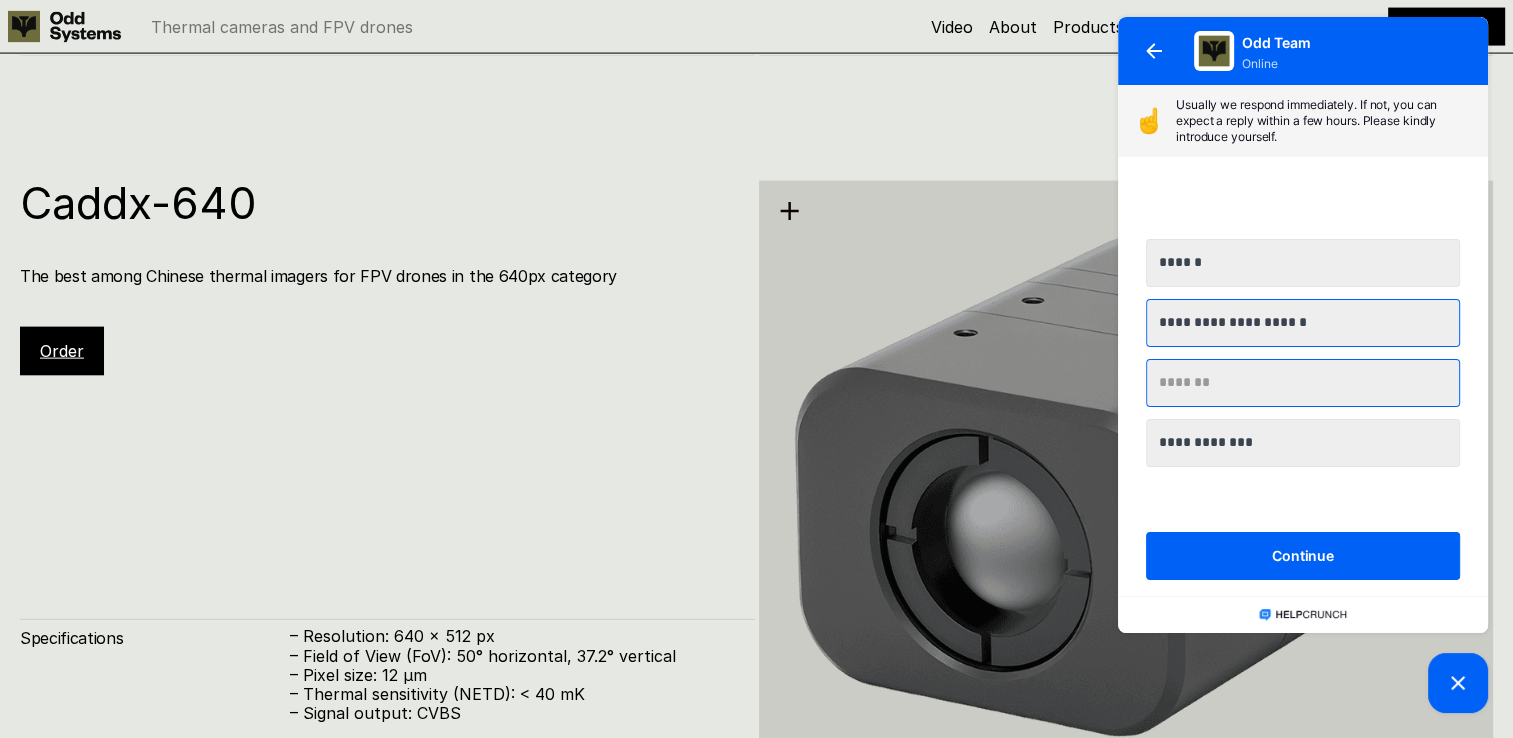click at bounding box center (1303, 383) 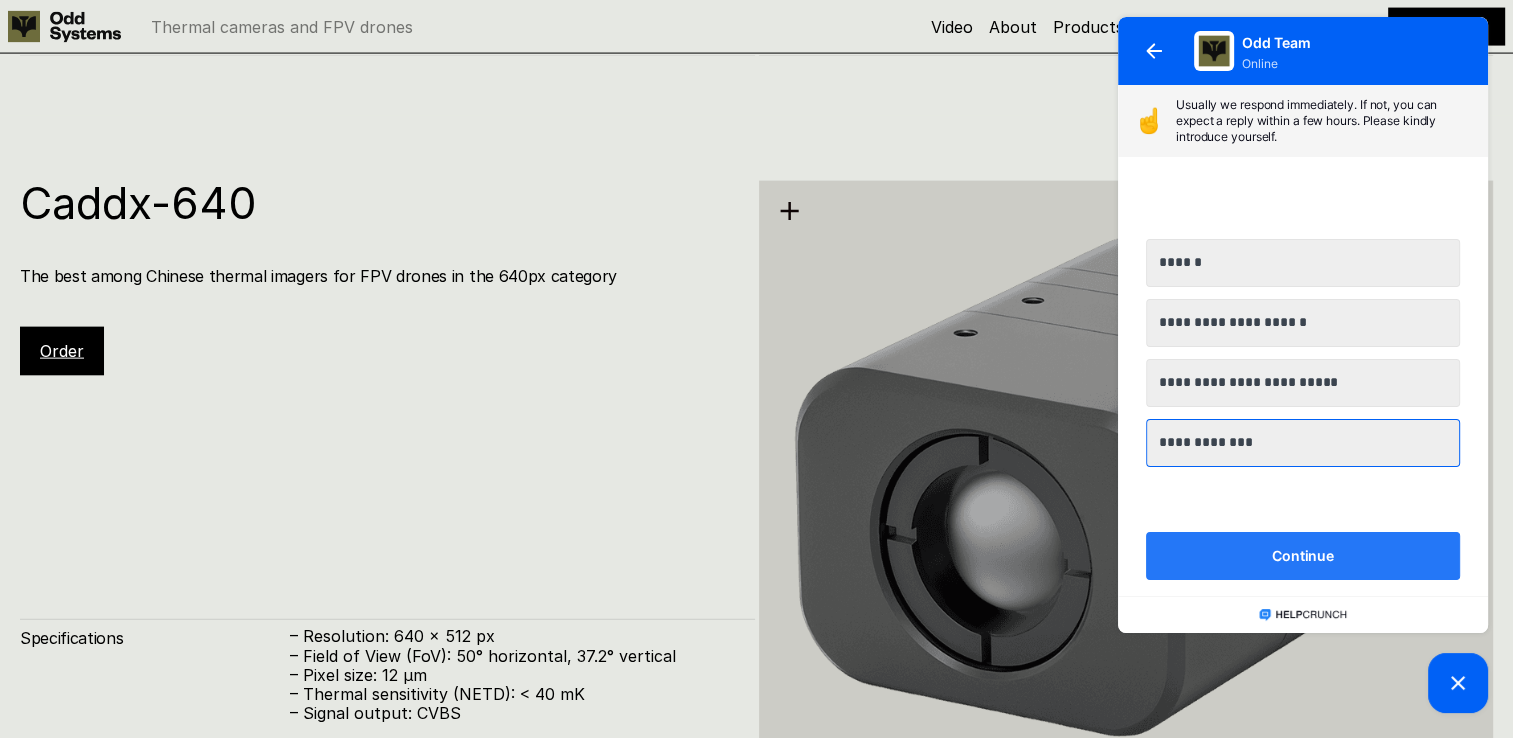 click on "Continue" at bounding box center (1303, 556) 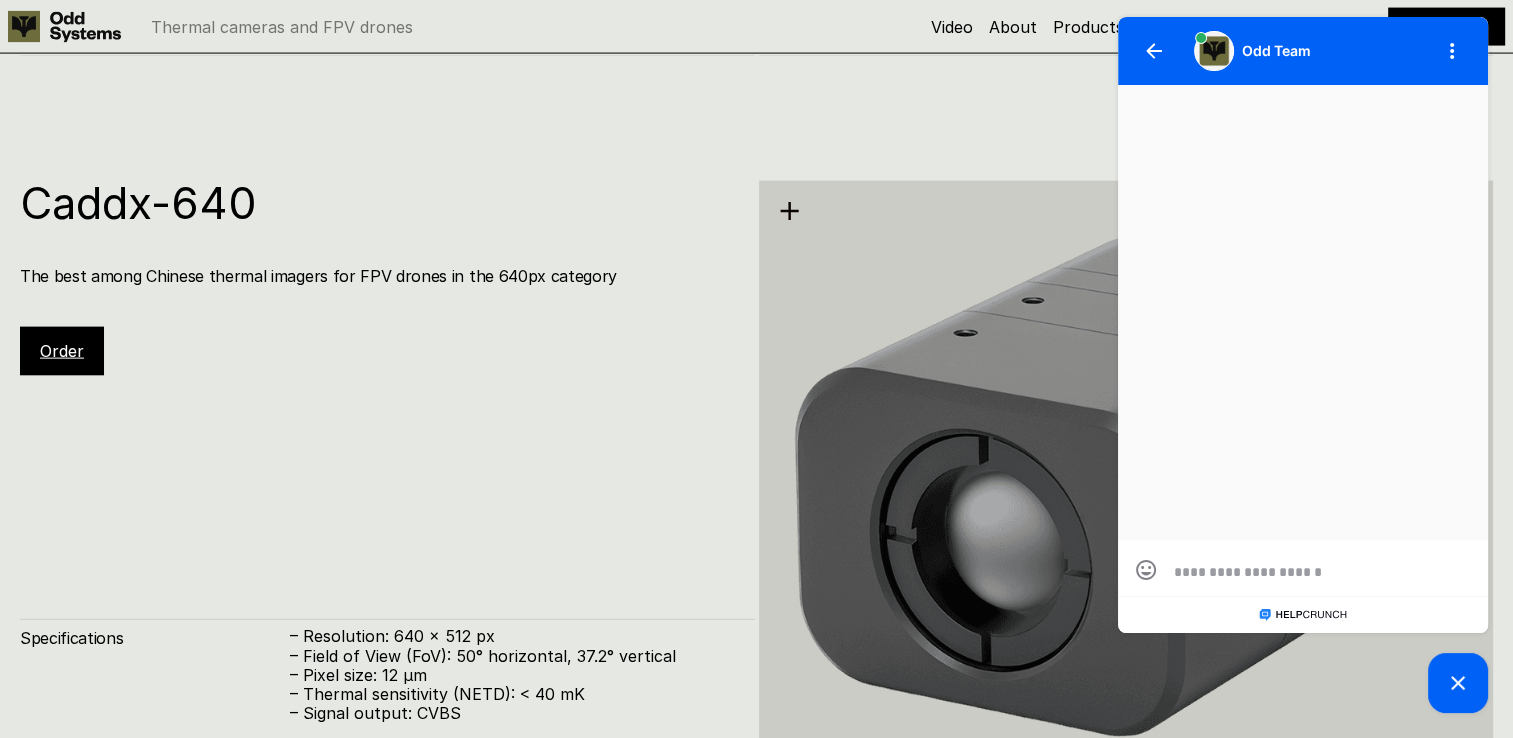 scroll, scrollTop: 0, scrollLeft: 0, axis: both 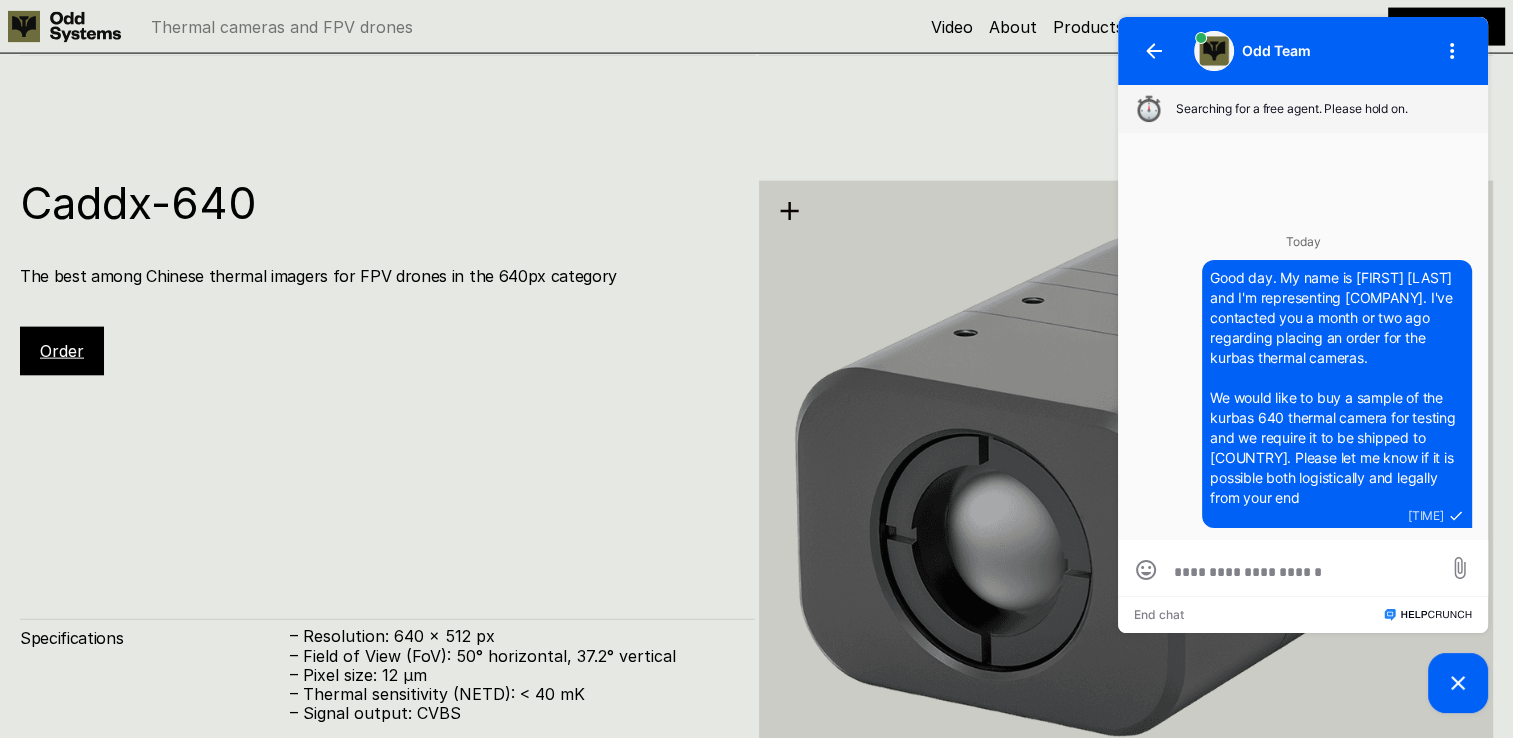 click on "Caddx-640 The best among Chinese thermal imagers for FPV drones in the 640px category Order" at bounding box center [387, 278] 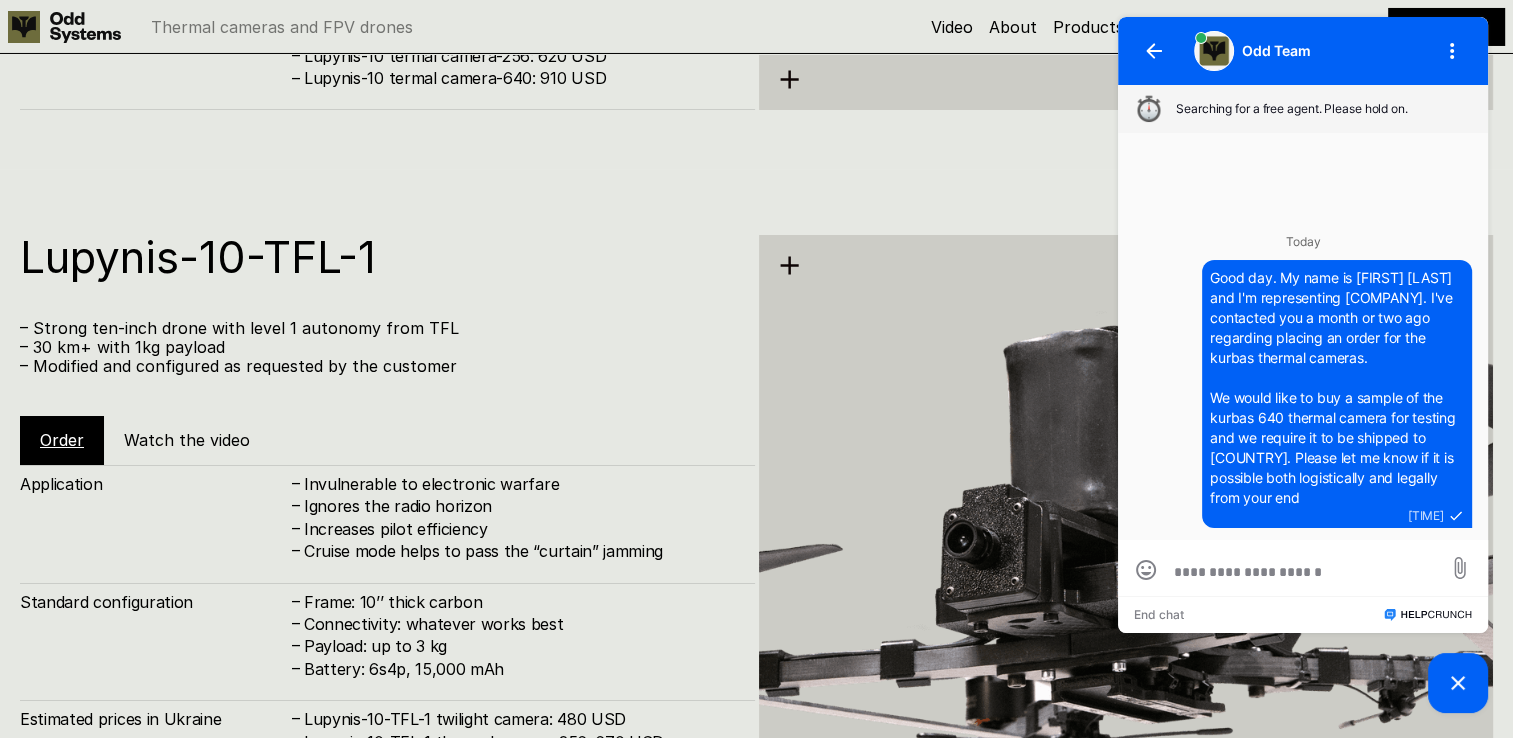scroll, scrollTop: 7236, scrollLeft: 0, axis: vertical 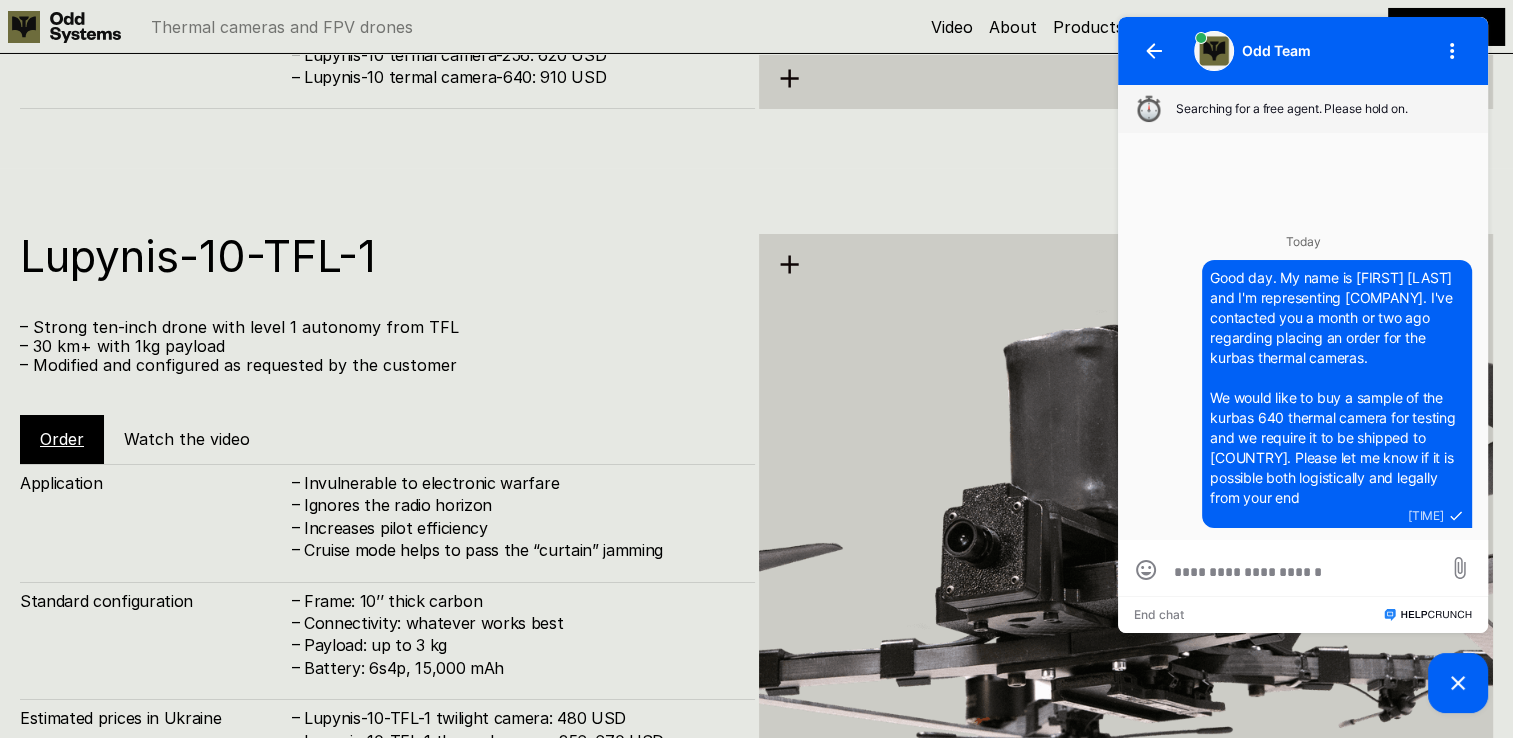 click on "– Strong ten-inch drone with level 1 autonomy from TFL" at bounding box center [377, 327] 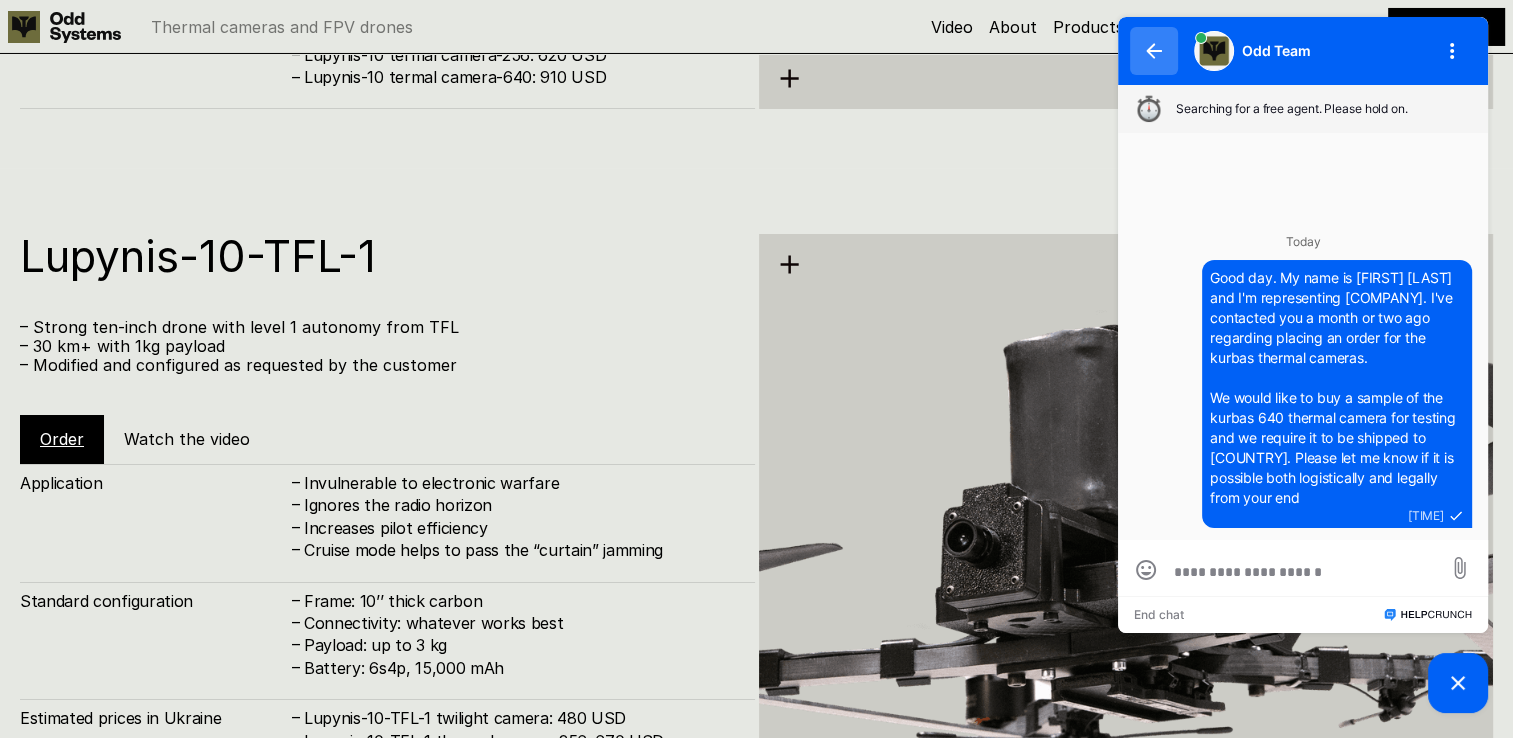 click on "Odd Team" at bounding box center [1303, 51] 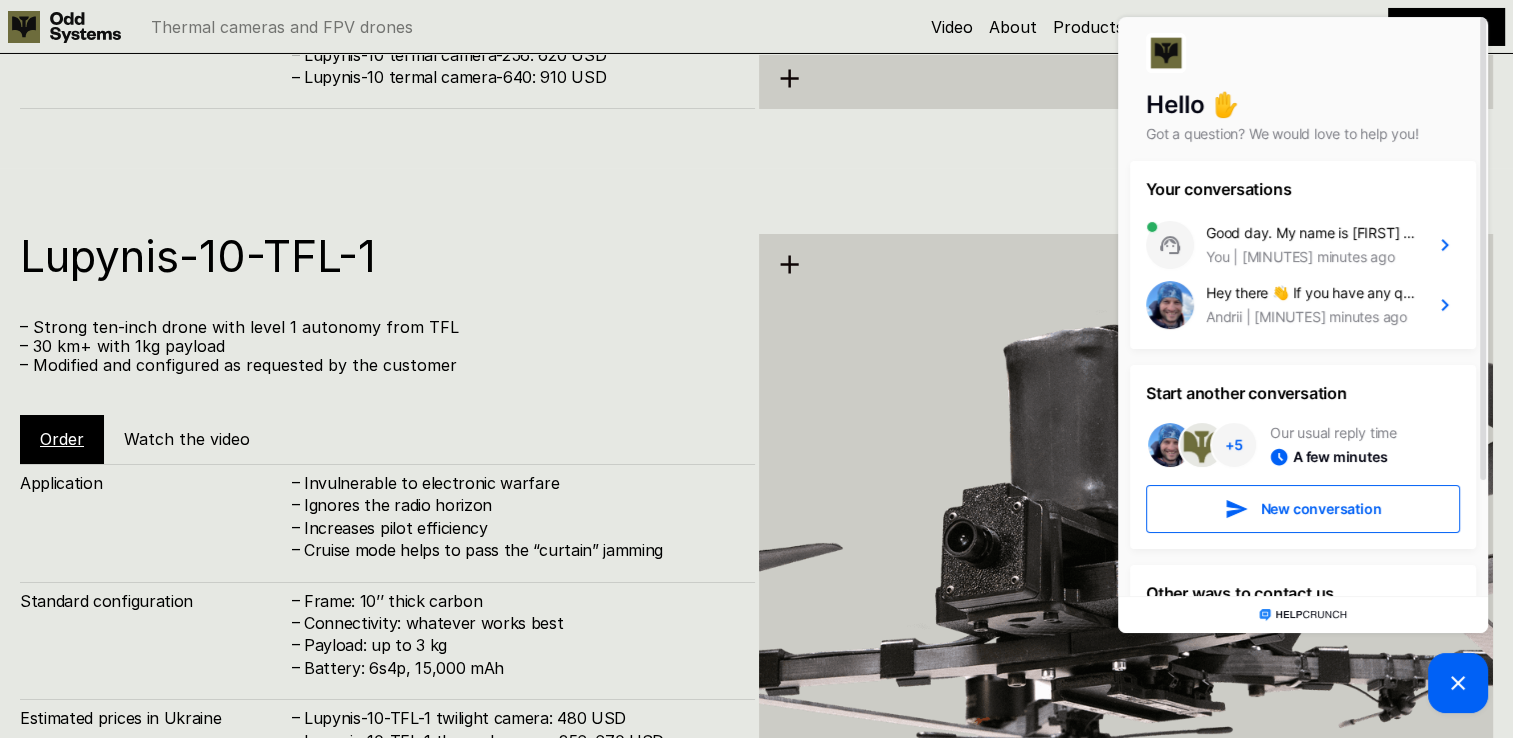 click on "Lupynis-10 – A sturdy 10-inch drone  – 30 km+ with 1 kg payload – Modified and configured as requested by the customer Order Standard configuration –  Frame: 10’’ thick carbon –  Connectivity: whatever works best –  Payload: up to 4 kg –  Battery: 6s3p, 15,000 mAh Estimated prices in [COUNTRY] –  Lupynis-10 daytime camera: 430 USD –  Lupynis-10 termal camera-256: 620 USD –  Lupynis-10 termal camera-640: 910 USD" at bounding box center [756, -200] 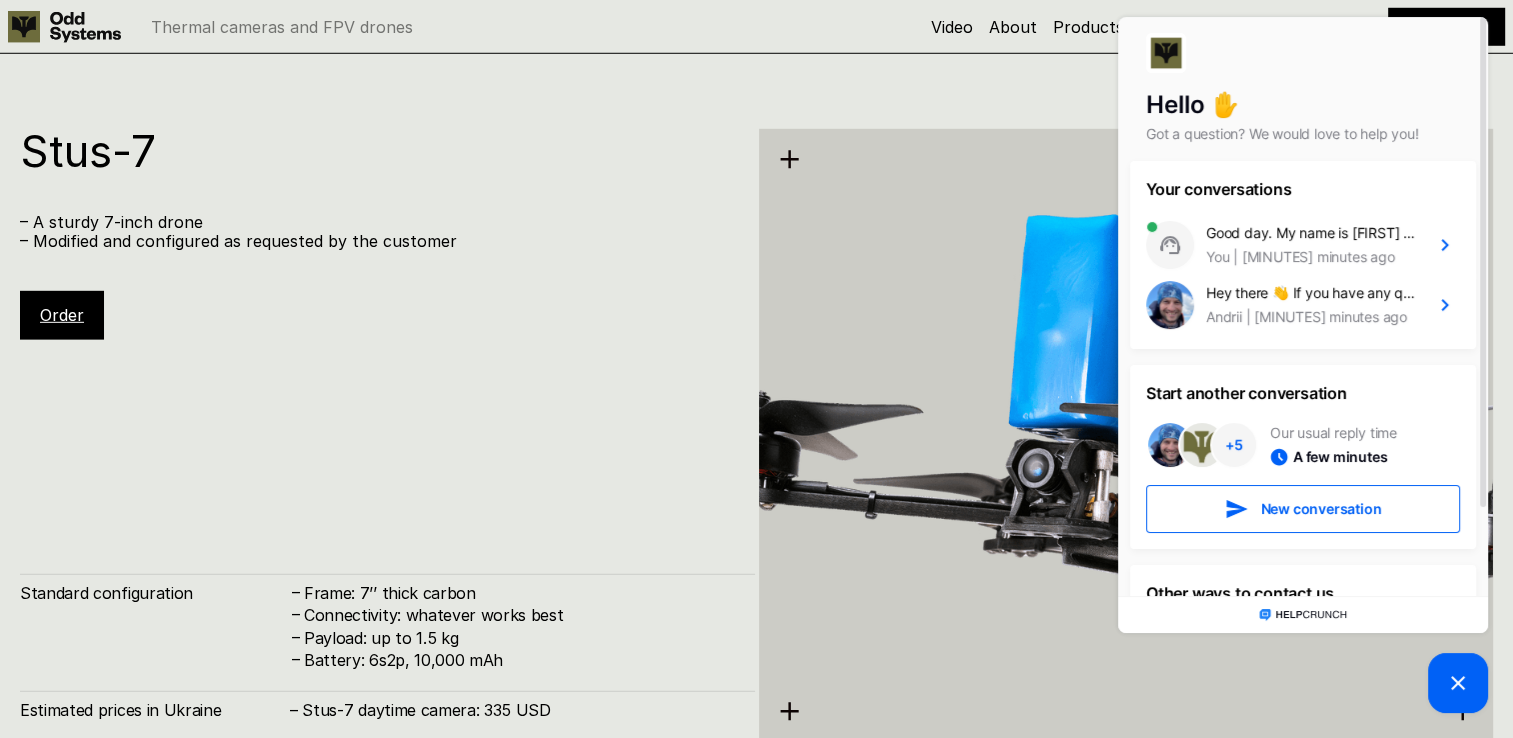 scroll, scrollTop: 5809, scrollLeft: 0, axis: vertical 